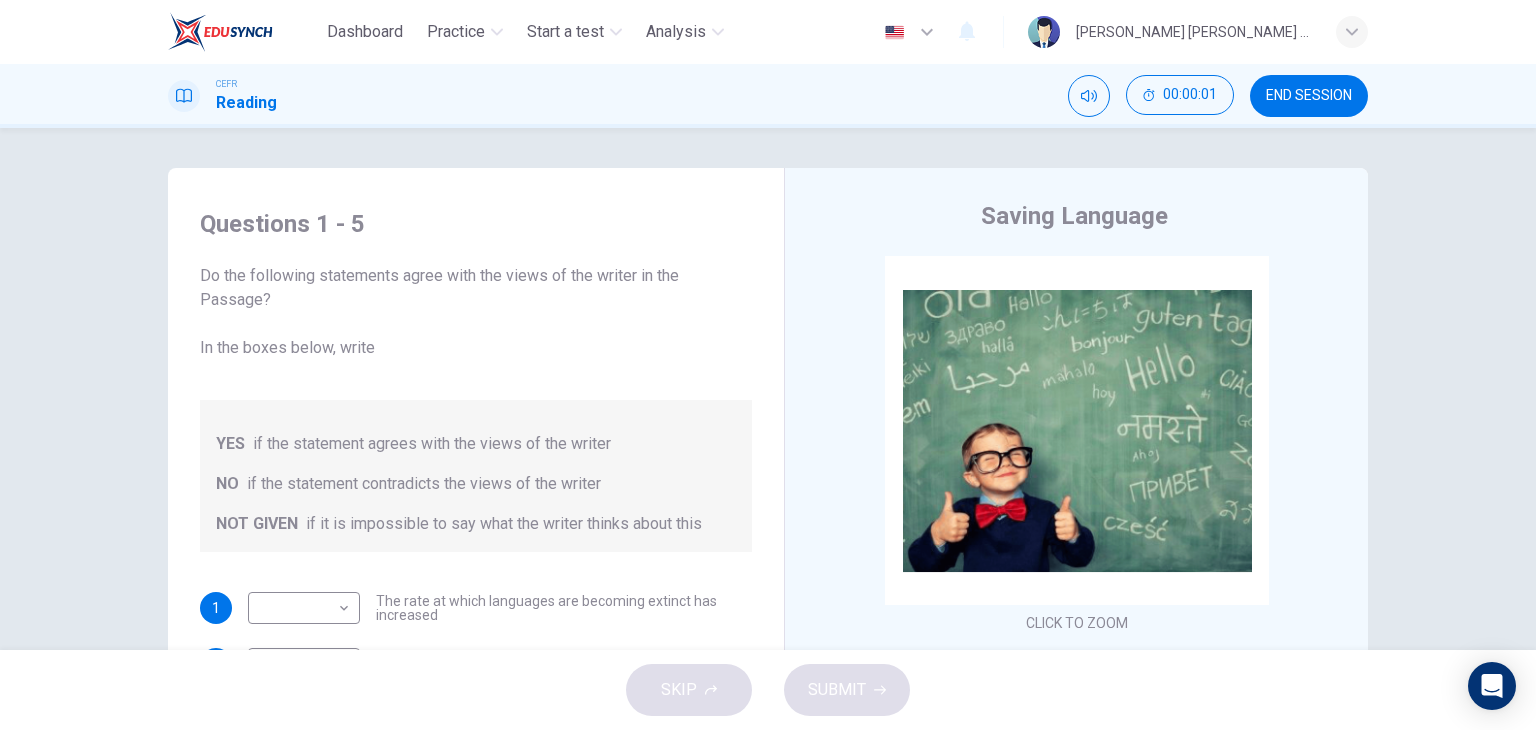 scroll, scrollTop: 0, scrollLeft: 0, axis: both 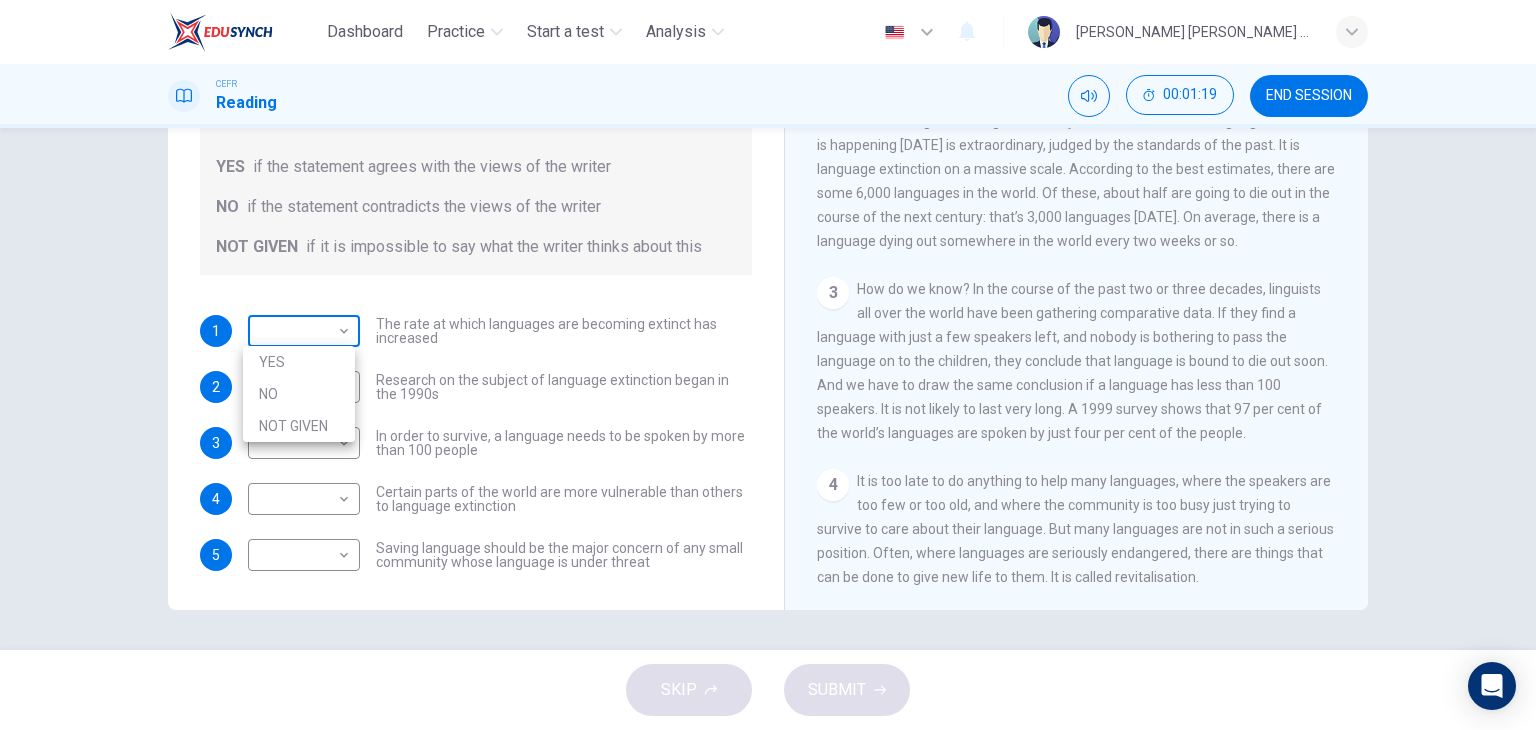 click on "Dashboard Practice Start a test Analysis English en ​ [PERSON_NAME] [PERSON_NAME] A/P [PERSON_NAME] CEFR Reading 00:01:19 END SESSION Questions 1 - 5 Do the following statements agree with the views of the writer in the Passage?  In the boxes below, write YES if the statement agrees with the views of the writer NO if the statement contradicts the views of the writer NOT GIVEN if it is impossible to say what the writer thinks about this 1 ​ ​ The rate at which languages are becoming extinct has increased 2 ​ ​ Research on the subject of language extinction began in the 1990s 3 ​ ​ In order to survive, a language needs to be spoken by more than 100 people 4 ​ ​ Certain parts of the world are more vulnerable than others to language extinction 5 ​ ​ Saving language should be the major concern of any small community whose language is under threat Saving Language CLICK TO ZOOM Click to Zoom 1 2 3 4 5 6 7 8 9 10 11 12 SKIP SUBMIT EduSynch - Online Language Proficiency Testing
Dashboard 2025" at bounding box center [768, 365] 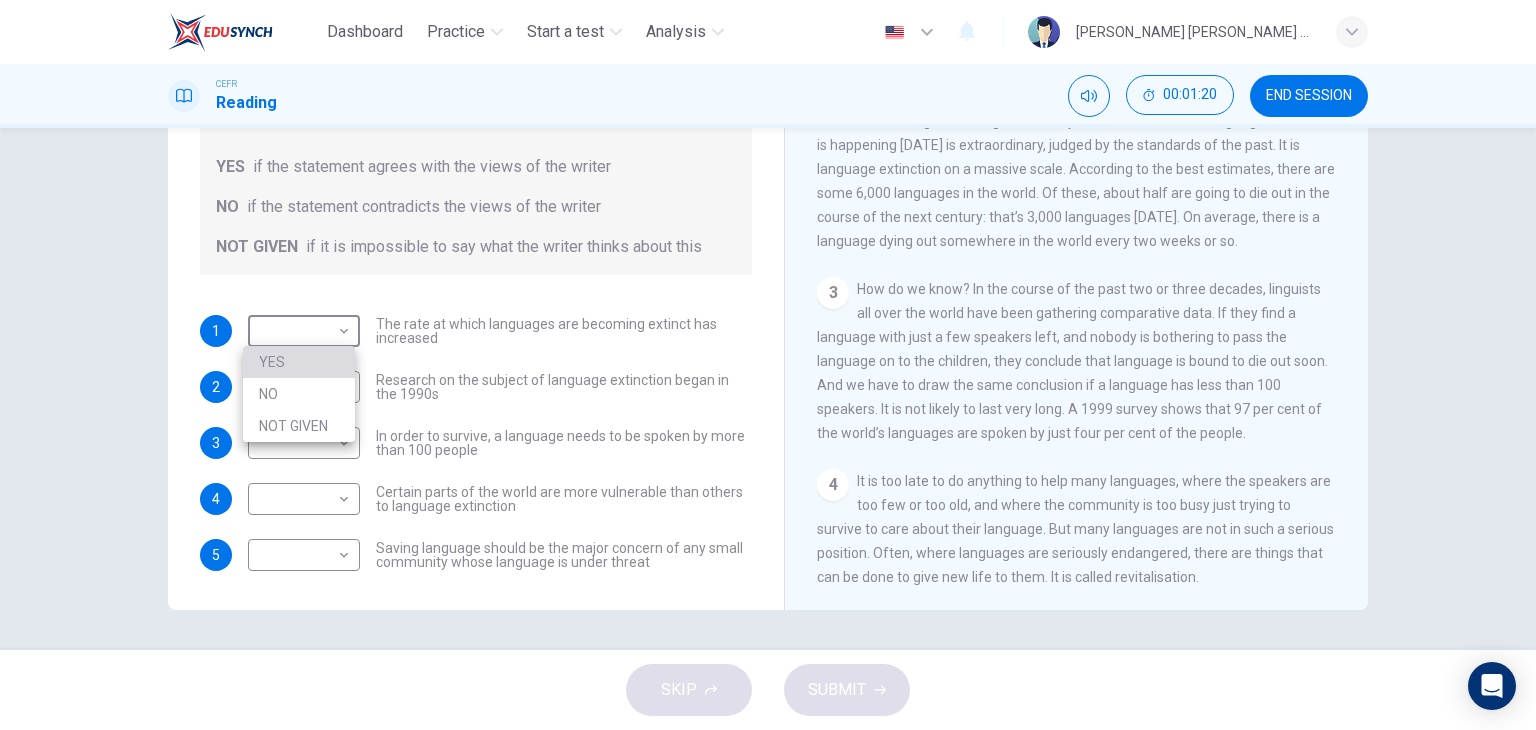 click on "YES" at bounding box center [299, 362] 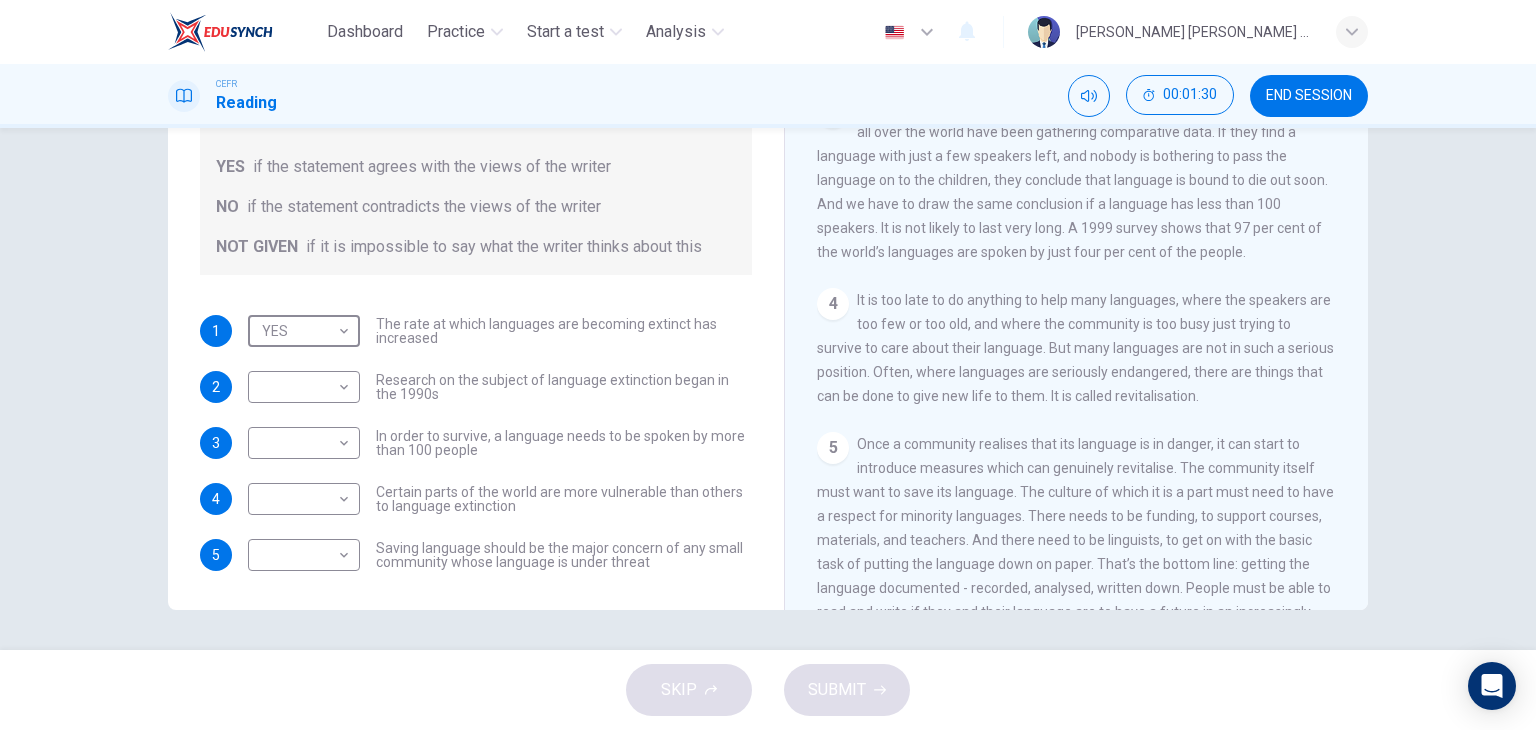 scroll, scrollTop: 618, scrollLeft: 0, axis: vertical 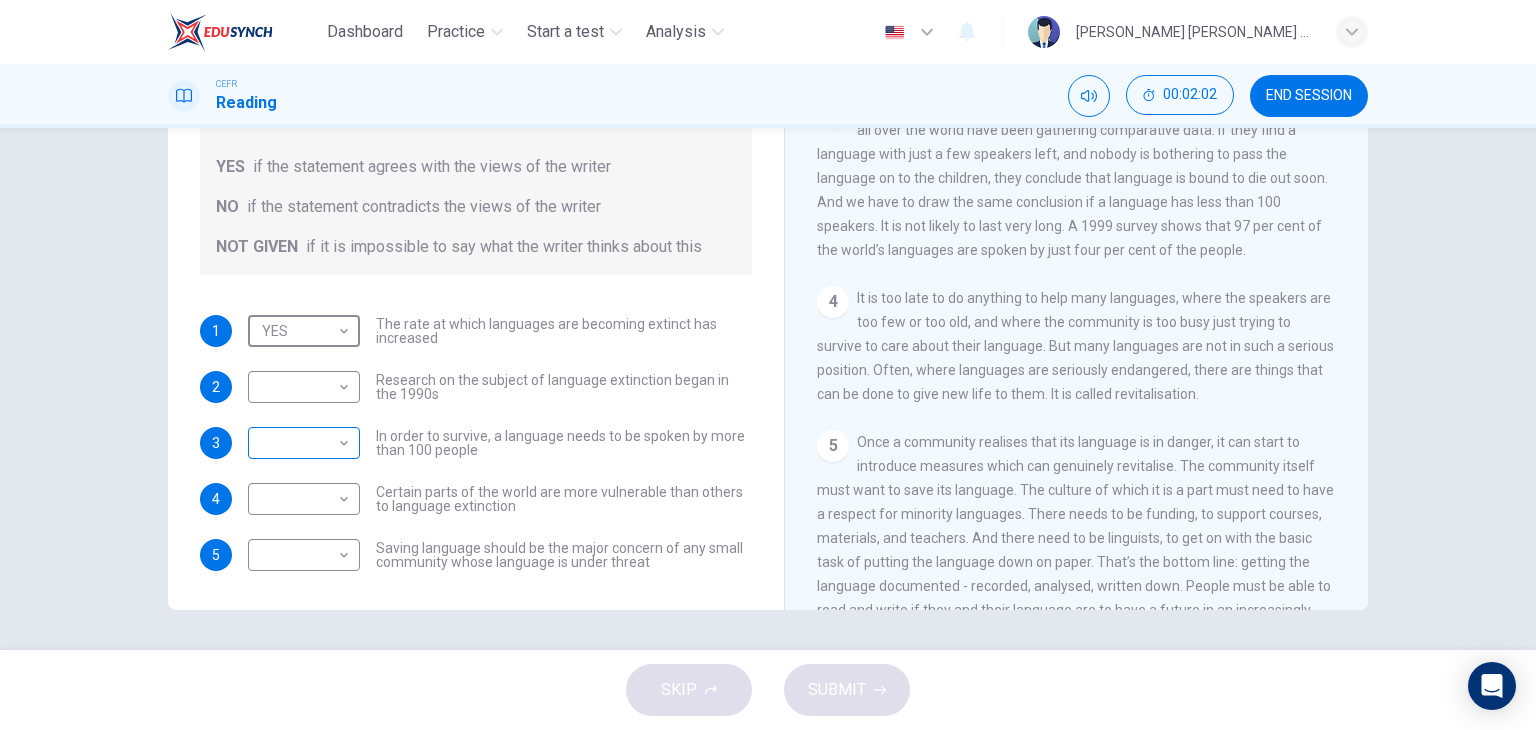 click on "Dashboard Practice Start a test Analysis English en ​ [PERSON_NAME] [PERSON_NAME] A/P [PERSON_NAME] CEFR Reading 00:02:02 END SESSION Questions 1 - 5 Do the following statements agree with the views of the writer in the Passage?  In the boxes below, write YES if the statement agrees with the views of the writer NO if the statement contradicts the views of the writer NOT GIVEN if it is impossible to say what the writer thinks about this 1 YES YES ​ The rate at which languages are becoming extinct has increased 2 ​ ​ Research on the subject of language extinction began in the 1990s 3 ​ ​ In order to survive, a language needs to be spoken by more than 100 people 4 ​ ​ Certain parts of the world are more vulnerable than others to language extinction 5 ​ ​ Saving language should be the major concern of any small community whose language is under threat Saving Language CLICK TO ZOOM Click to Zoom 1 2 3 4 5 6 7 8 9 10 11 12 SKIP SUBMIT EduSynch - Online Language Proficiency Testing
Dashboard" at bounding box center (768, 365) 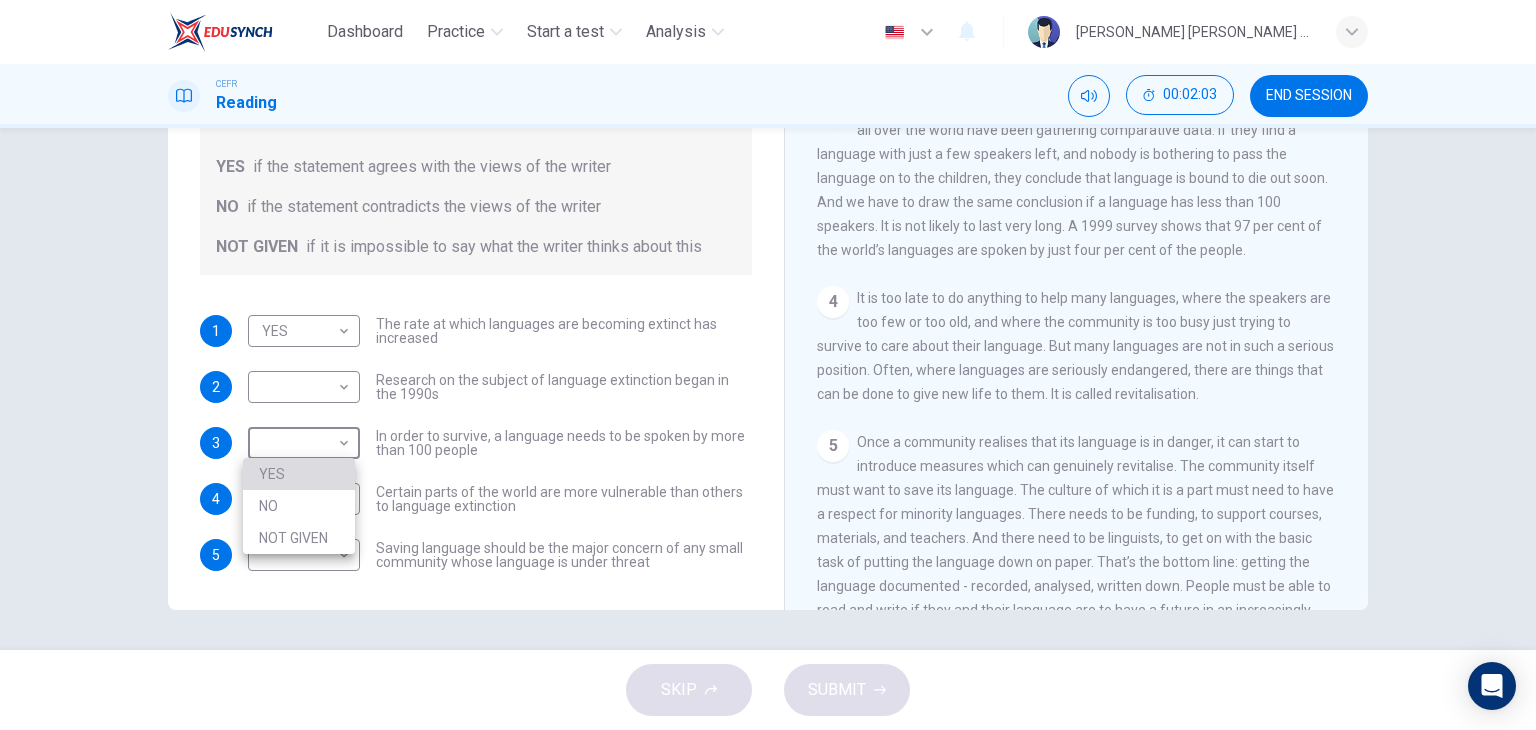 click on "YES" at bounding box center [299, 474] 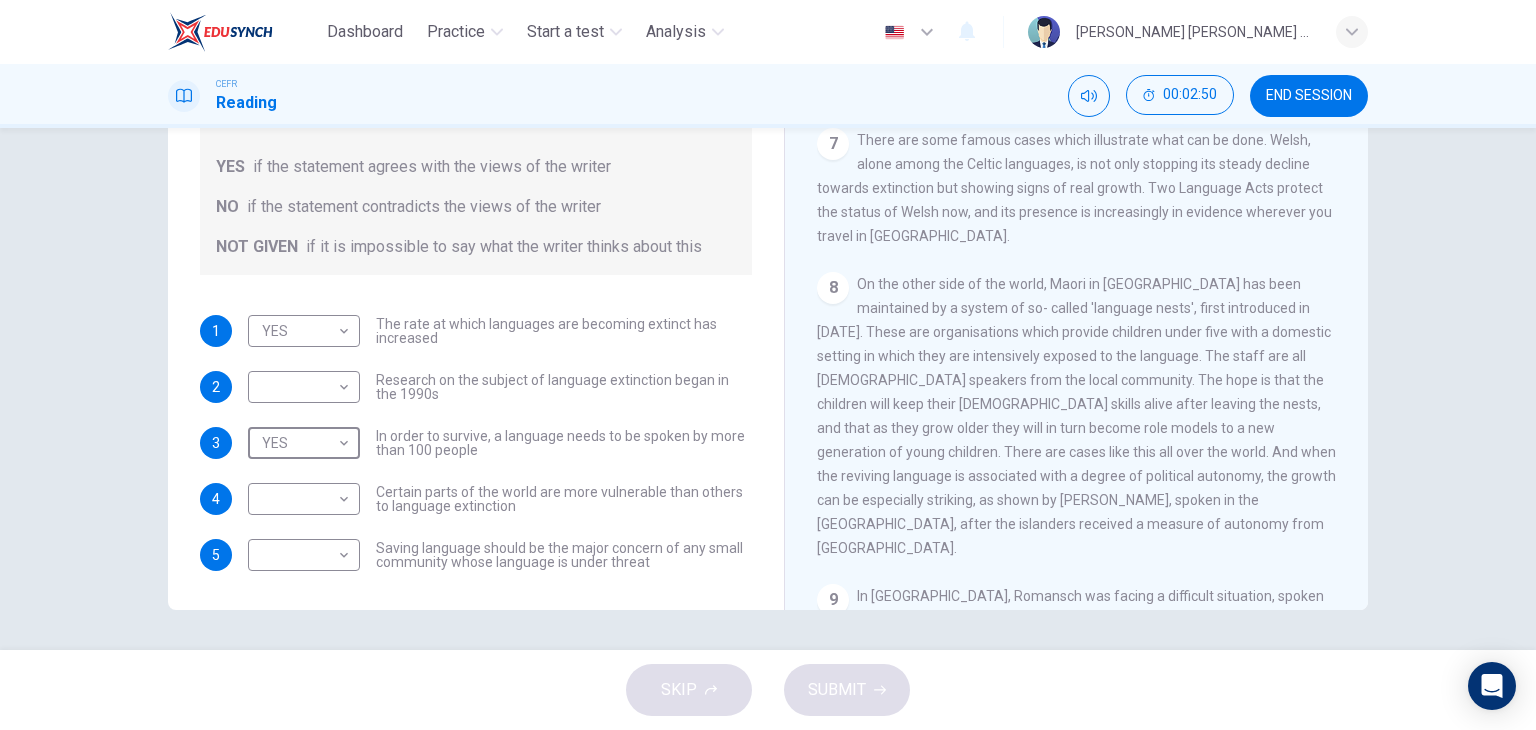 scroll, scrollTop: 1378, scrollLeft: 0, axis: vertical 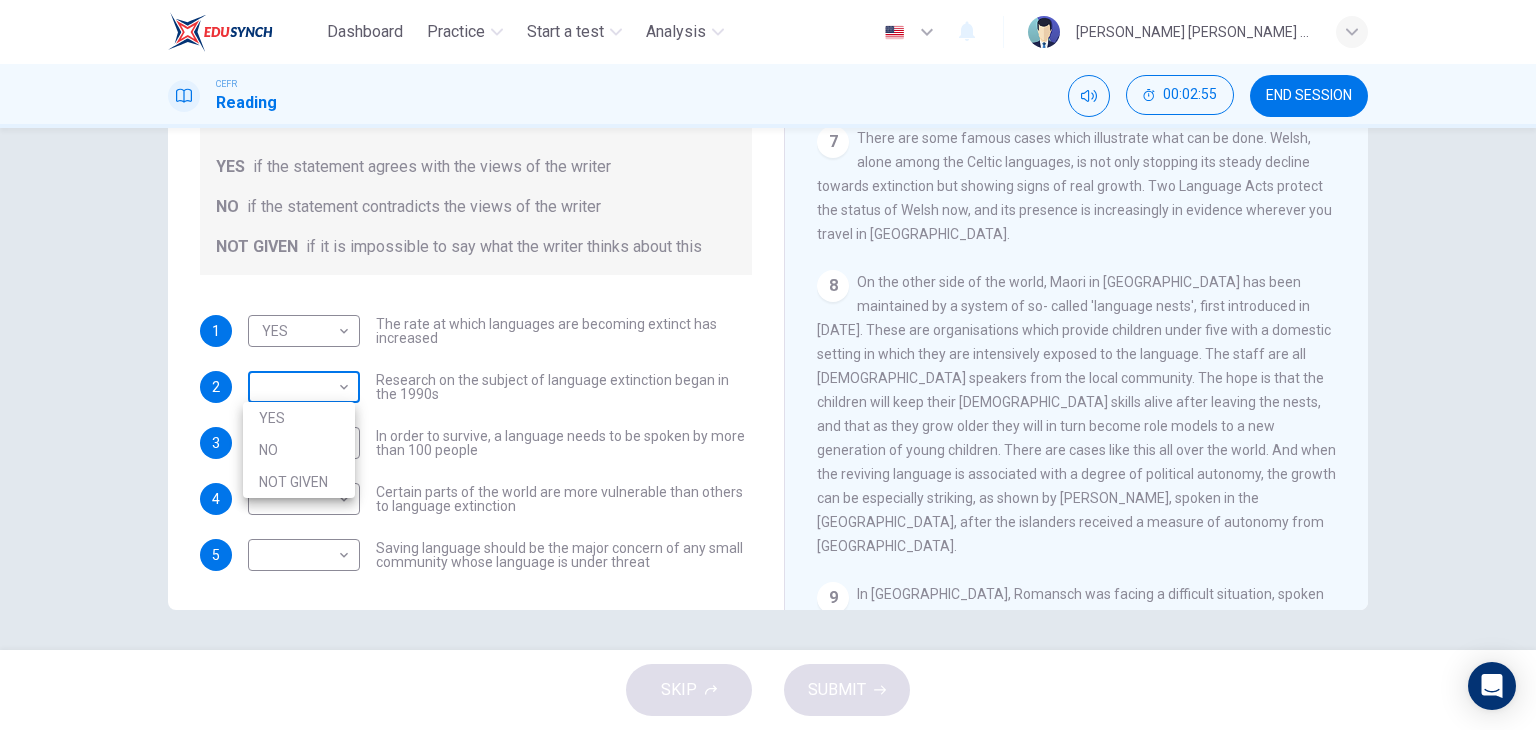click on "Dashboard Practice Start a test Analysis English en ​ [PERSON_NAME] [PERSON_NAME] A/P [PERSON_NAME] CEFR Reading 00:02:55 END SESSION Questions 1 - 5 Do the following statements agree with the views of the writer in the Passage?  In the boxes below, write YES if the statement agrees with the views of the writer NO if the statement contradicts the views of the writer NOT GIVEN if it is impossible to say what the writer thinks about this 1 YES YES ​ The rate at which languages are becoming extinct has increased 2 ​ ​ Research on the subject of language extinction began in the 1990s 3 YES YES ​ In order to survive, a language needs to be spoken by more than 100 people 4 ​ ​ Certain parts of the world are more vulnerable than others to language extinction 5 ​ ​ Saving language should be the major concern of any small community whose language is under threat Saving Language CLICK TO ZOOM Click to Zoom 1 2 3 4 5 6 7 8 9 10 11 12 SKIP SUBMIT EduSynch - Online Language Proficiency Testing
Practice" at bounding box center [768, 365] 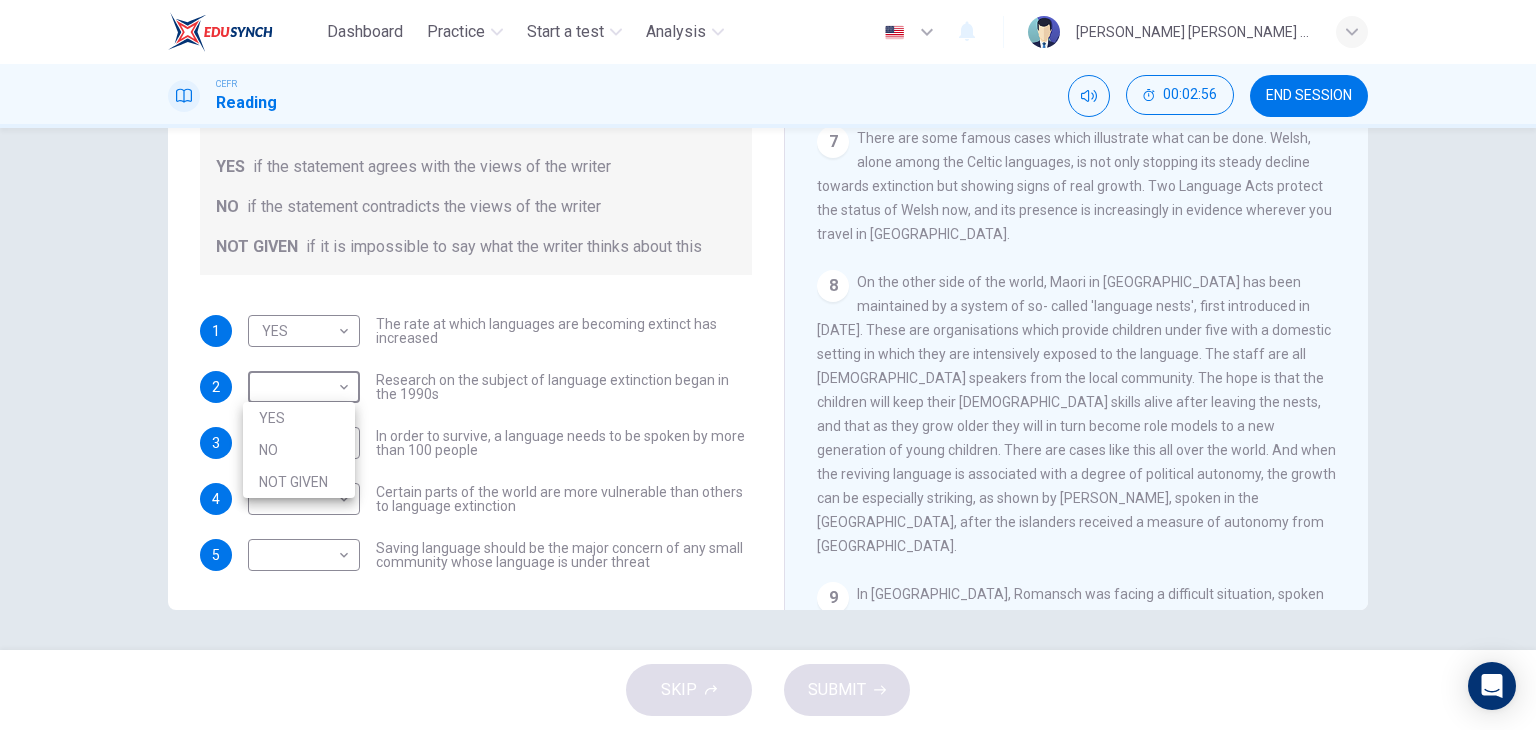 click on "NO" at bounding box center [299, 450] 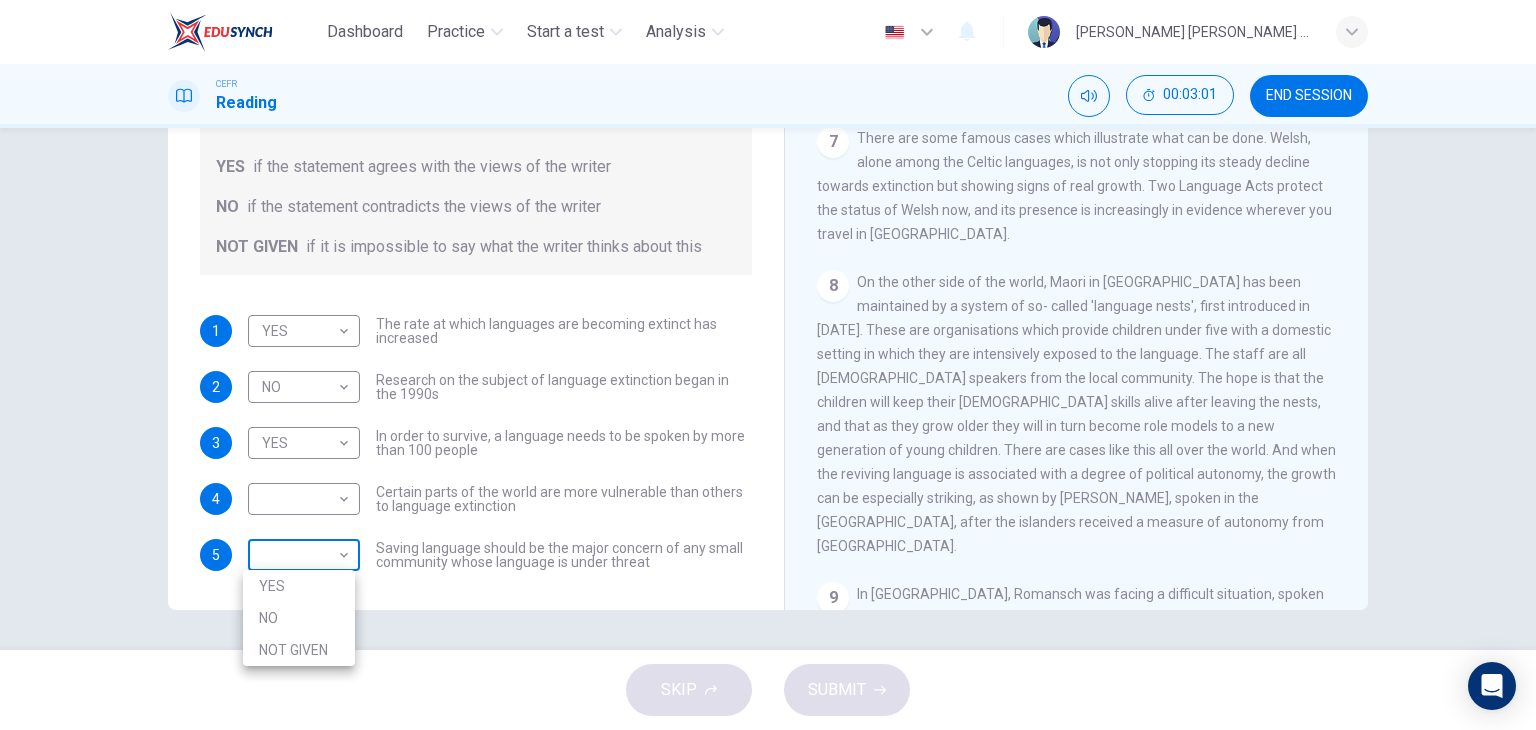 click on "Dashboard Practice Start a test Analysis English en ​ [PERSON_NAME] [PERSON_NAME] A/P [PERSON_NAME] CEFR Reading 00:03:01 END SESSION Questions 1 - 5 Do the following statements agree with the views of the writer in the Passage?  In the boxes below, write YES if the statement agrees with the views of the writer NO if the statement contradicts the views of the writer NOT GIVEN if it is impossible to say what the writer thinks about this 1 YES YES ​ The rate at which languages are becoming extinct has increased 2 NO NO ​ Research on the subject of language extinction began in the 1990s 3 YES YES ​ In order to survive, a language needs to be spoken by more than 100 people 4 ​ ​ Certain parts of the world are more vulnerable than others to language extinction 5 ​ ​ Saving language should be the major concern of any small community whose language is under threat Saving Language CLICK TO ZOOM Click to Zoom 1 2 3 4 5 6 7 8 9 10 11 12 SKIP SUBMIT EduSynch - Online Language Proficiency Testing
2025" at bounding box center (768, 365) 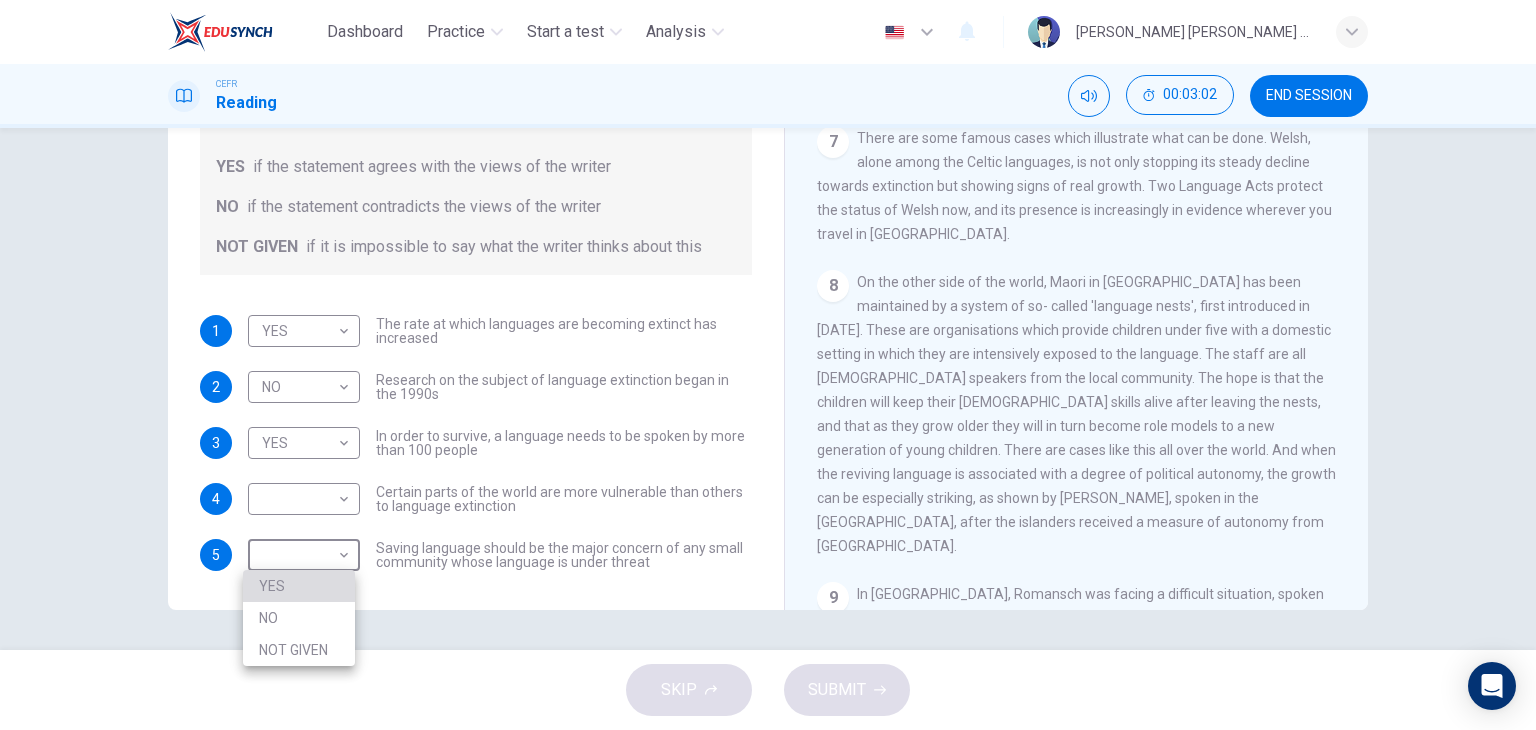 click on "YES" at bounding box center (299, 586) 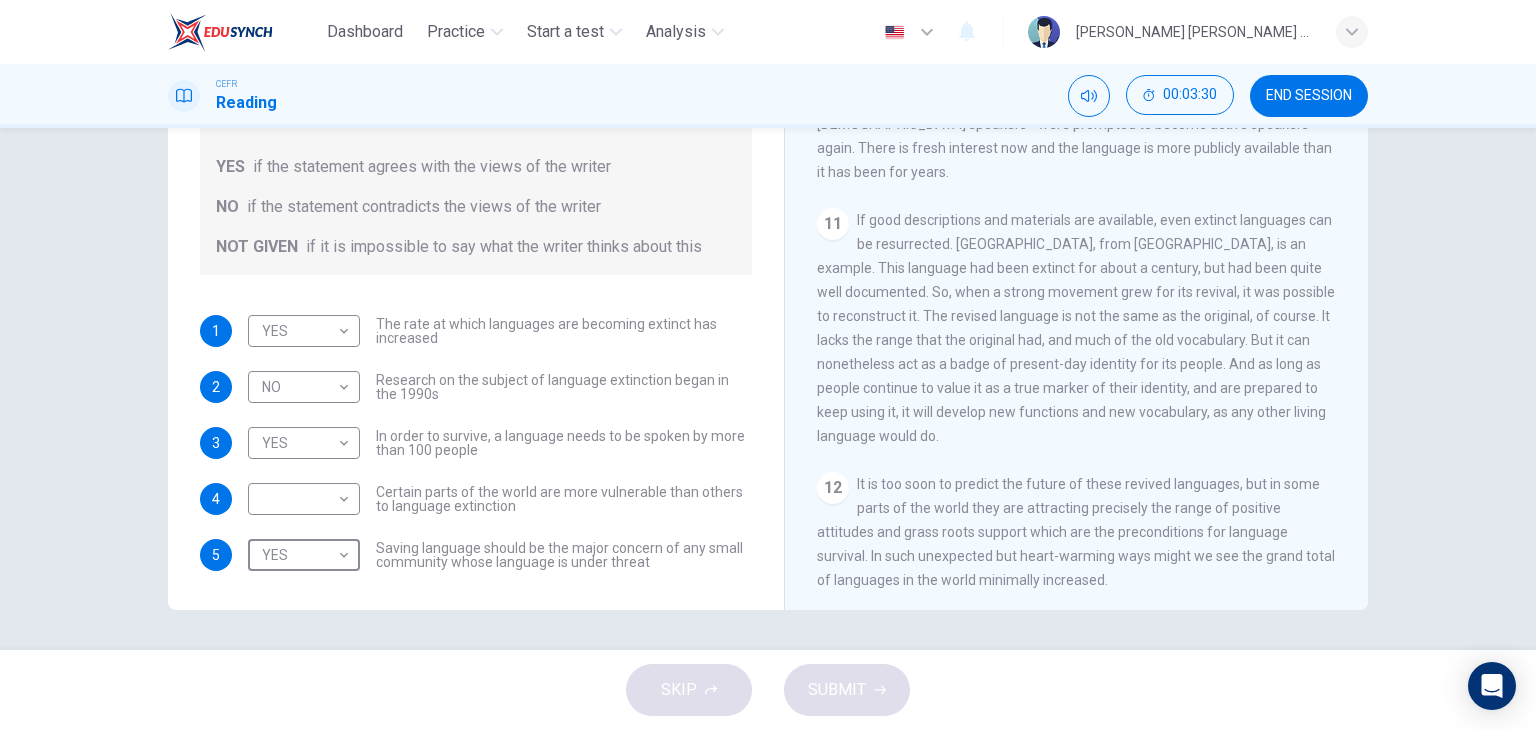scroll, scrollTop: 2209, scrollLeft: 0, axis: vertical 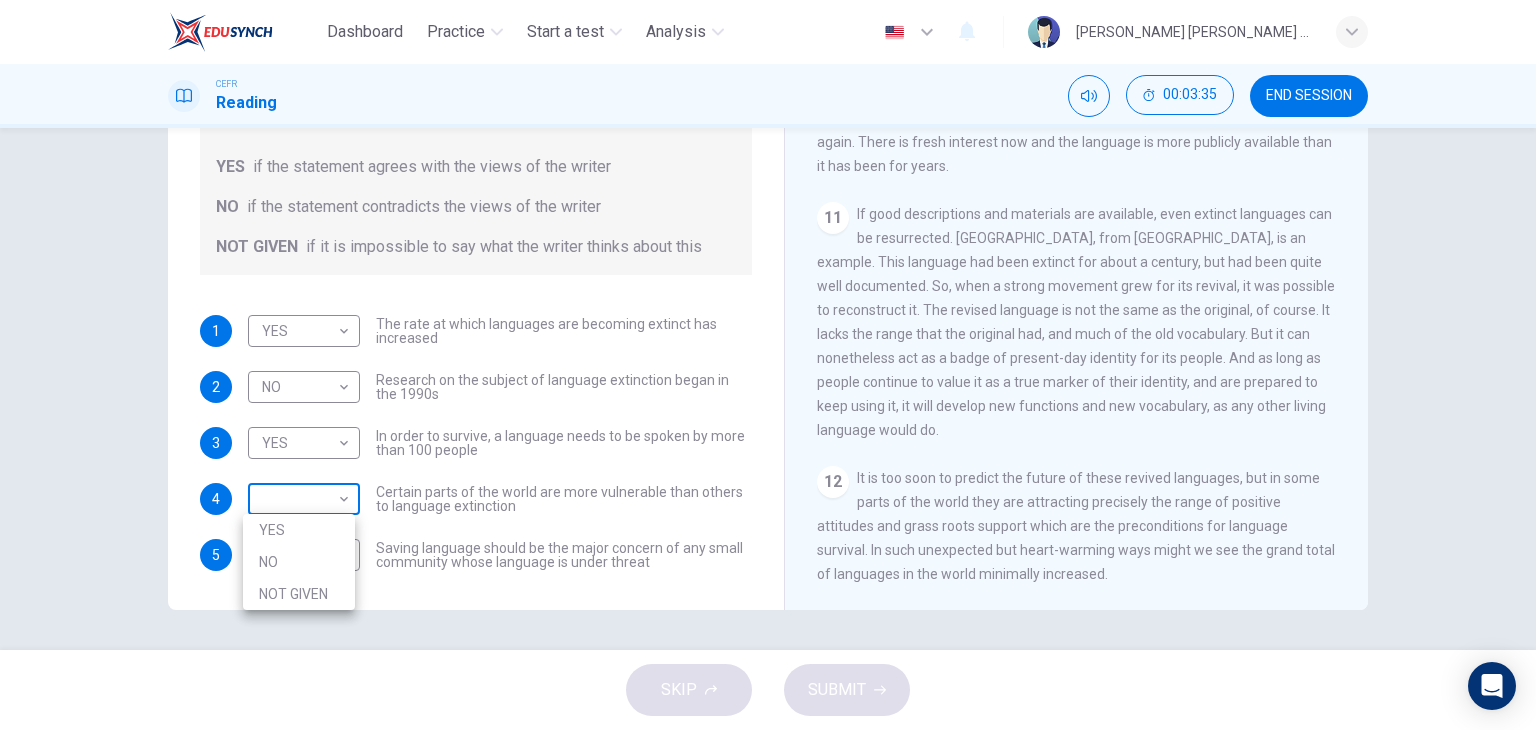 click on "Dashboard Practice Start a test Analysis English en ​ [PERSON_NAME] [PERSON_NAME] A/P [PERSON_NAME] CEFR Reading 00:03:35 END SESSION Questions 1 - 5 Do the following statements agree with the views of the writer in the Passage?  In the boxes below, write YES if the statement agrees with the views of the writer NO if the statement contradicts the views of the writer NOT GIVEN if it is impossible to say what the writer thinks about this 1 YES YES ​ The rate at which languages are becoming extinct has increased 2 NO NO ​ Research on the subject of language extinction began in the 1990s 3 YES YES ​ In order to survive, a language needs to be spoken by more than 100 people 4 ​ ​ Certain parts of the world are more vulnerable than others to language extinction 5 YES YES ​ Saving language should be the major concern of any small community whose language is under threat Saving Language CLICK TO ZOOM Click to Zoom 1 2 3 4 5 6 7 8 9 10 11 12 SKIP SUBMIT EduSynch - Online Language Proficiency Testing
NO" at bounding box center (768, 365) 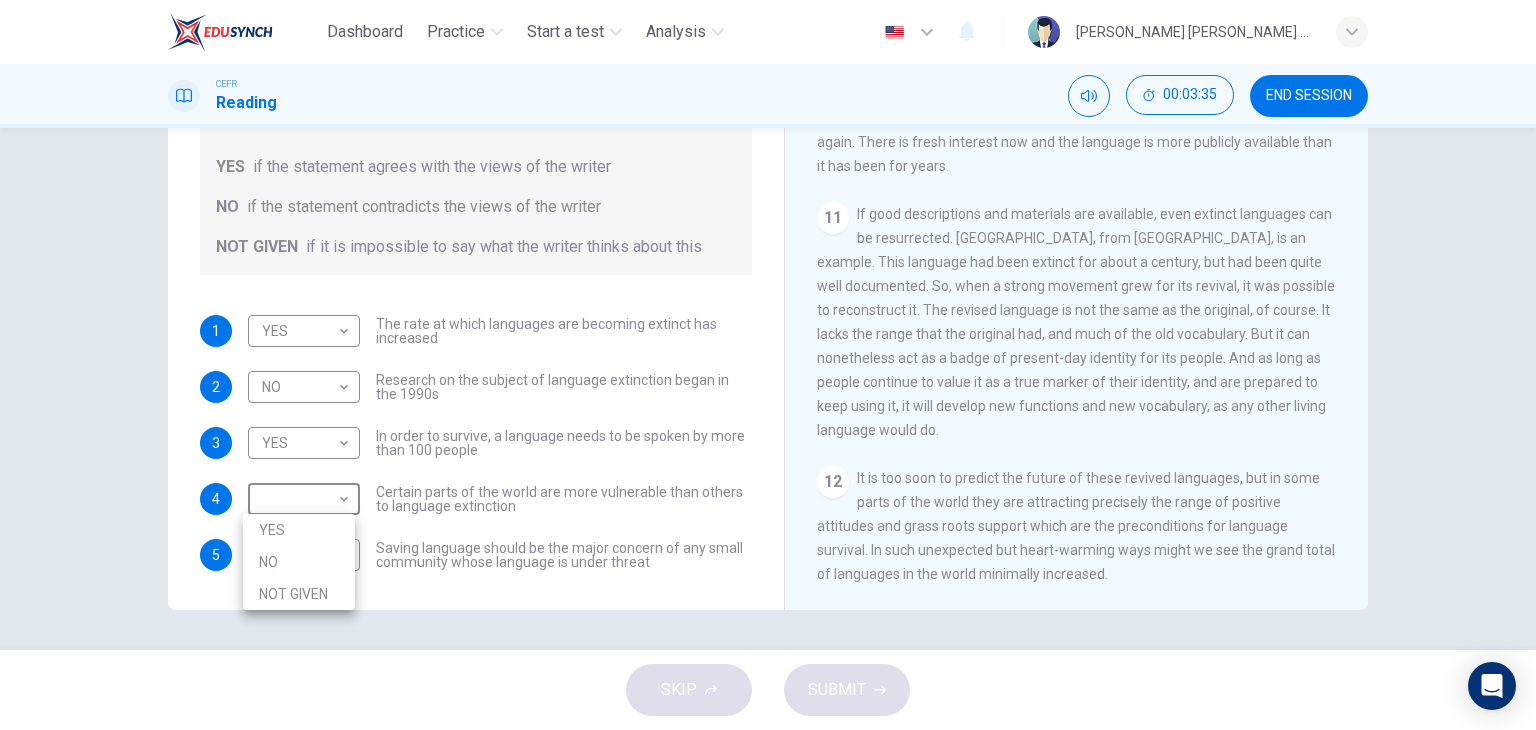 click on "NO" at bounding box center [299, 562] 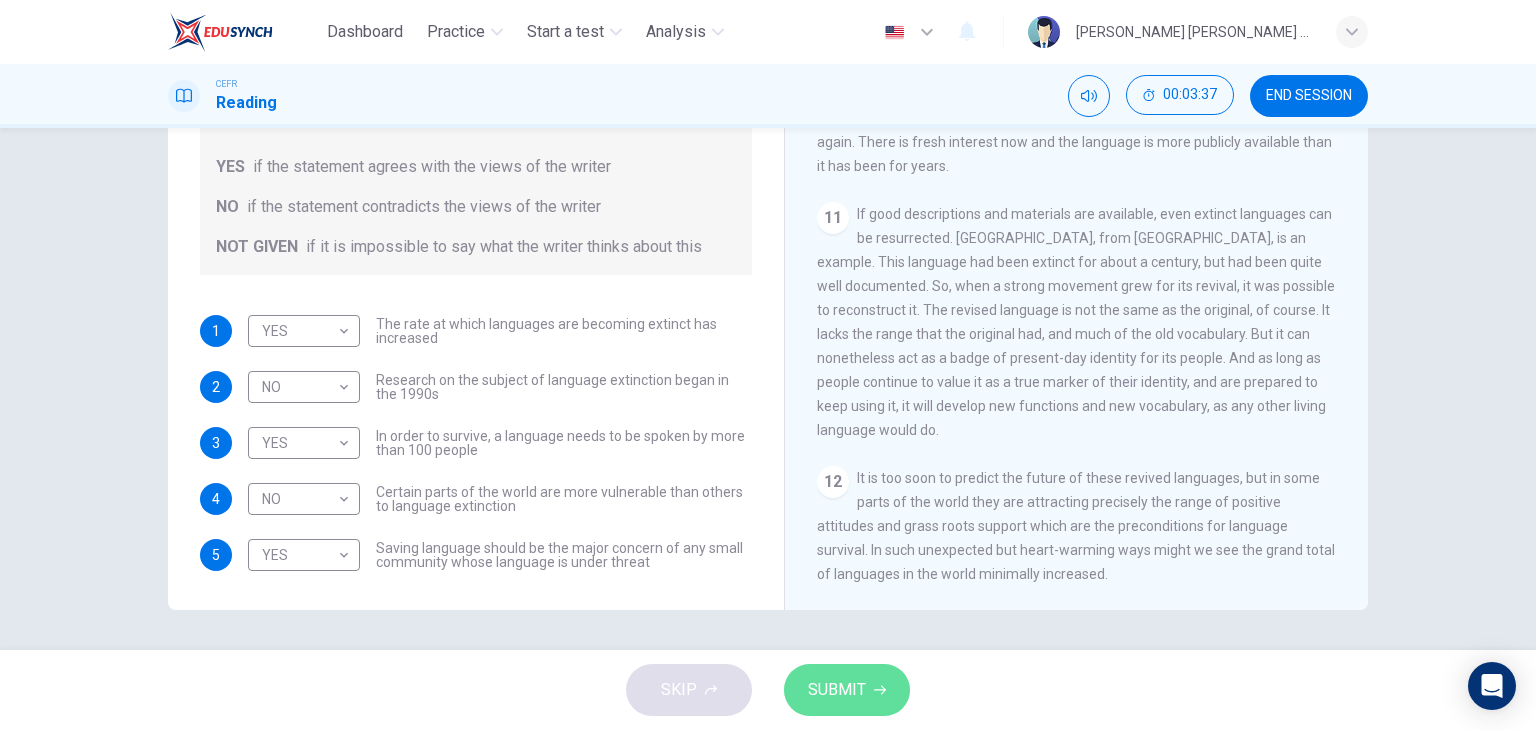 click on "SUBMIT" at bounding box center (847, 690) 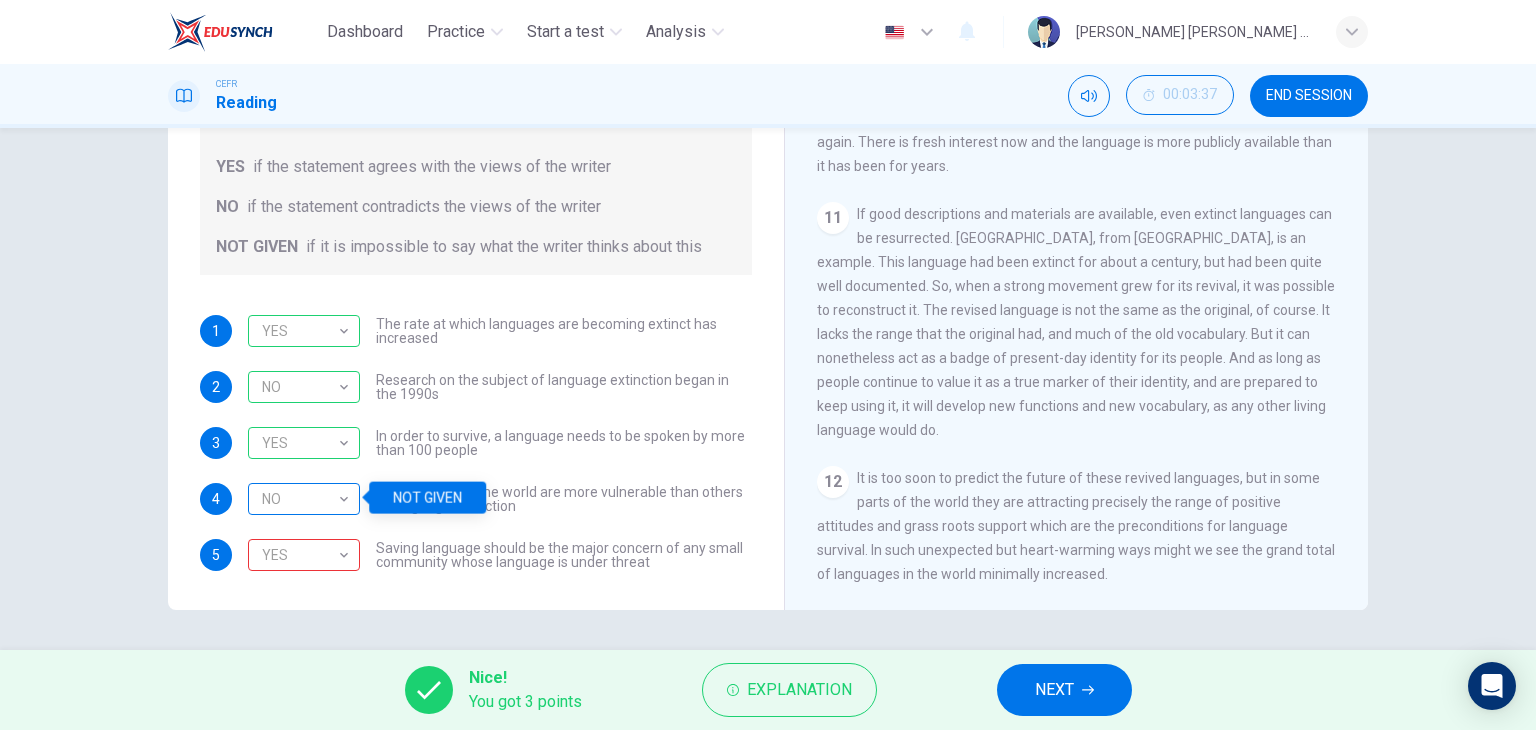click on "NO" at bounding box center (300, 499) 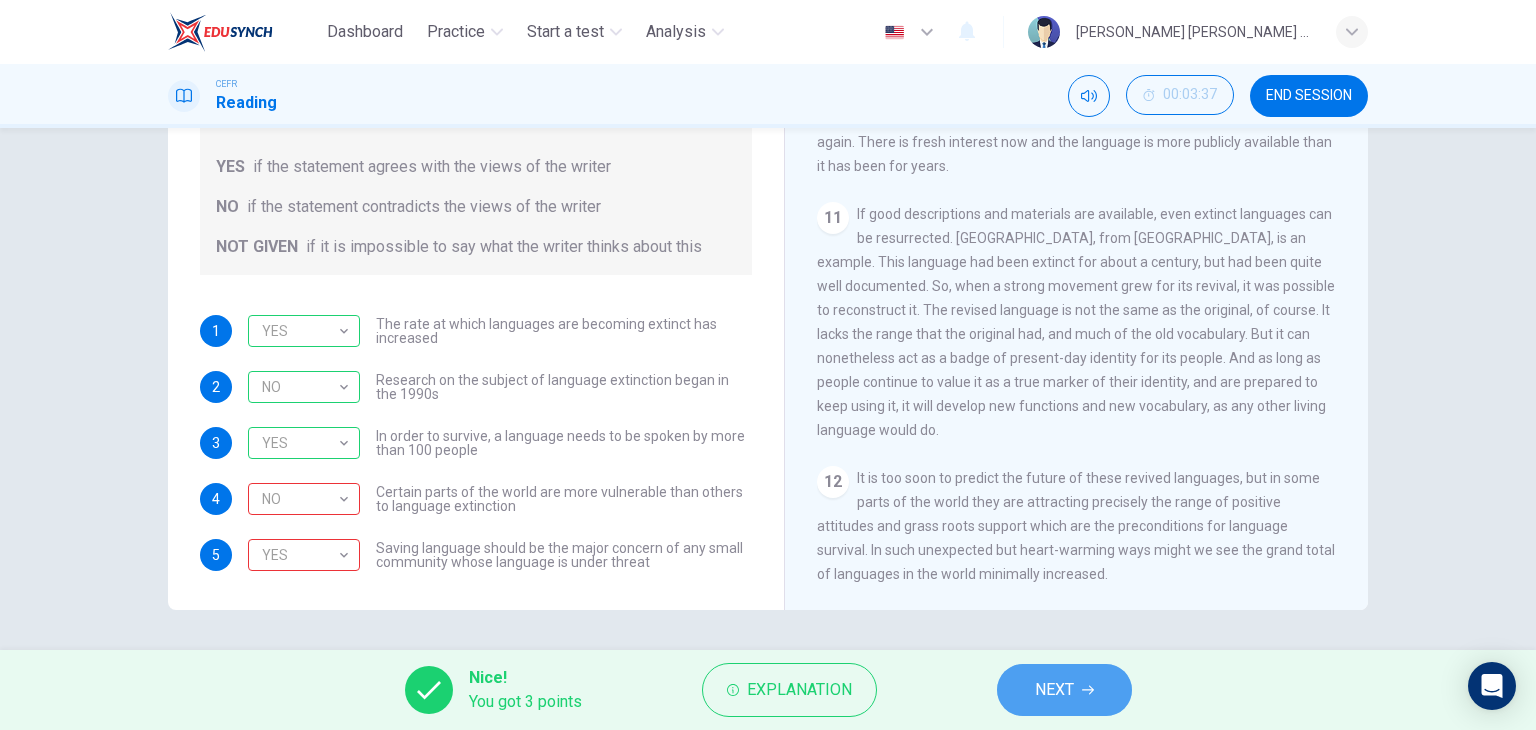 click on "NEXT" at bounding box center (1064, 690) 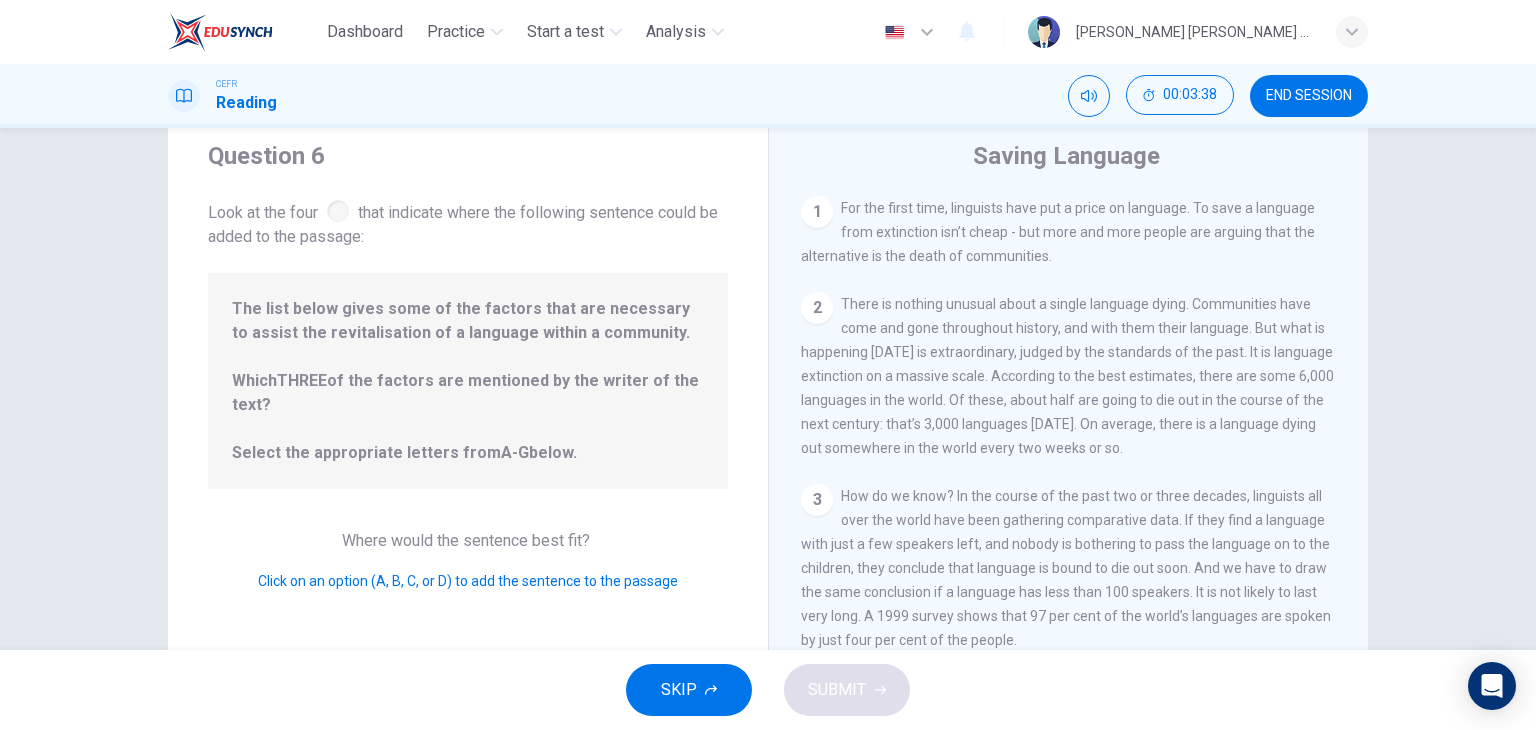 scroll, scrollTop: 53, scrollLeft: 0, axis: vertical 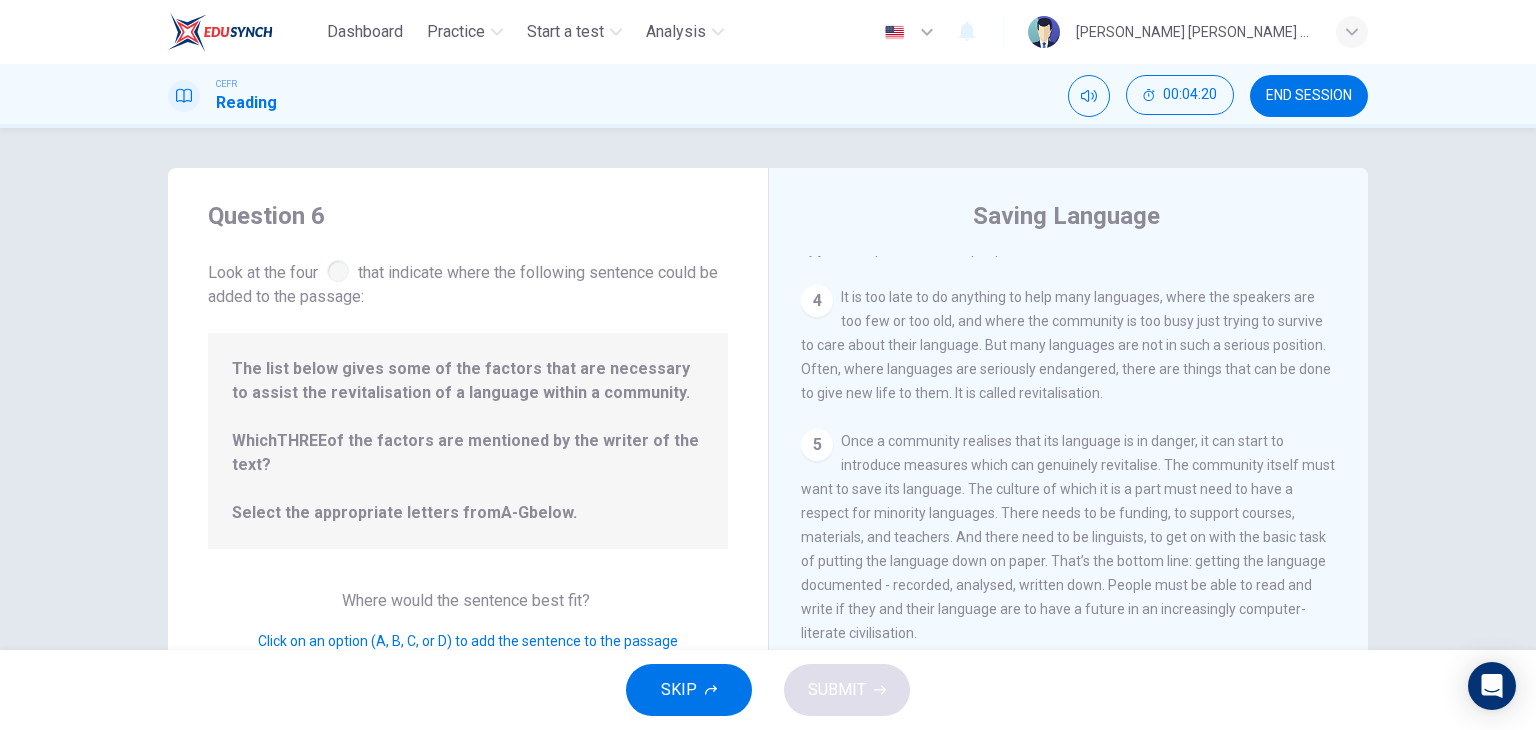 click on "The list below gives some of the factors that are necessary to assist the revitalisation of a language within a community.
Which  THREE  of the factors are mentioned by the writer of the text?
Select the appropriate letters from  A-G  below." at bounding box center [468, 441] 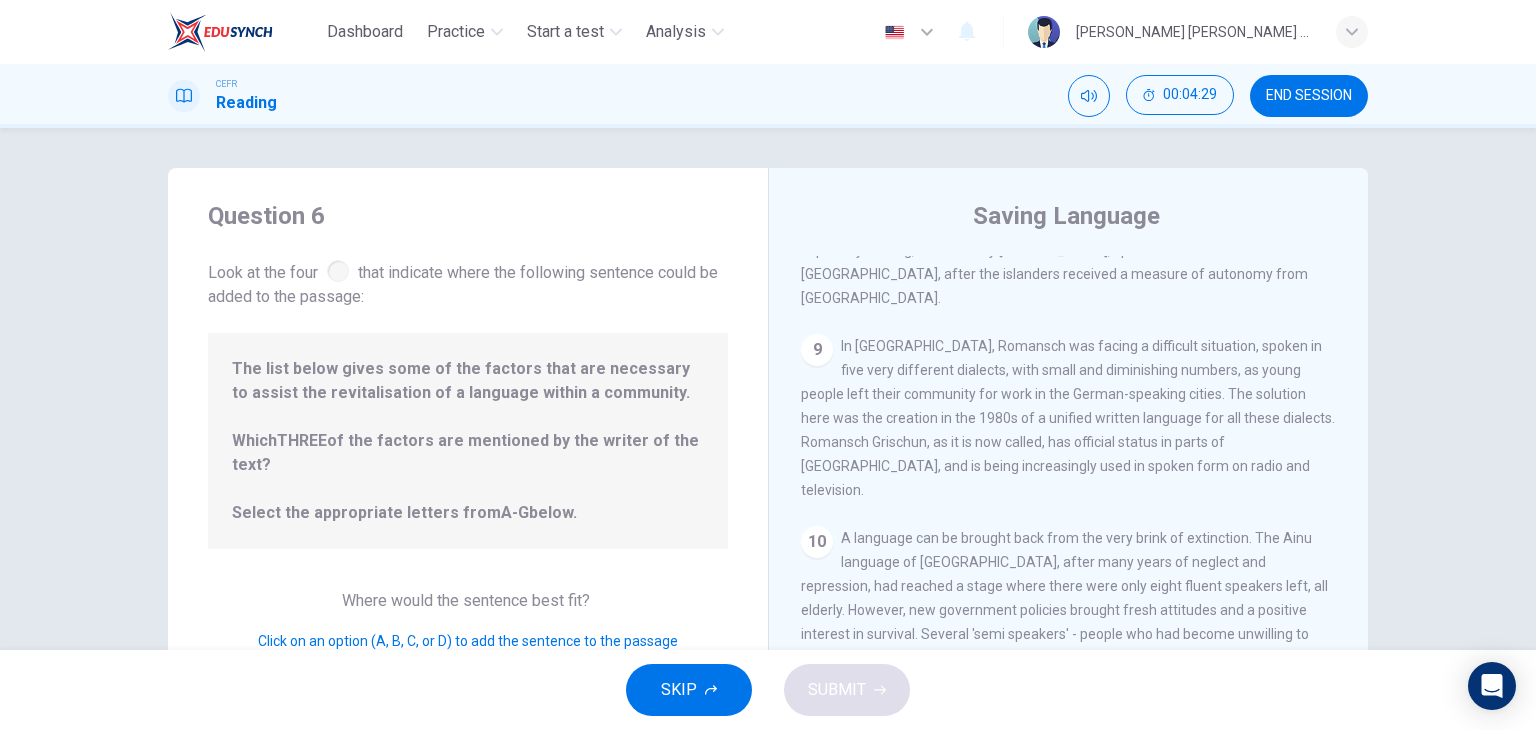 scroll, scrollTop: 1746, scrollLeft: 0, axis: vertical 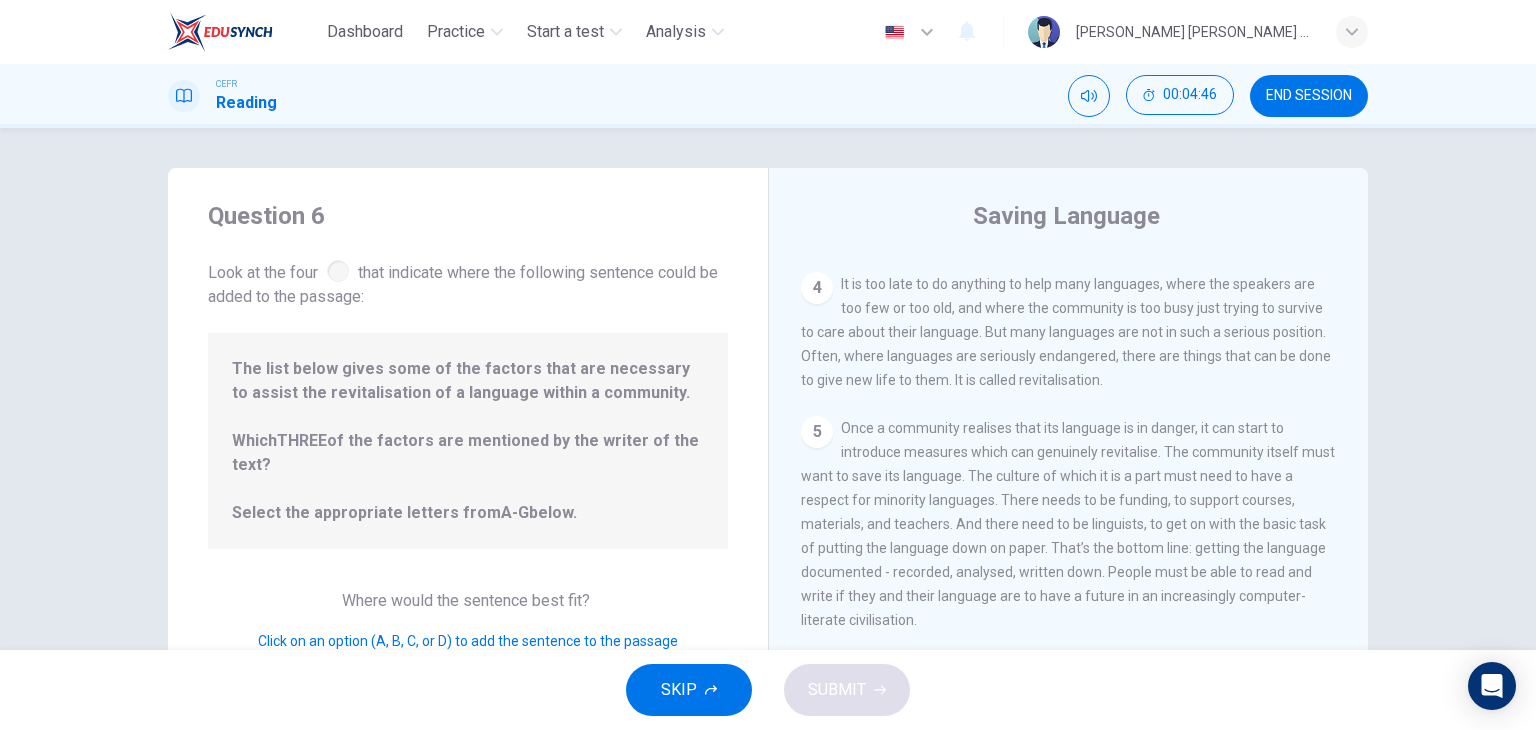 click on "4 It is too late to do anything to help many languages, where the speakers are too few or too old, and where the community is too busy just trying to survive to care about their language. But many languages are not in such a serious position. Often, where languages are seriously endangered, there are things that can be done to give new life to them. It is called revitalisation." at bounding box center (1069, 332) 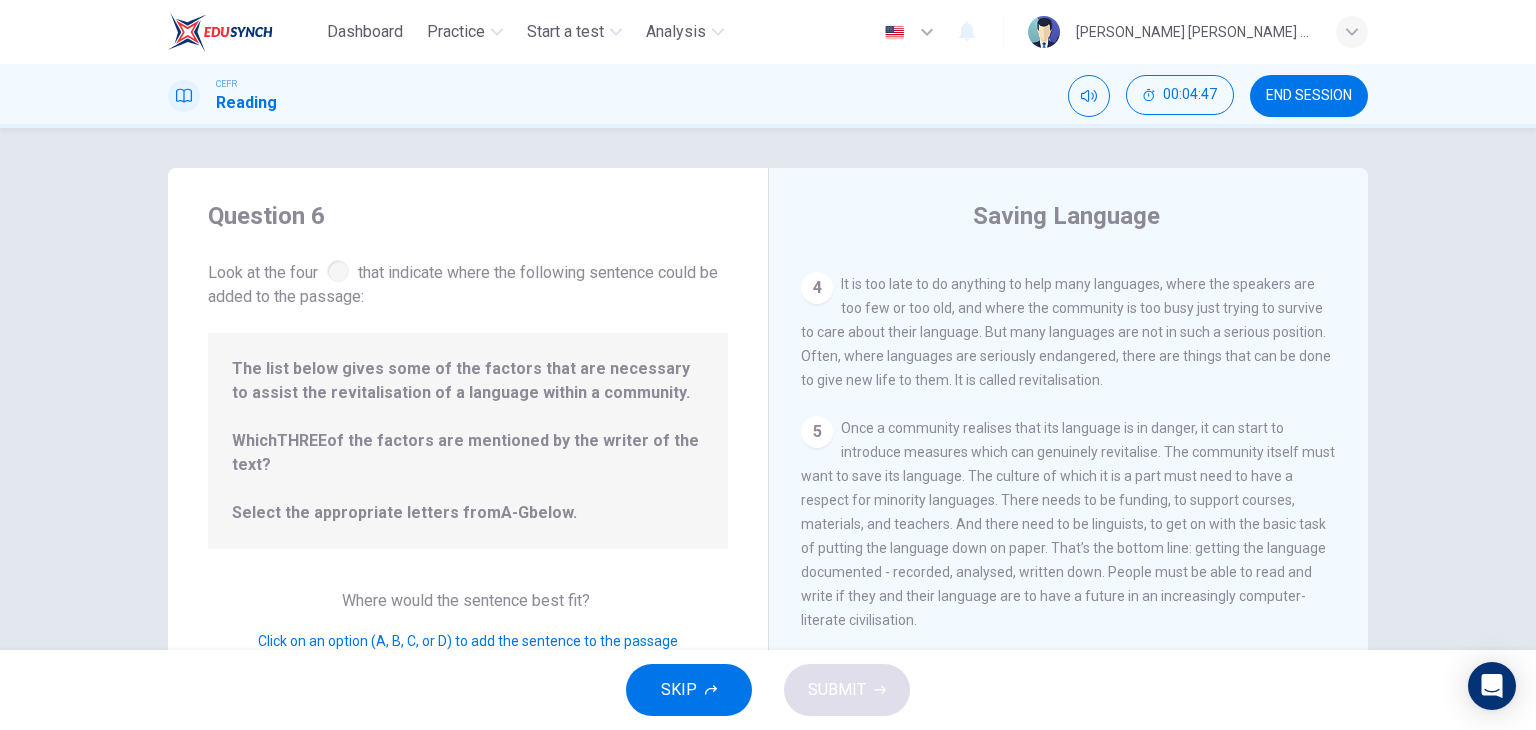 click on "4 It is too late to do anything to help many languages, where the speakers are too few or too old, and where the community is too busy just trying to survive to care about their language. But many languages are not in such a serious position. Often, where languages are seriously endangered, there are things that can be done to give new life to them. It is called revitalisation." at bounding box center (1069, 332) 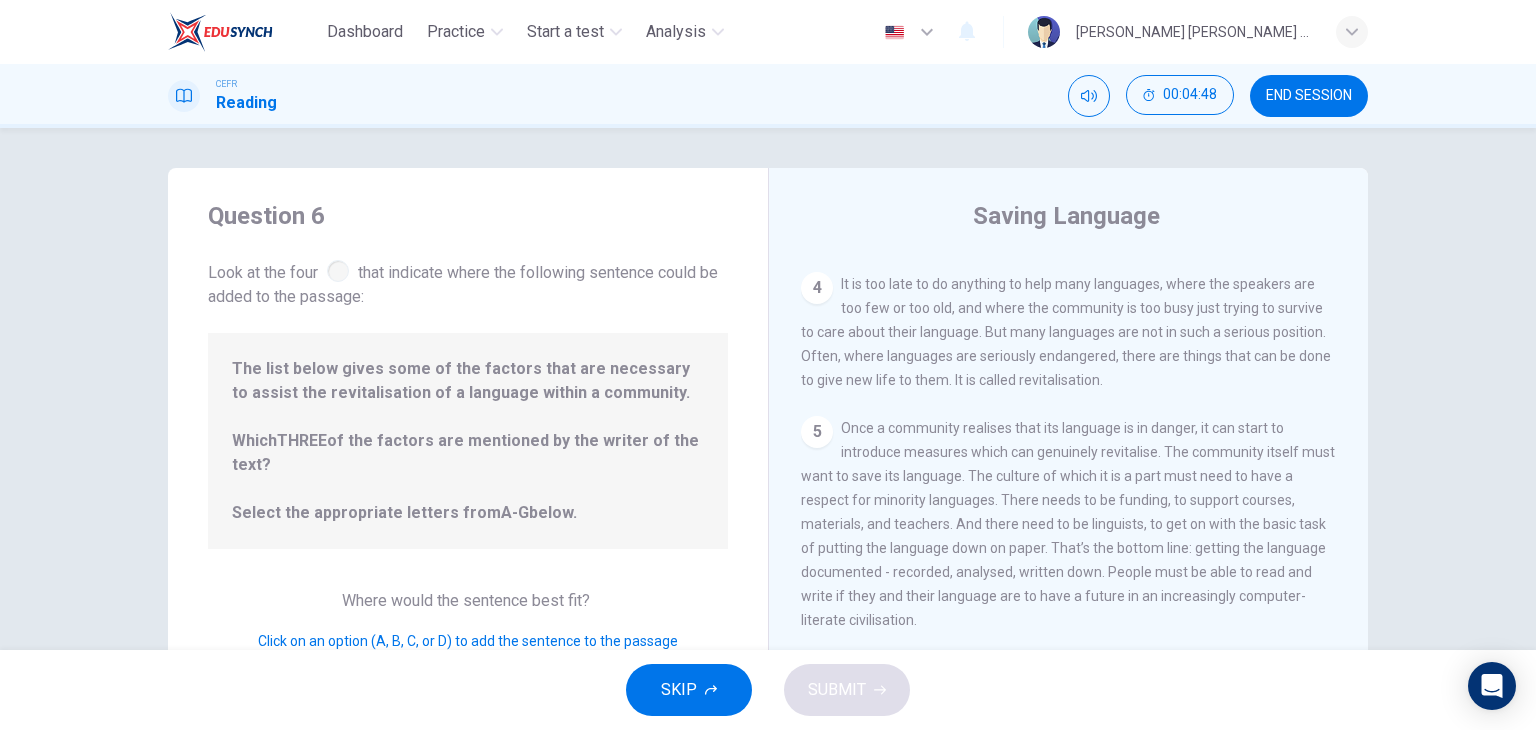 click on "It is too late to do anything to help many languages, where the speakers are too few or too old, and where the community is too busy just trying to survive to care about their language. But many languages are not in such a serious position. Often, where languages are seriously endangered, there are things that can be done to give new life to them. It is called revitalisation." at bounding box center [1066, 332] 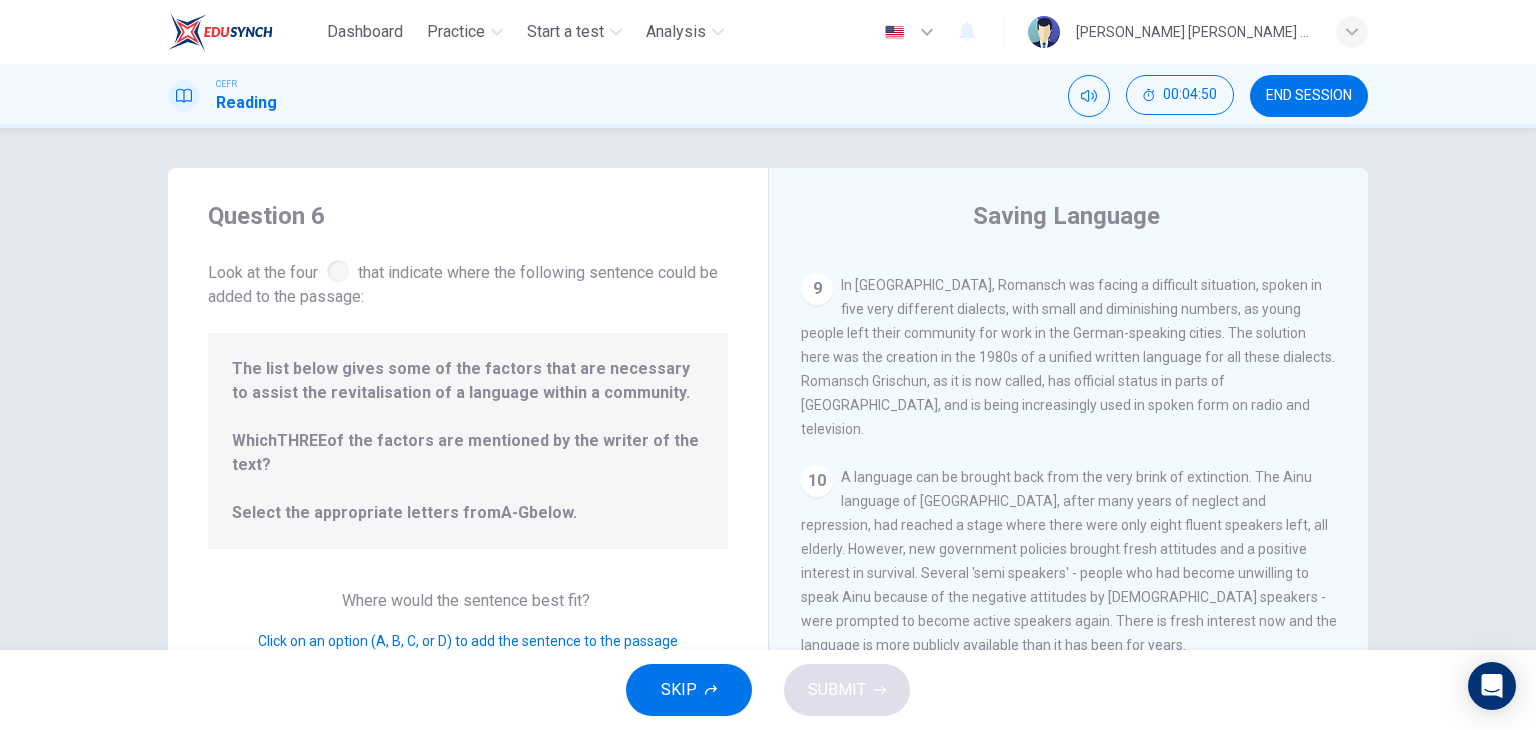 scroll, scrollTop: 1746, scrollLeft: 0, axis: vertical 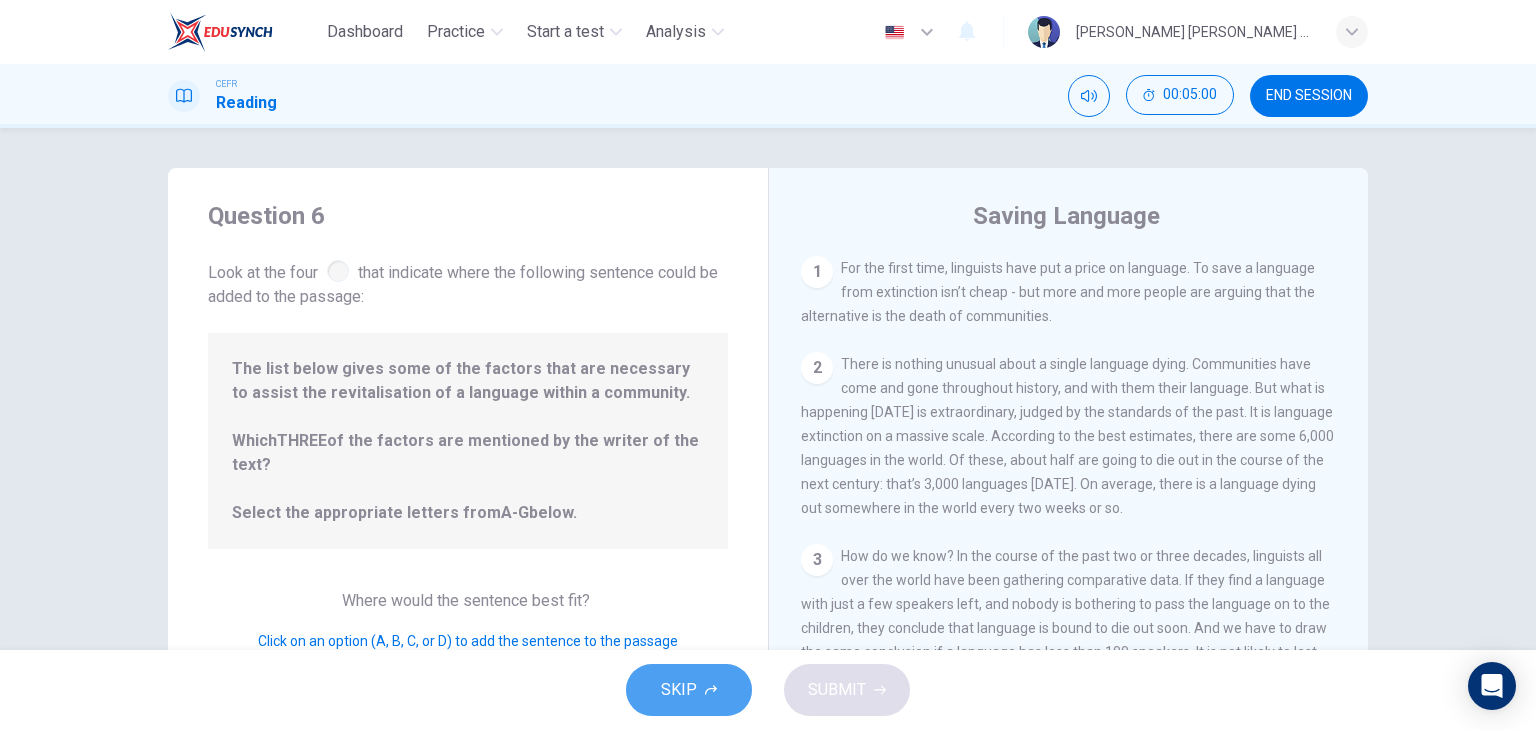 click on "SKIP" at bounding box center [689, 690] 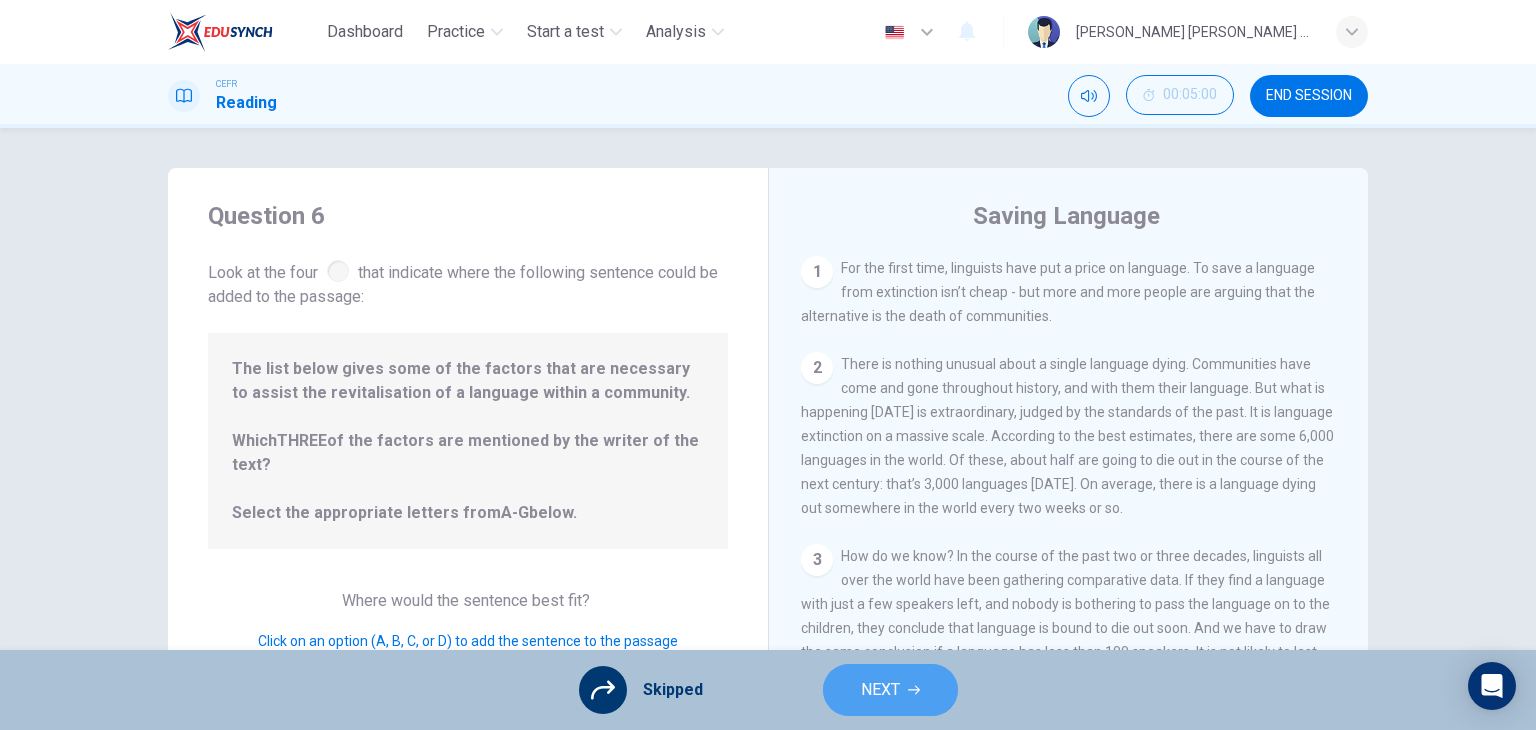 click 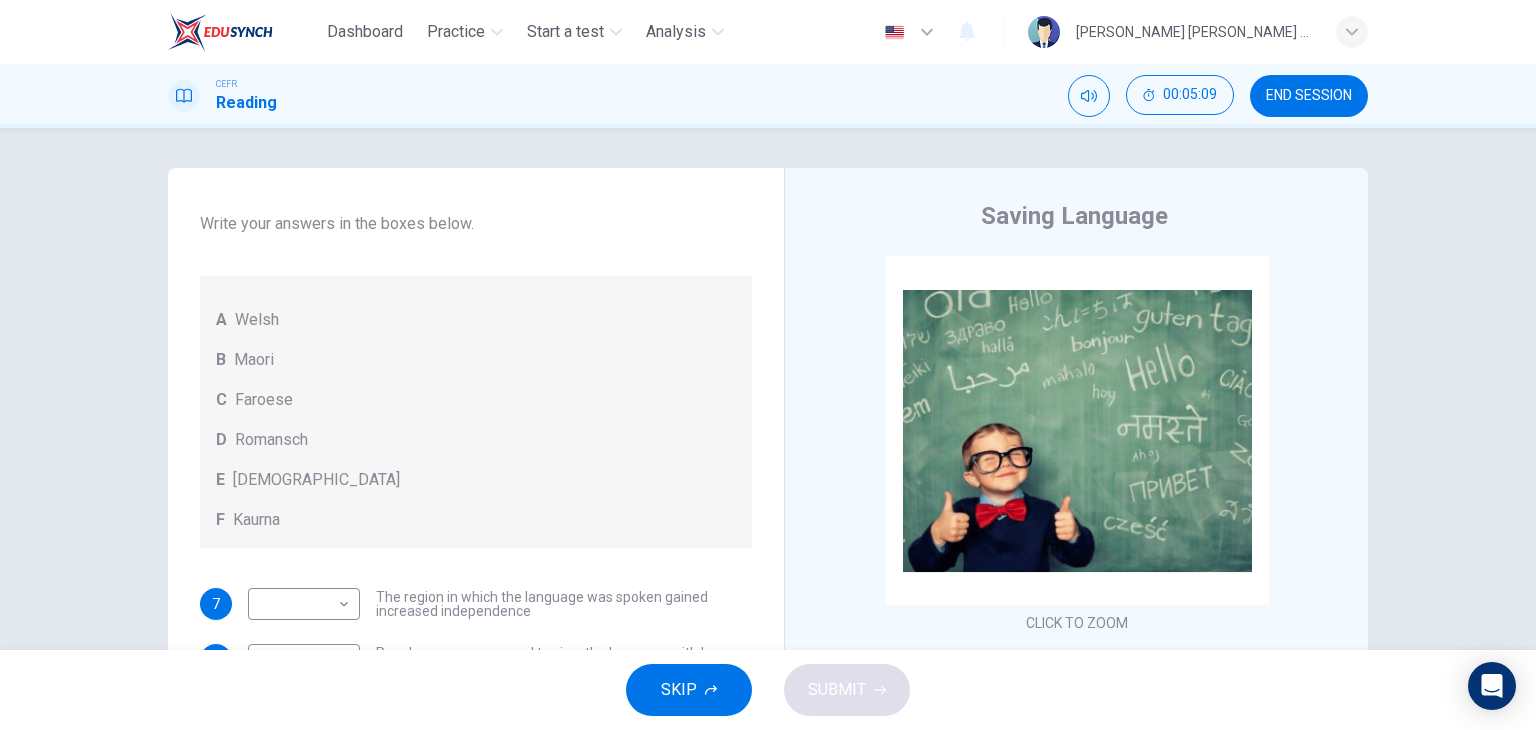scroll, scrollTop: 144, scrollLeft: 0, axis: vertical 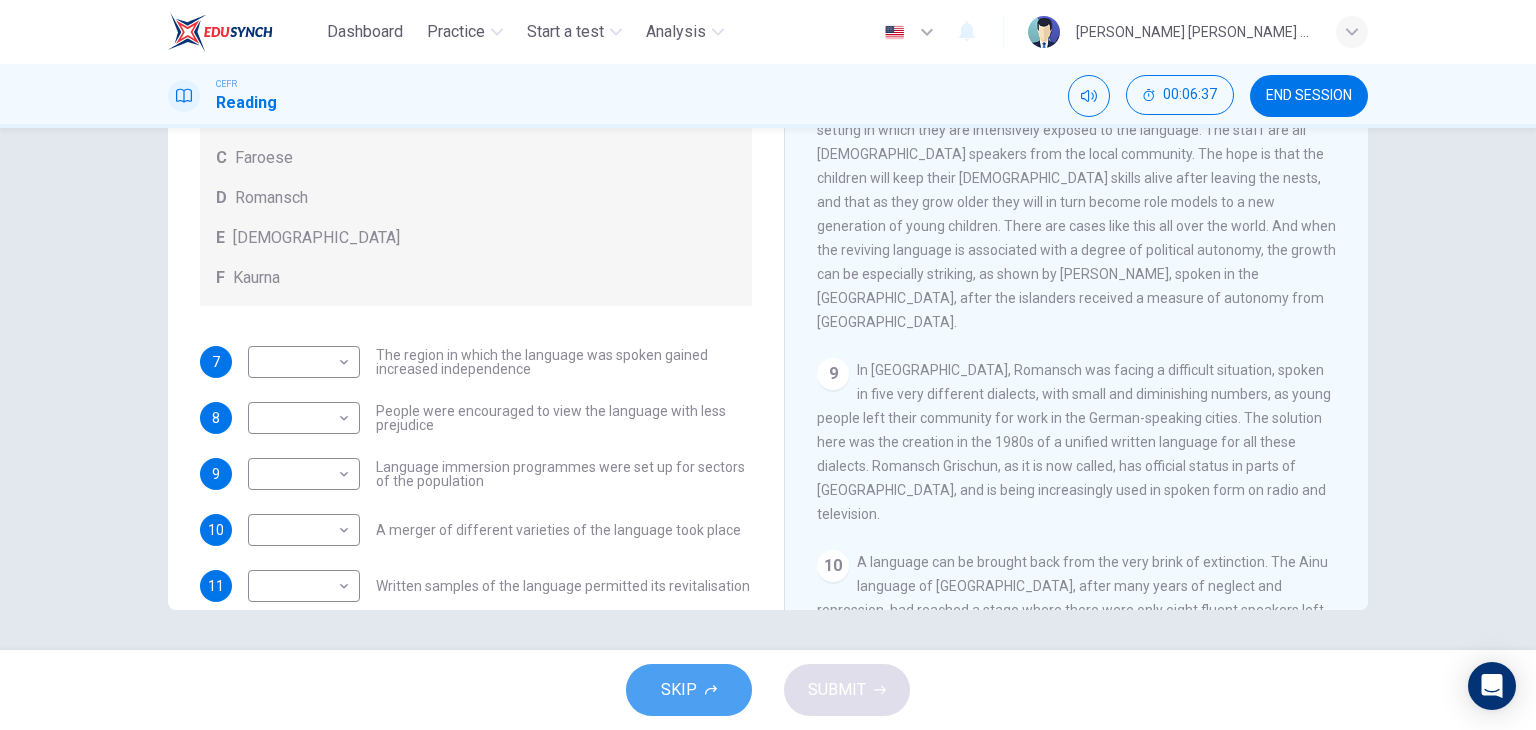 click on "SKIP" at bounding box center [679, 690] 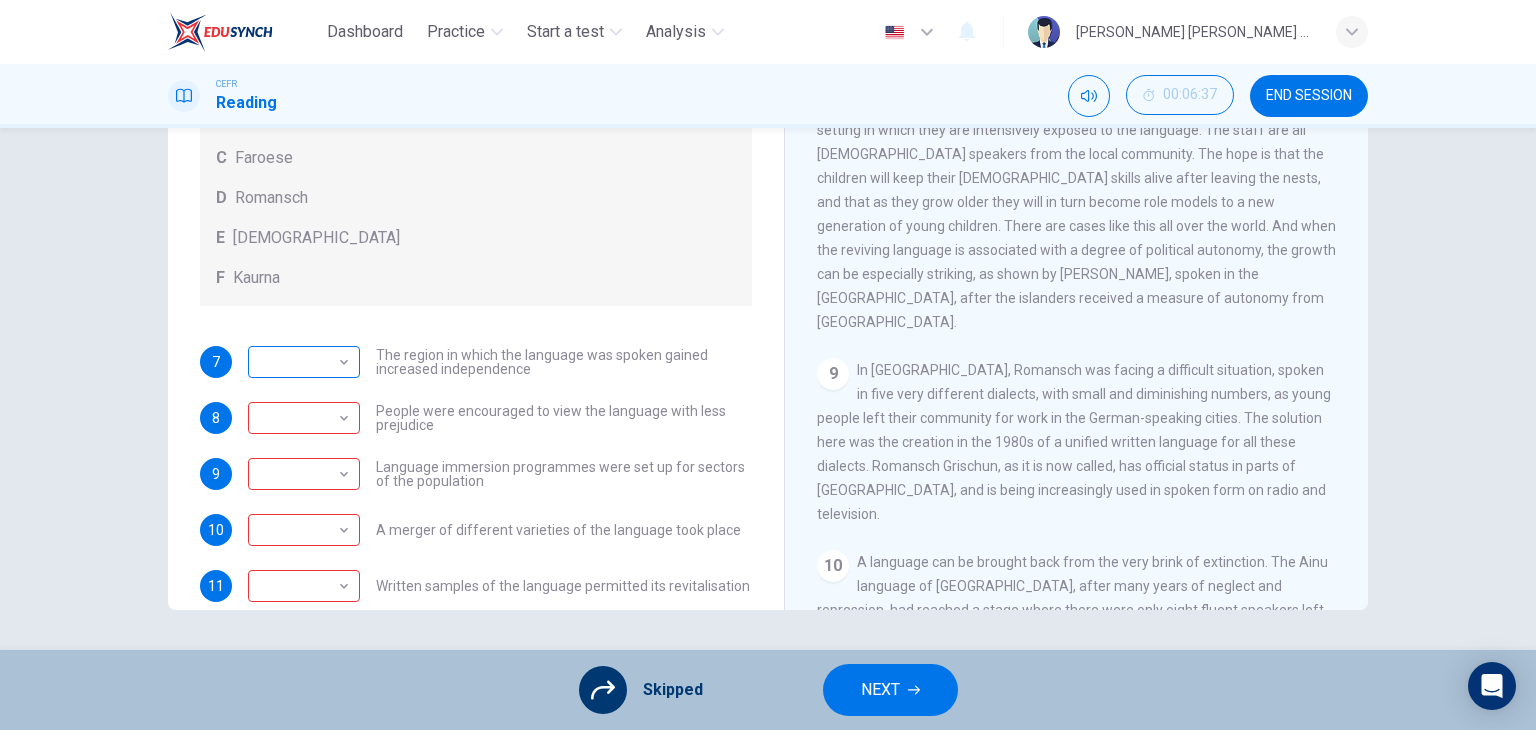 click on "​" at bounding box center (300, 362) 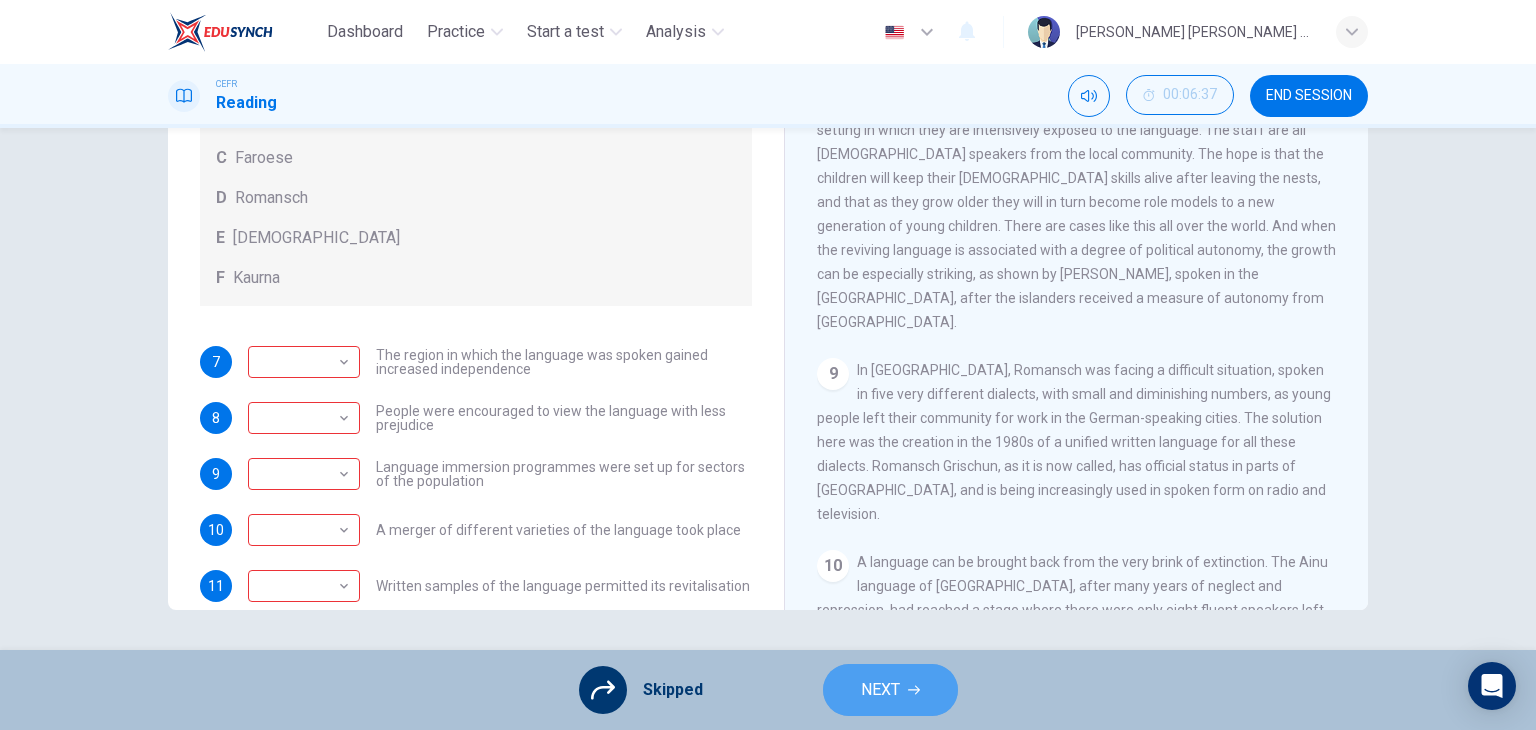 click on "NEXT" at bounding box center [890, 690] 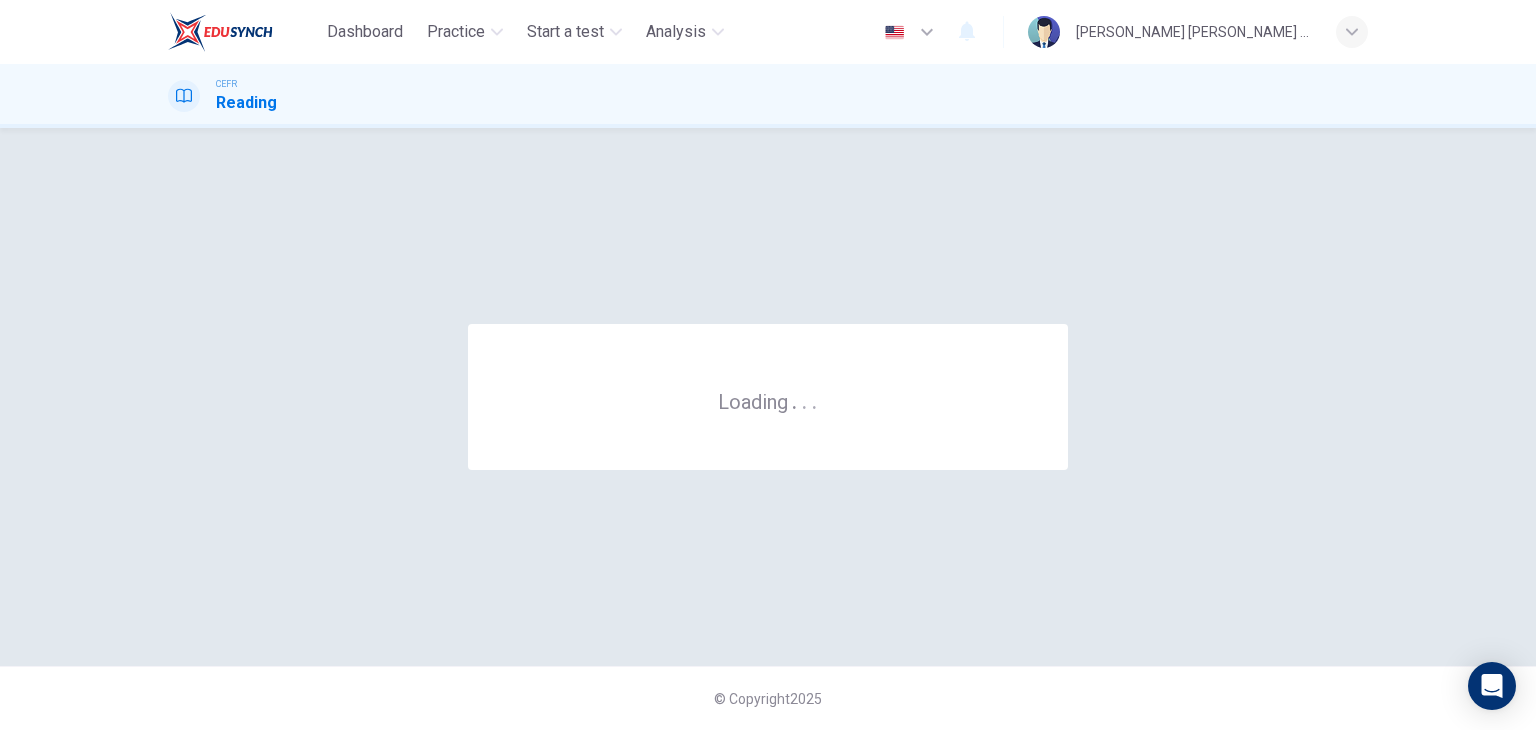scroll, scrollTop: 0, scrollLeft: 0, axis: both 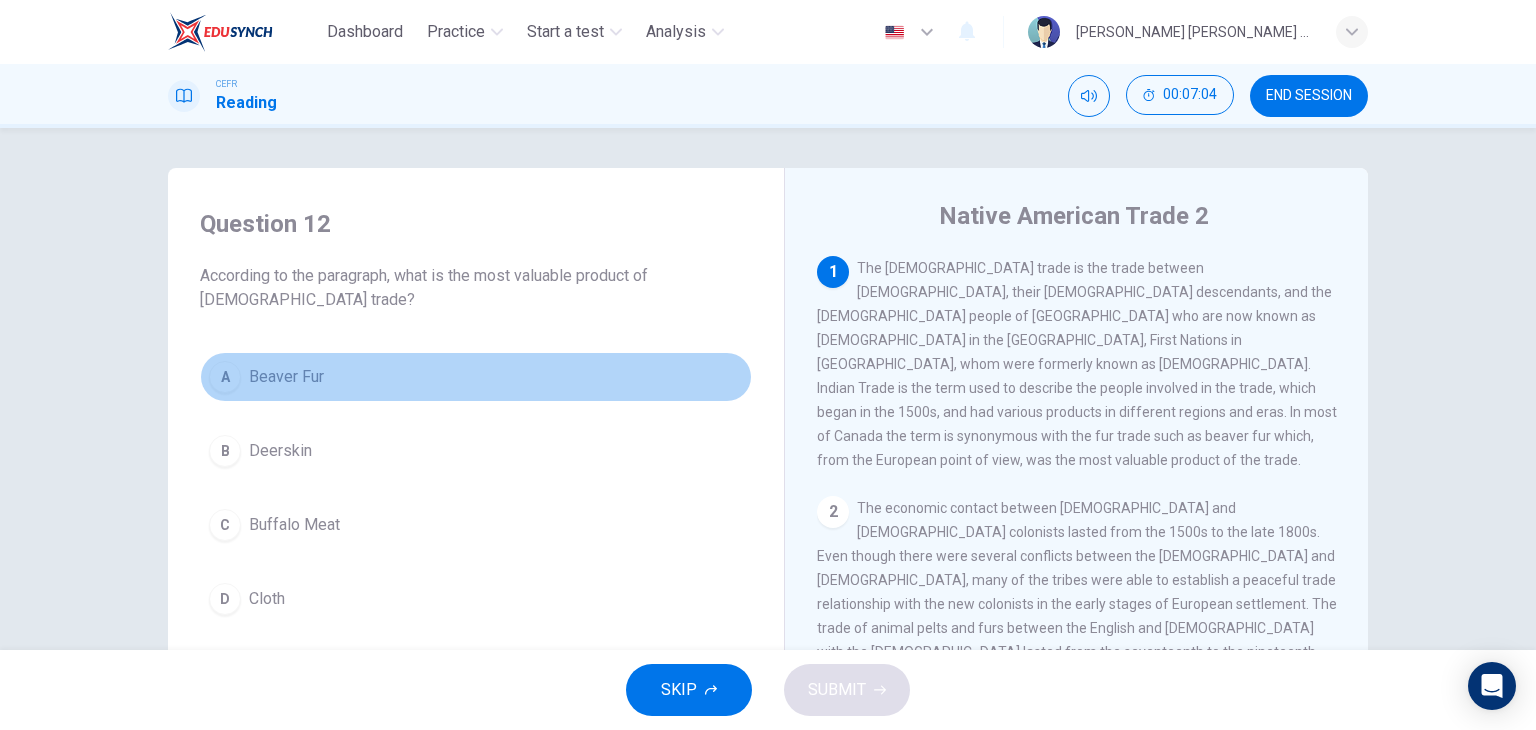 click on "Beaver Fur" at bounding box center (286, 377) 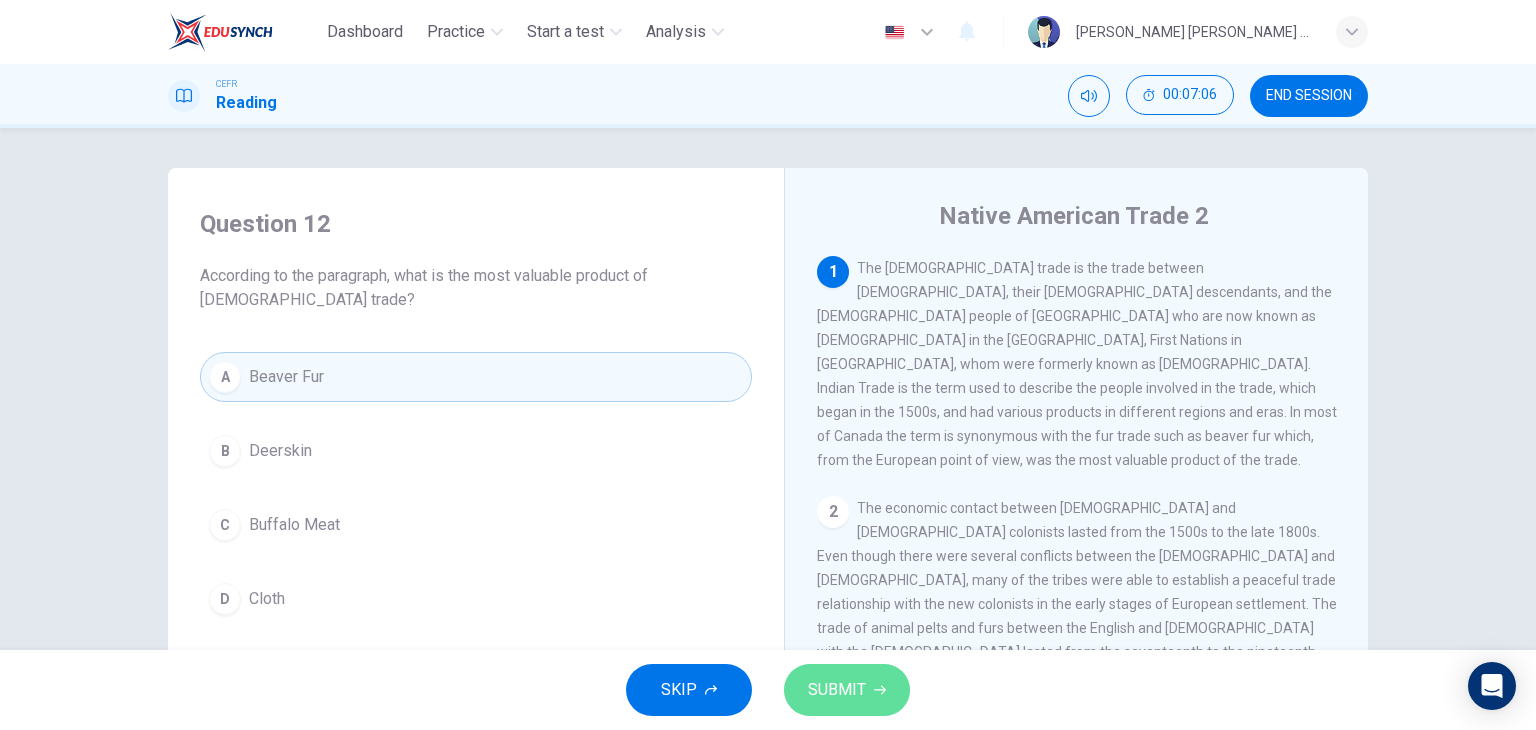 click on "SUBMIT" at bounding box center (837, 690) 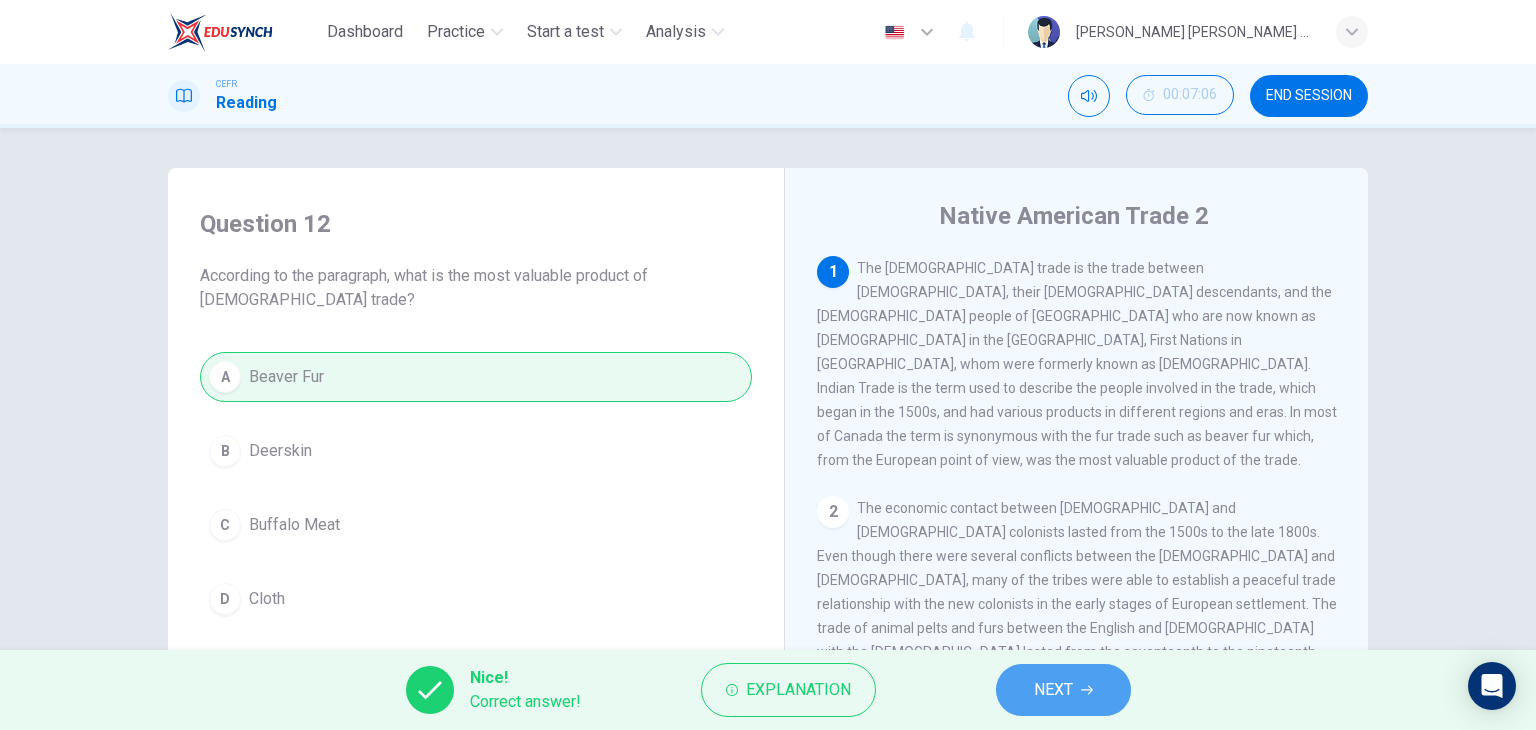 click on "NEXT" at bounding box center [1063, 690] 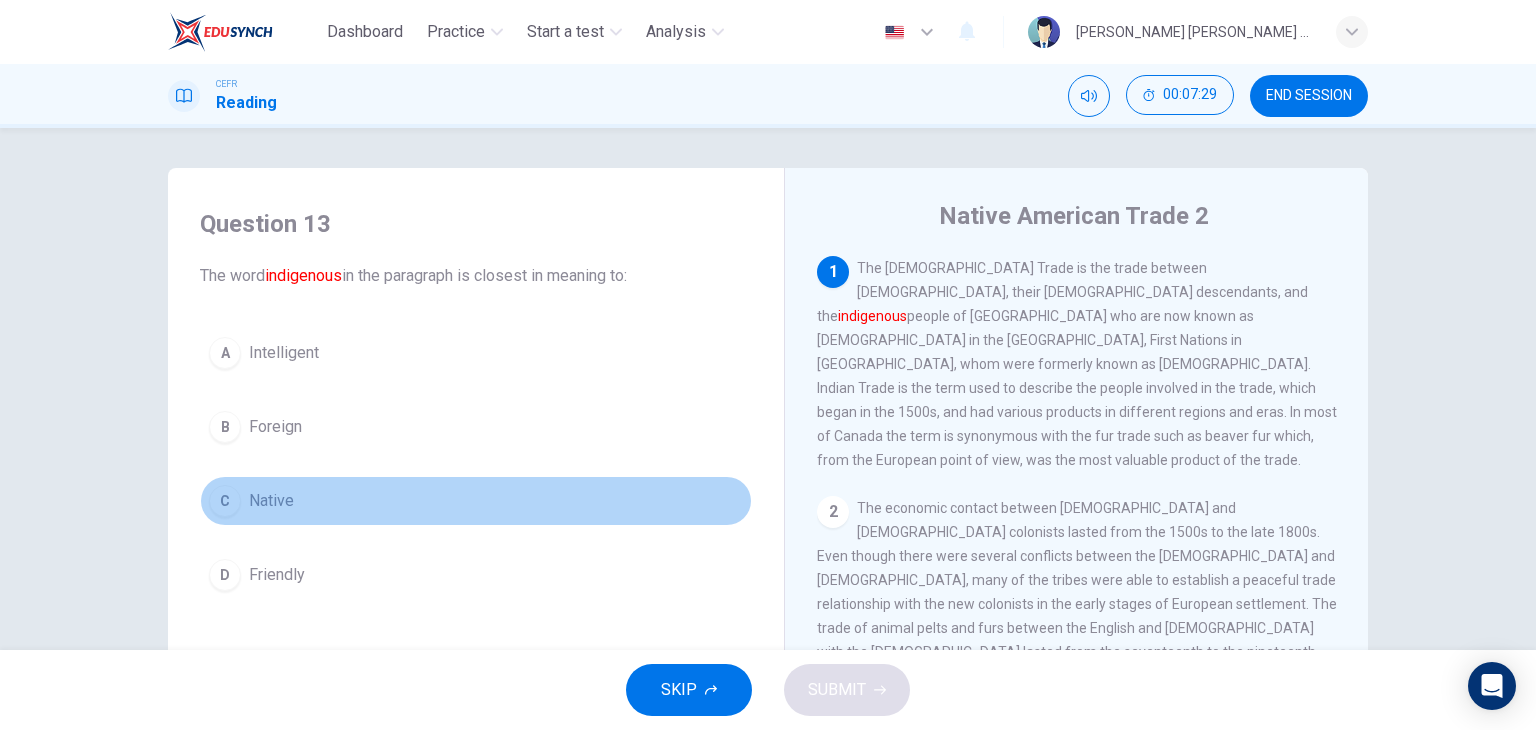 click on "Native" at bounding box center (271, 501) 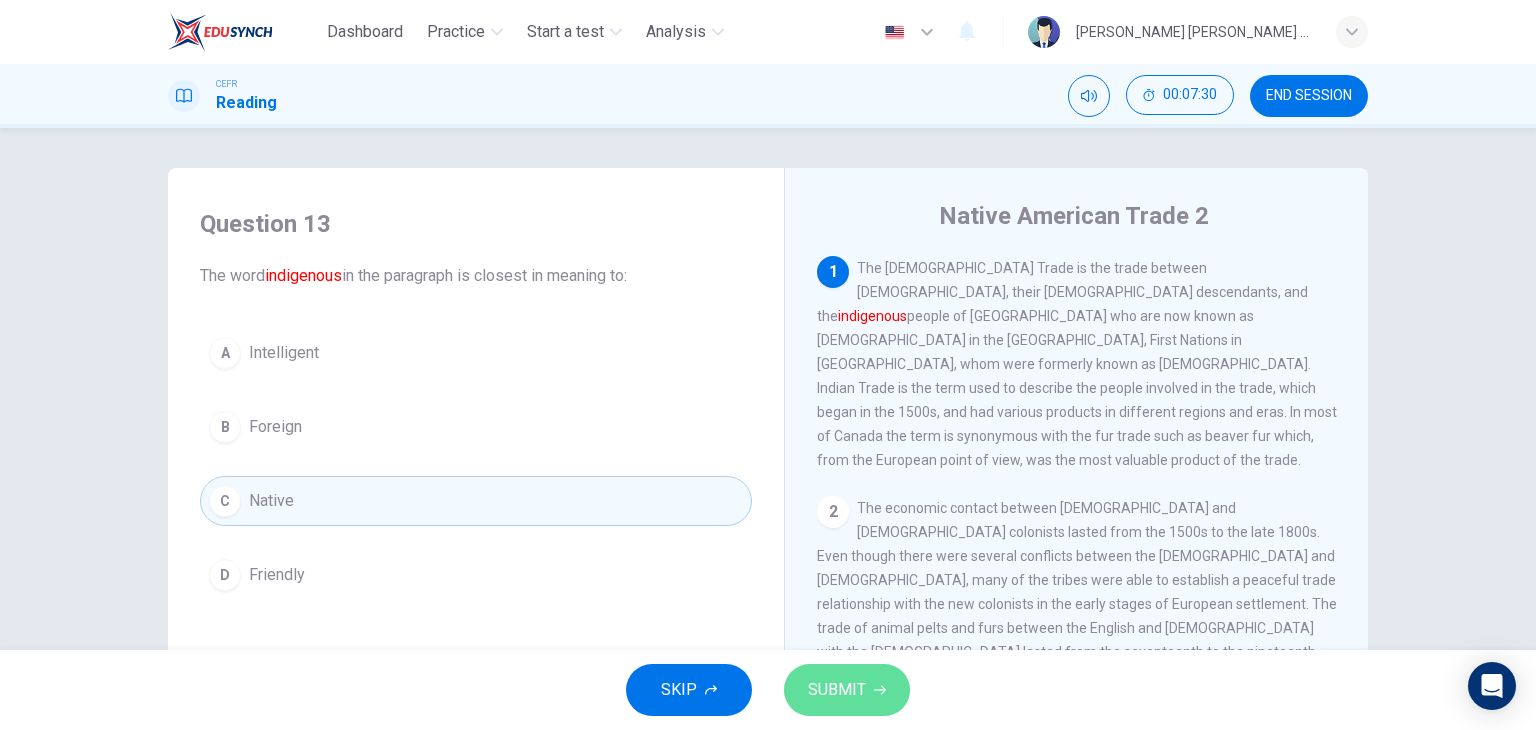 click on "SUBMIT" at bounding box center [837, 690] 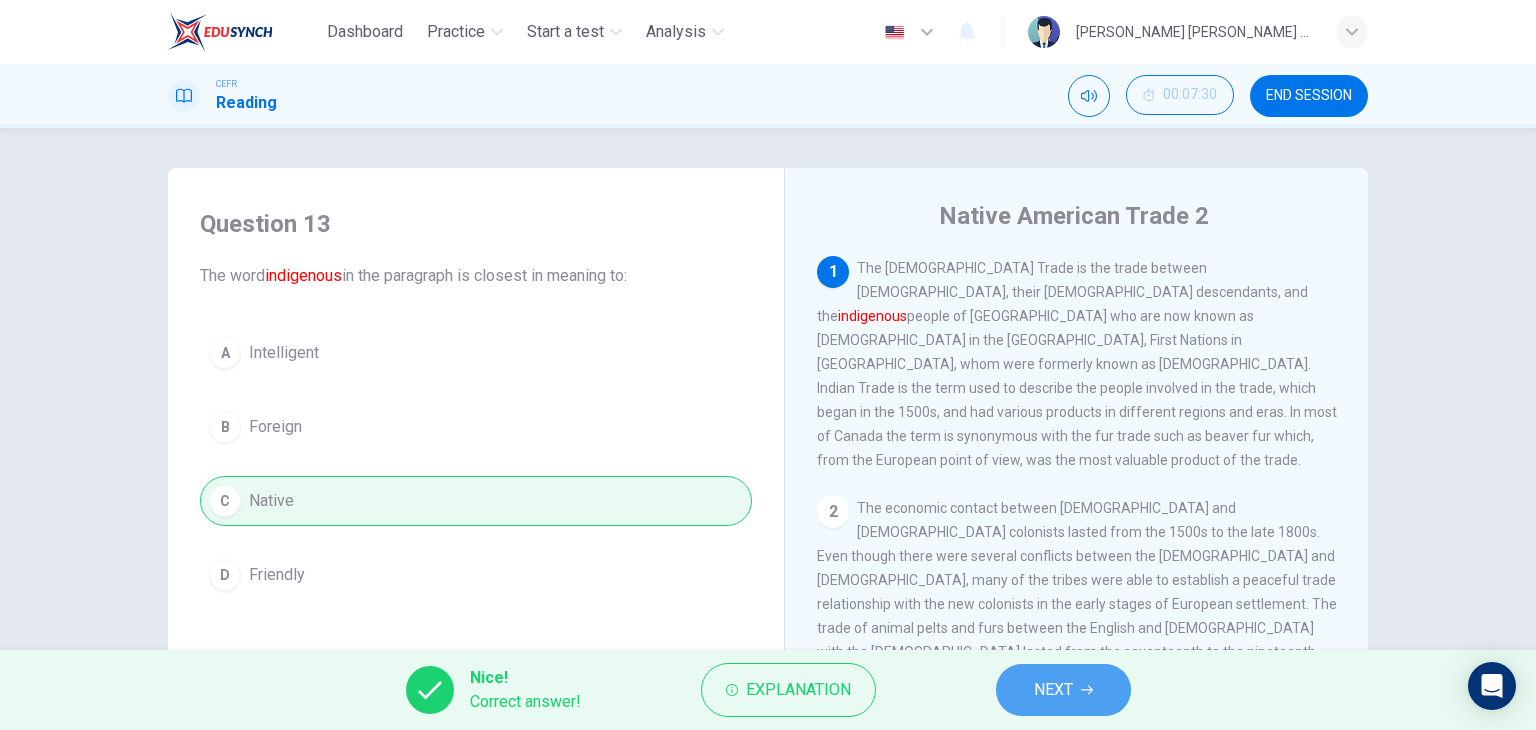 click on "NEXT" at bounding box center [1063, 690] 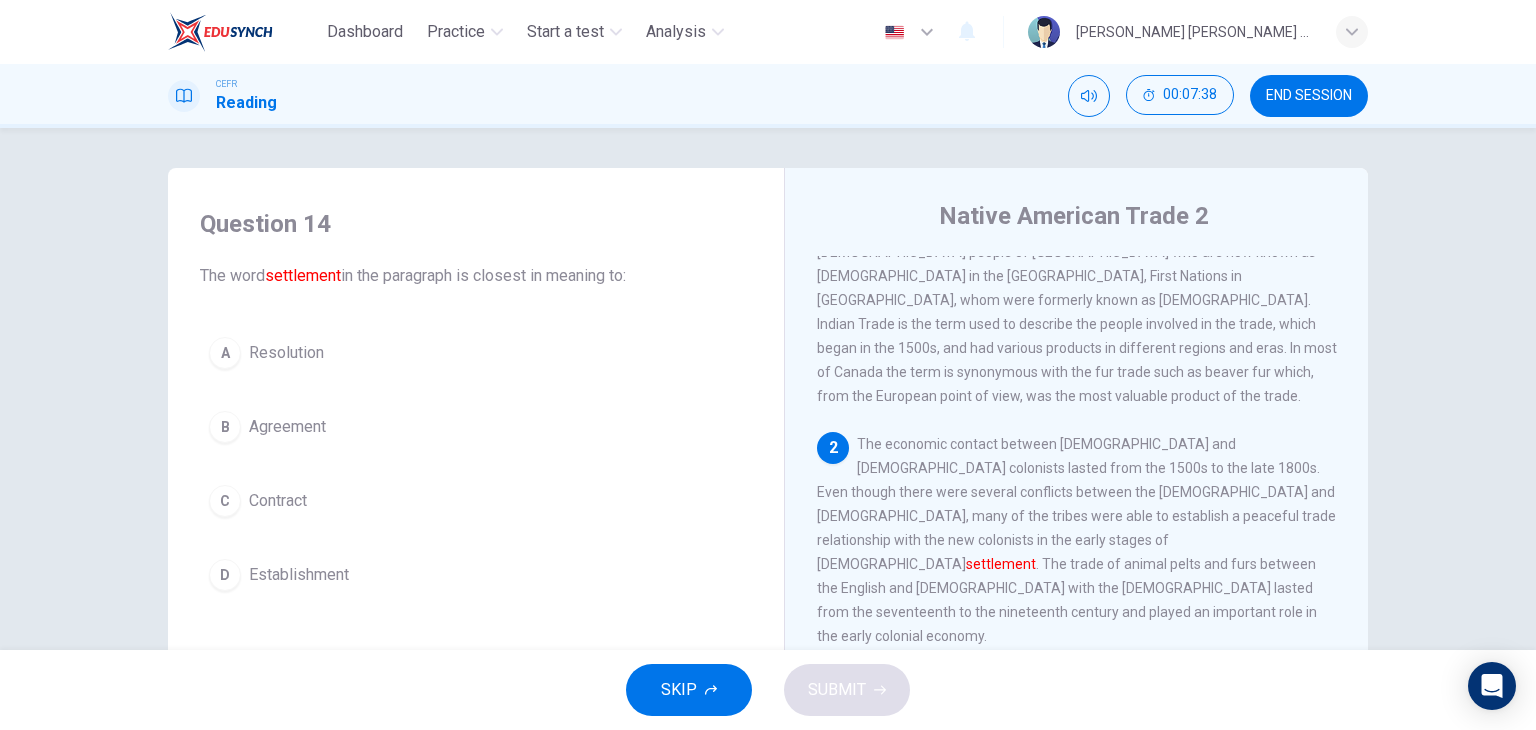 scroll, scrollTop: 67, scrollLeft: 0, axis: vertical 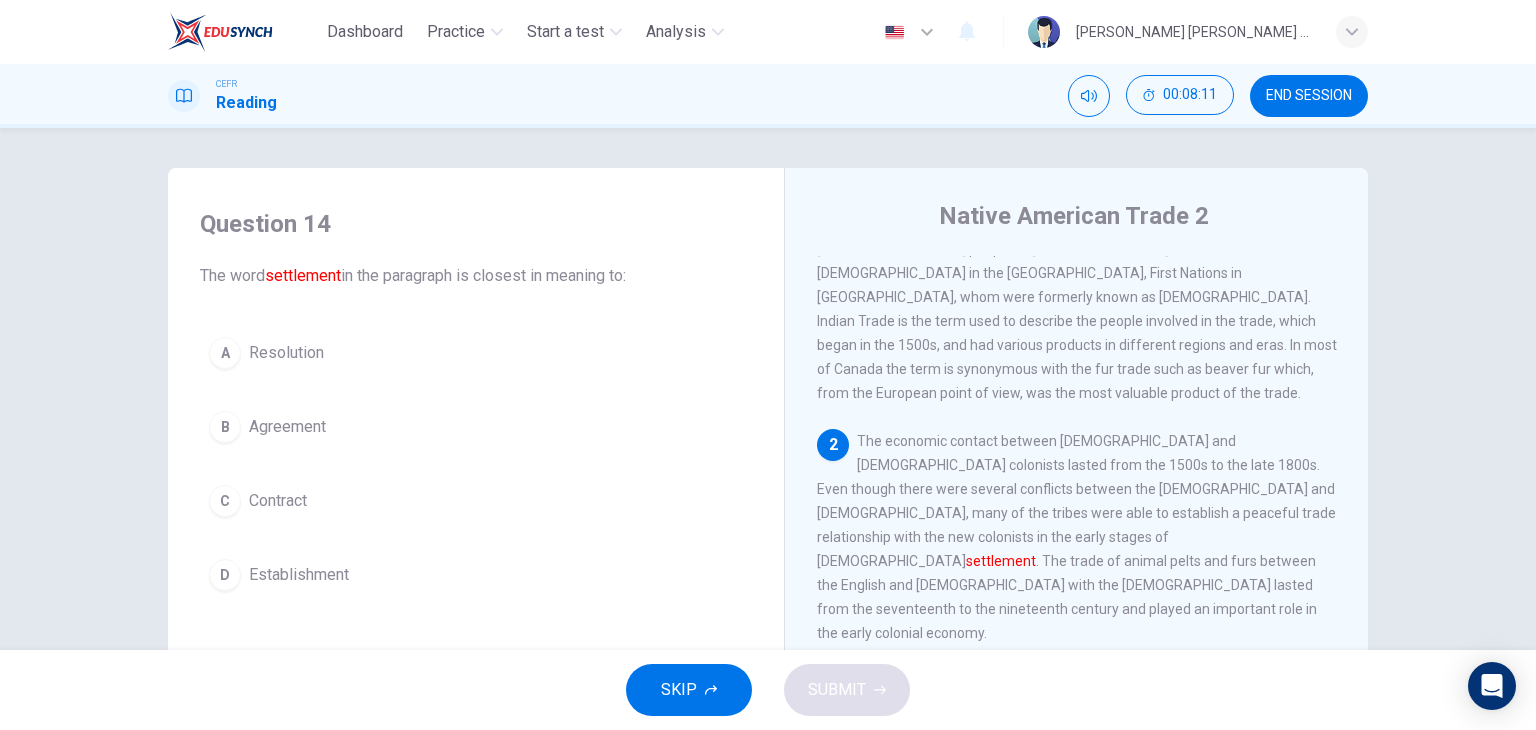 click on "A Resolution B Agreement C Contract D Establishment" at bounding box center (476, 464) 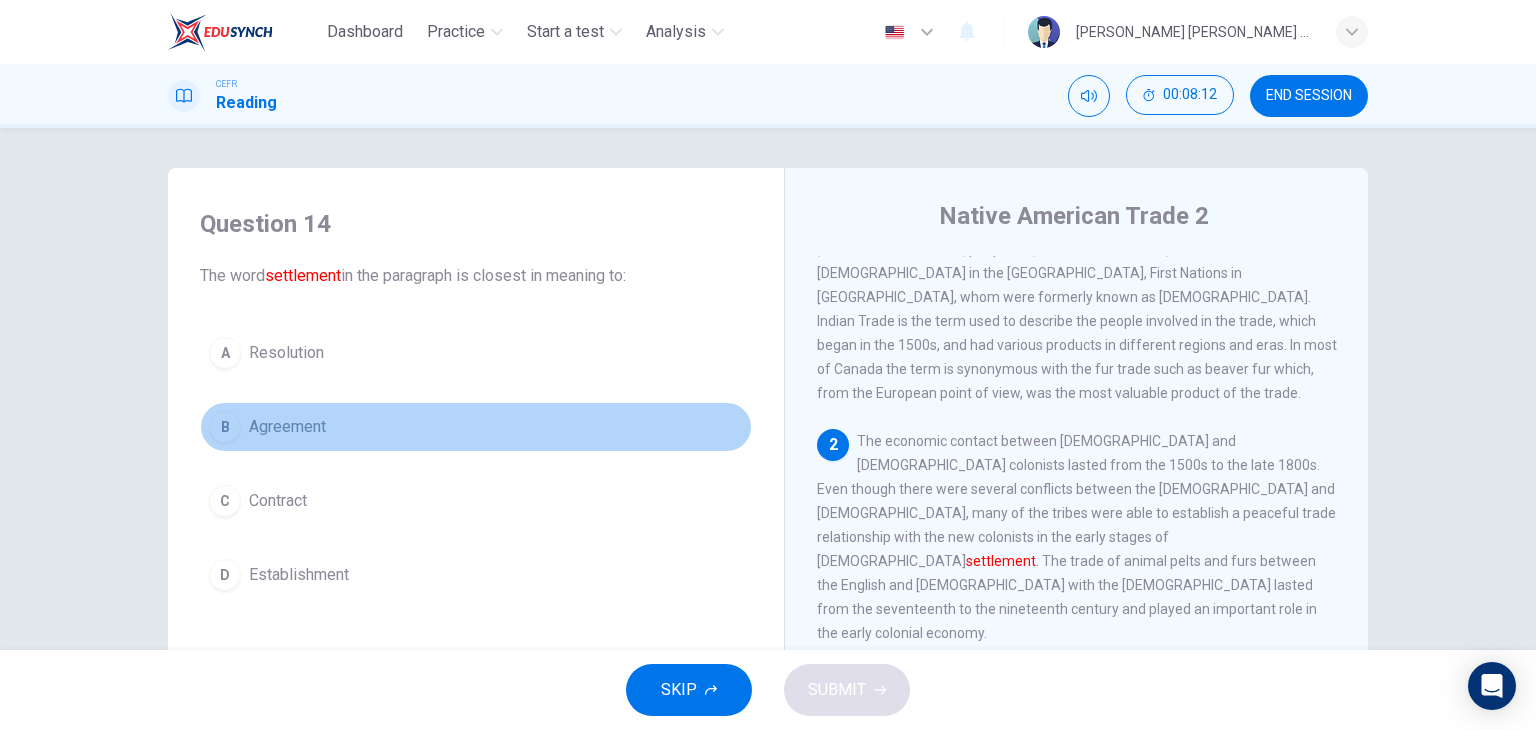 click on "B Agreement" at bounding box center [476, 427] 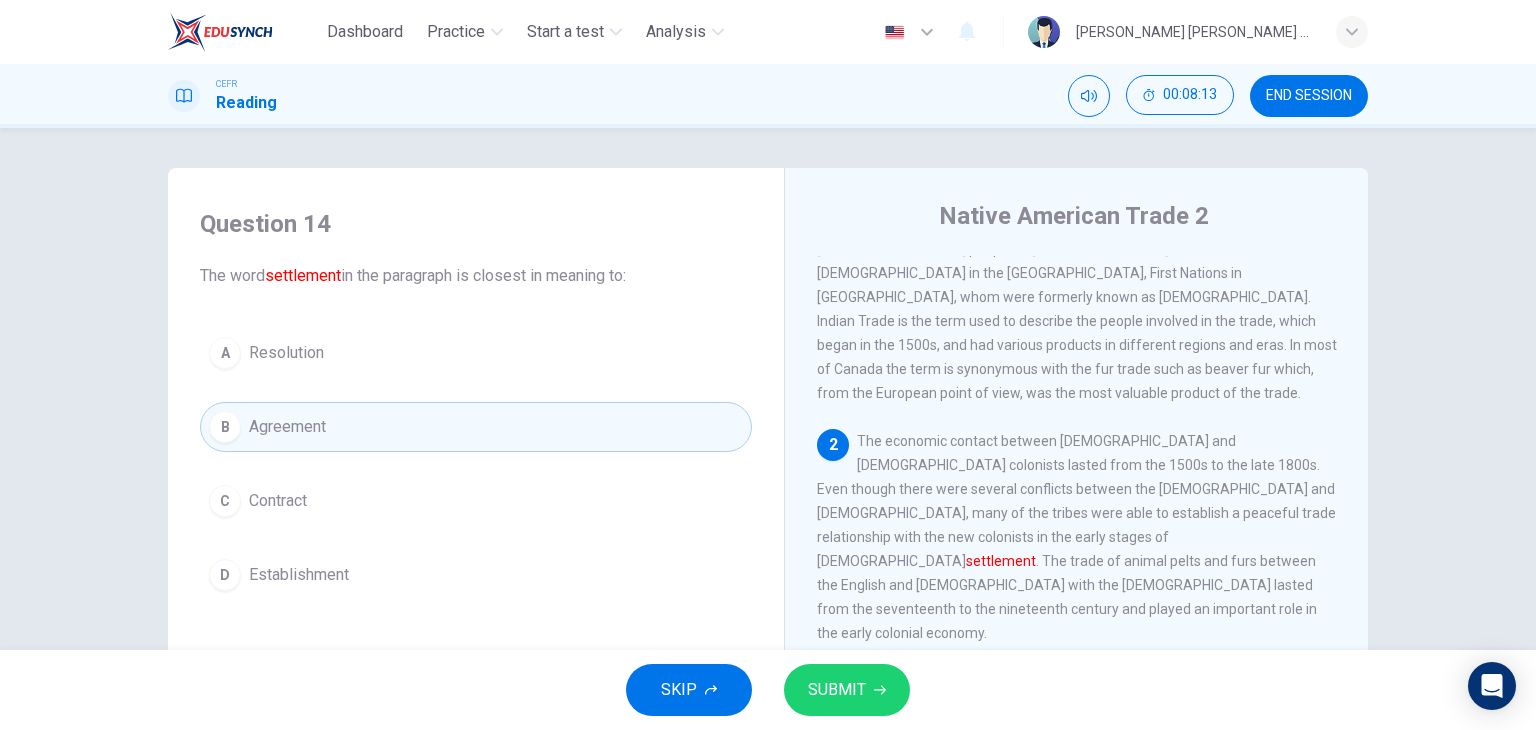 click on "SUBMIT" at bounding box center (837, 690) 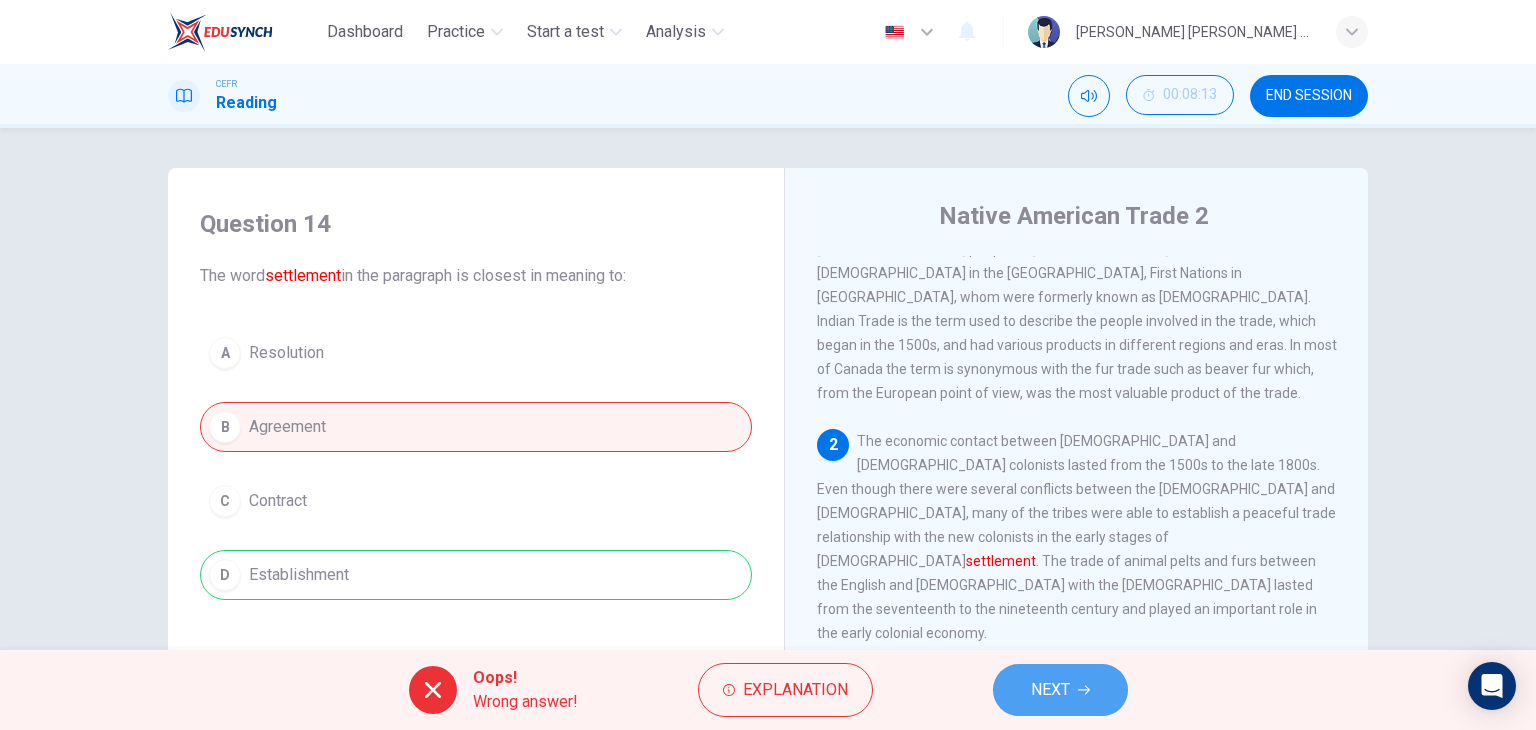 click on "NEXT" at bounding box center (1060, 690) 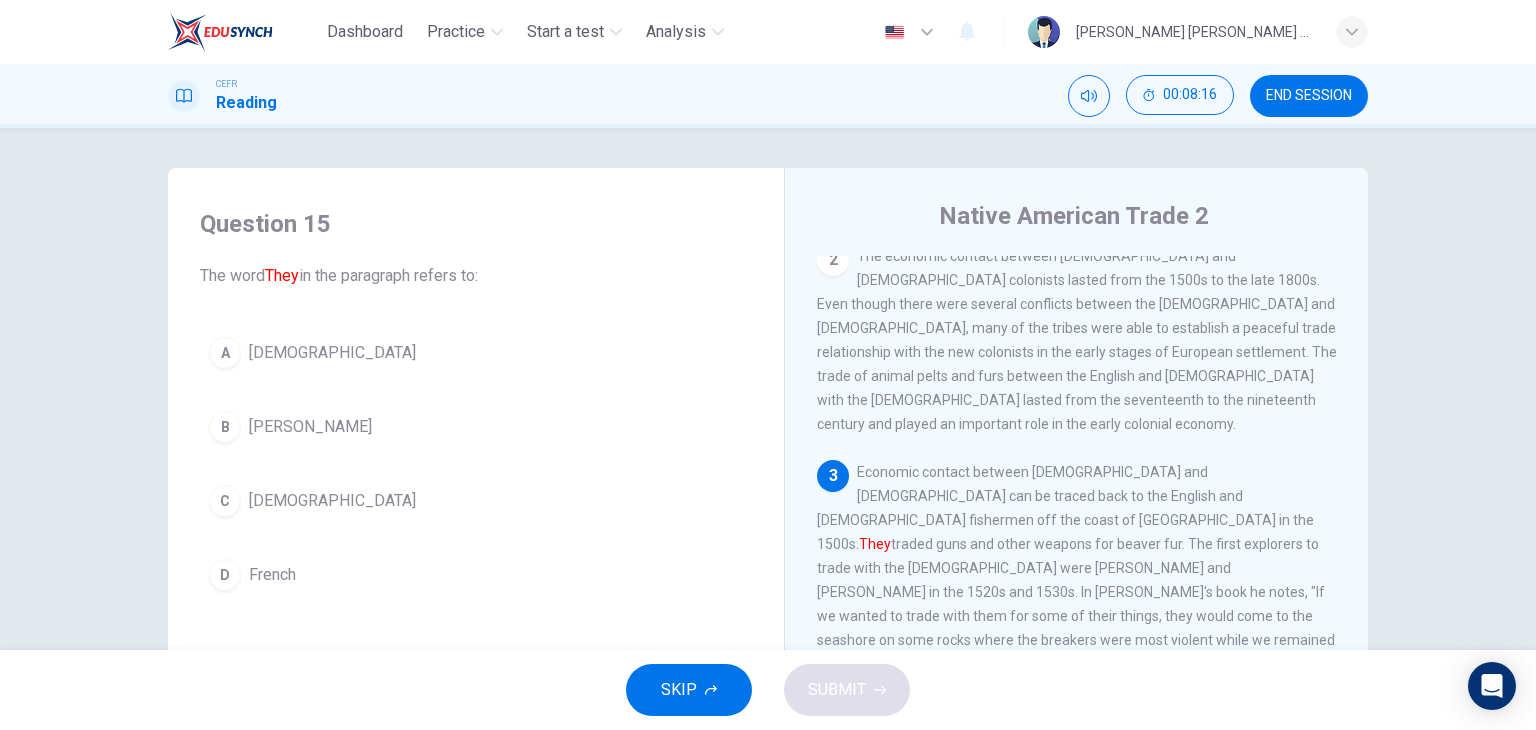 scroll, scrollTop: 255, scrollLeft: 0, axis: vertical 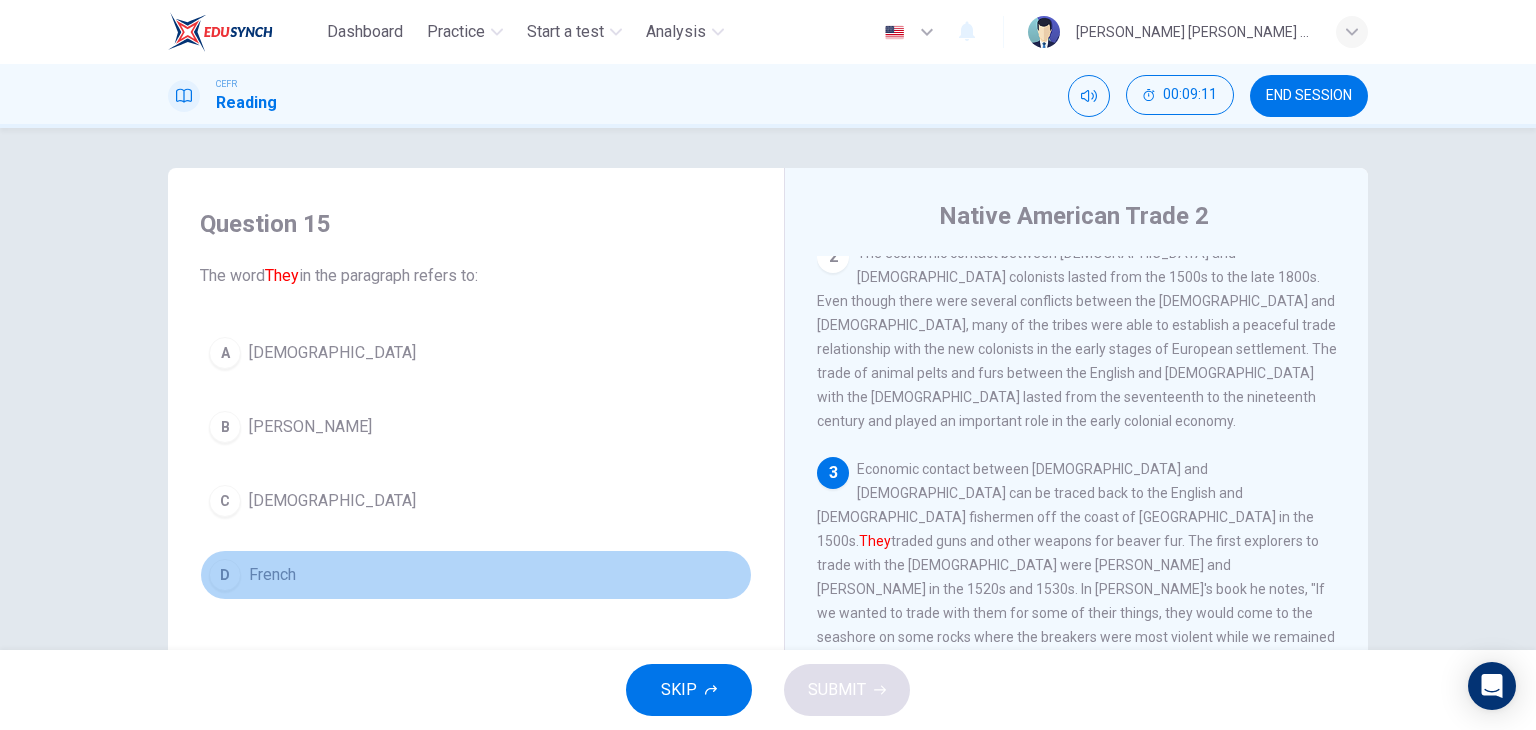 click on "D French" at bounding box center [476, 575] 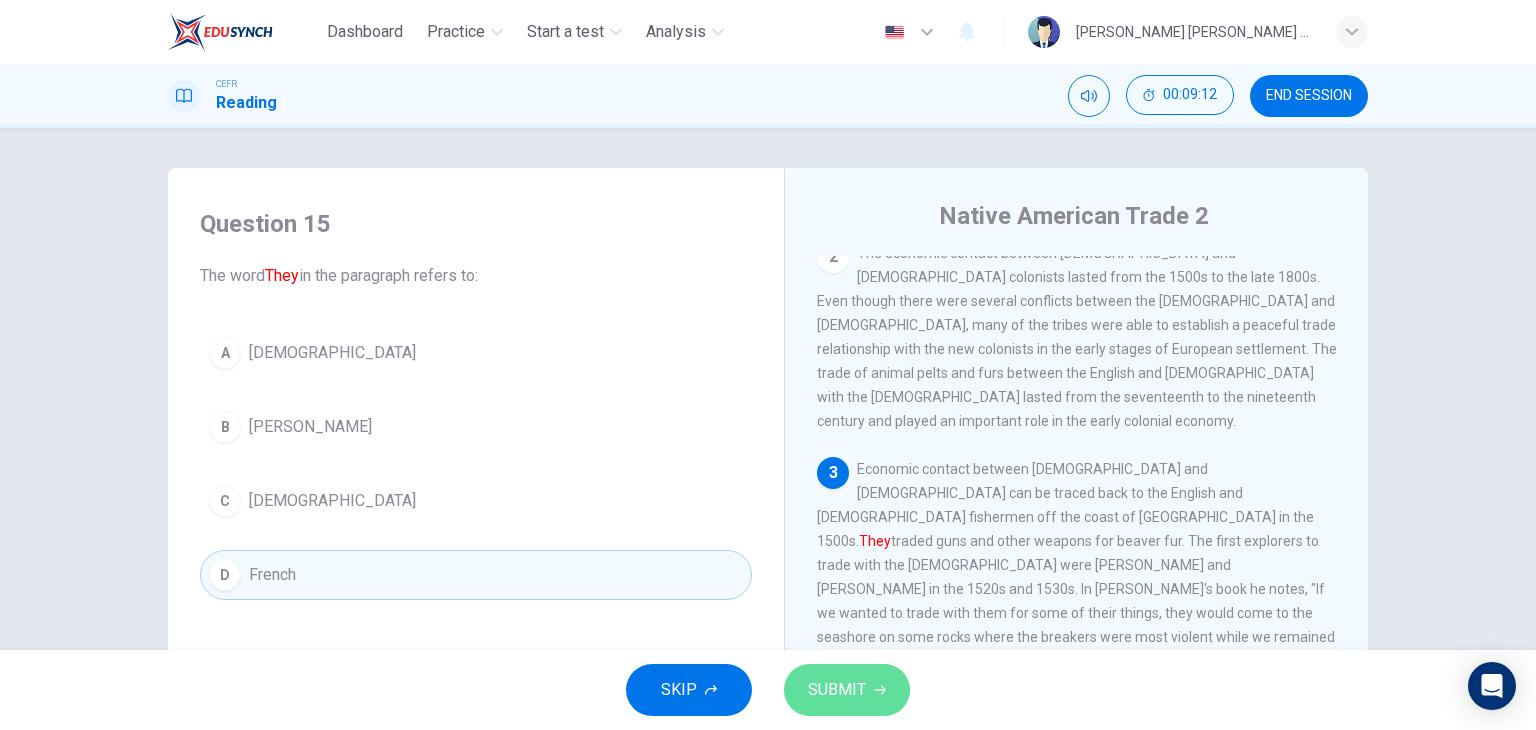click on "SUBMIT" at bounding box center [847, 690] 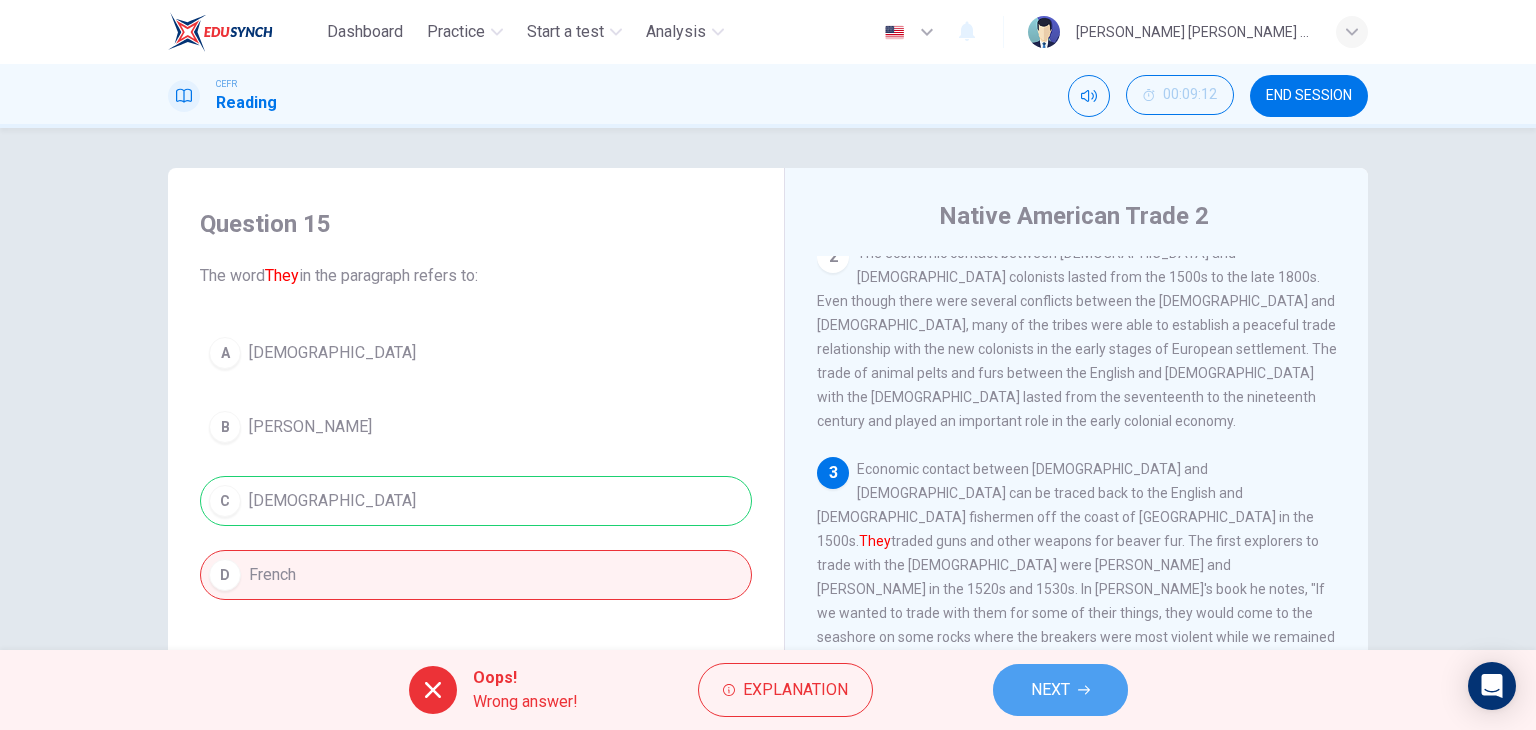 click 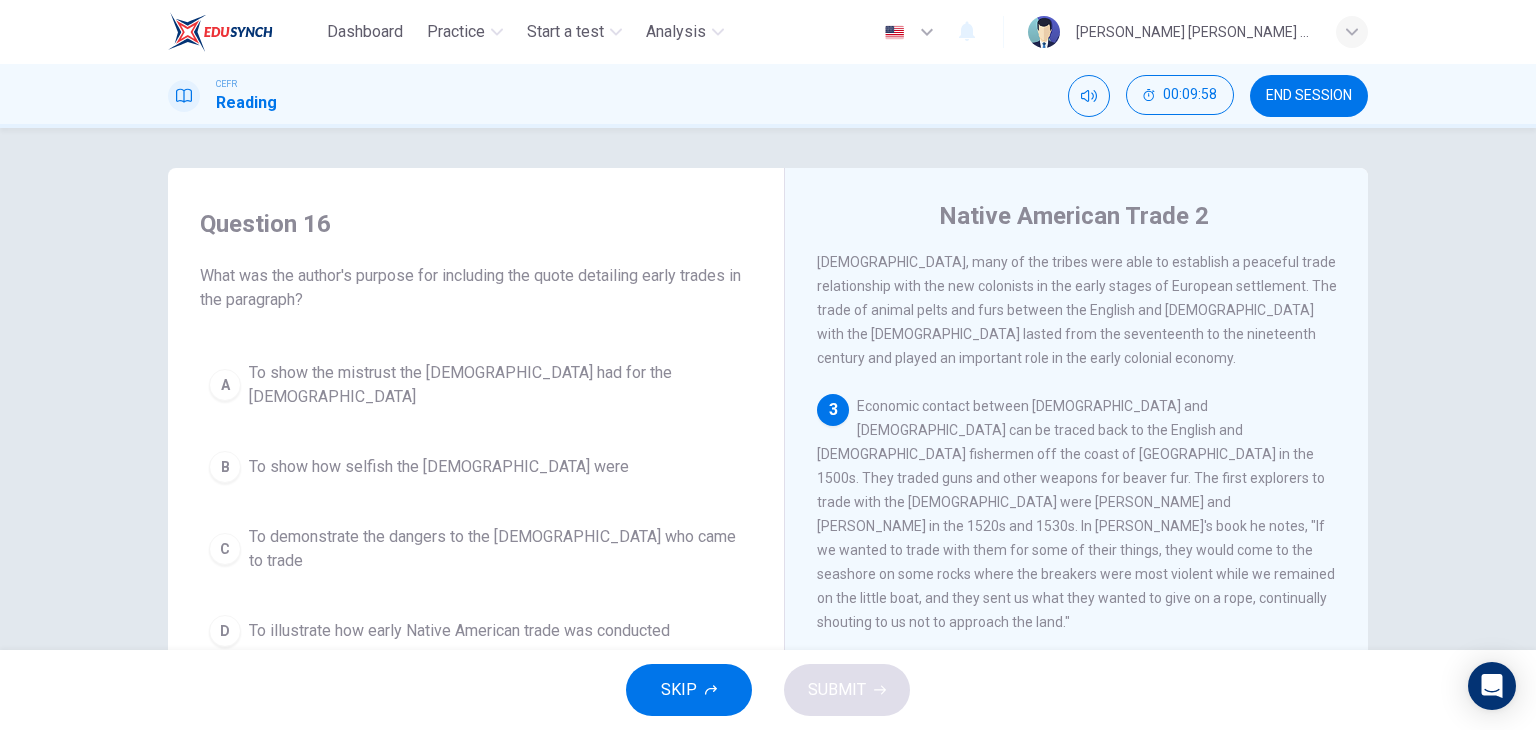 scroll, scrollTop: 319, scrollLeft: 0, axis: vertical 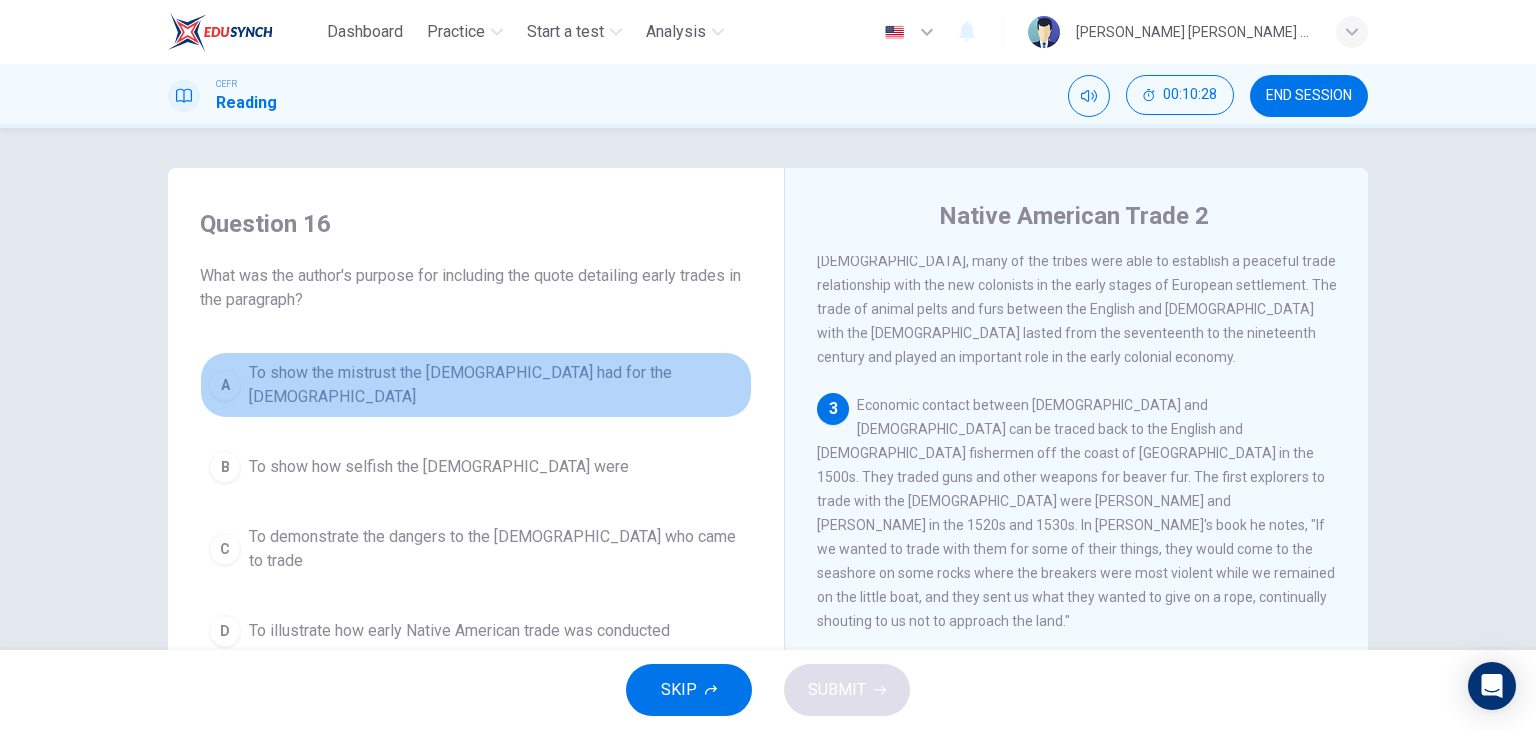 click on "A To show the mistrust the [DEMOGRAPHIC_DATA] had for the [DEMOGRAPHIC_DATA]" at bounding box center (476, 385) 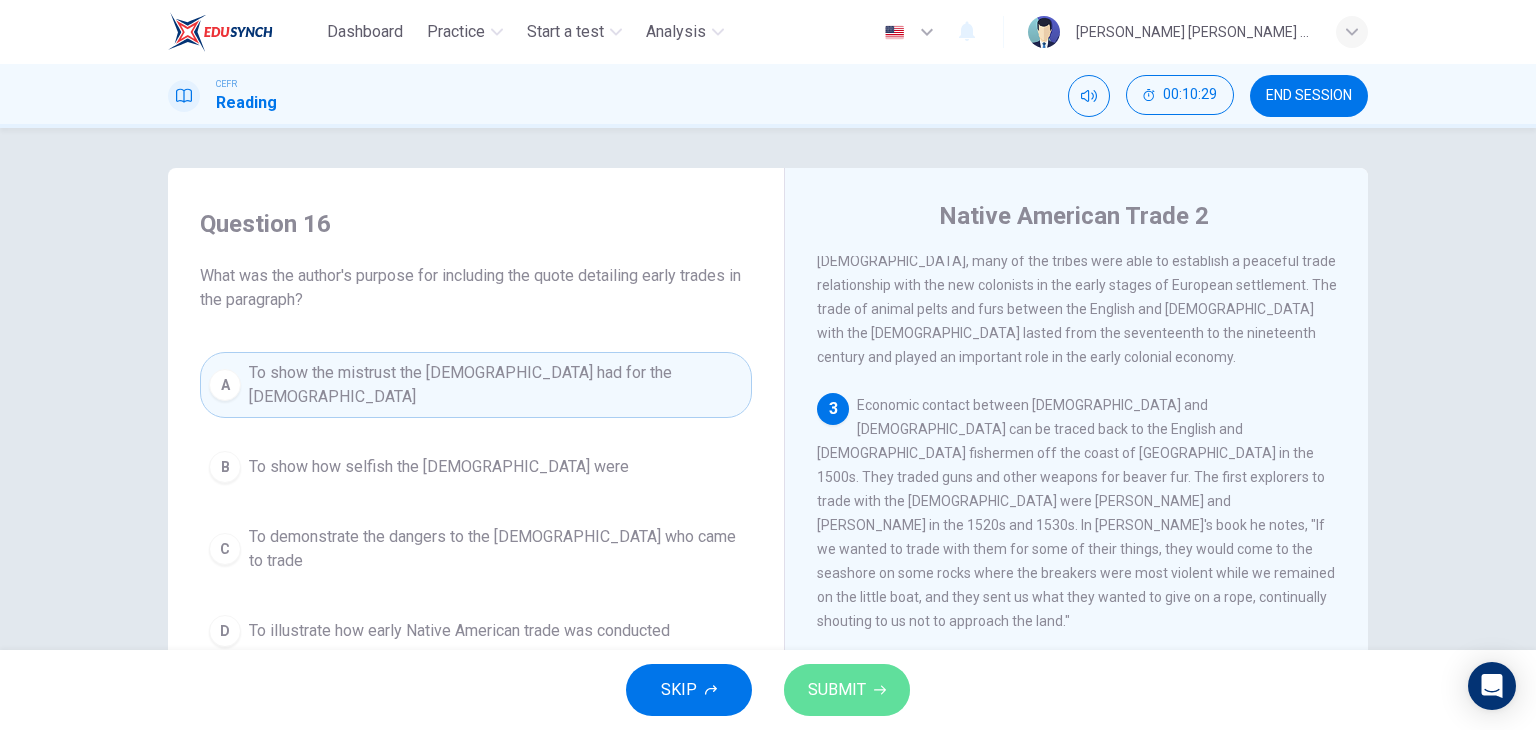 click on "SUBMIT" at bounding box center (847, 690) 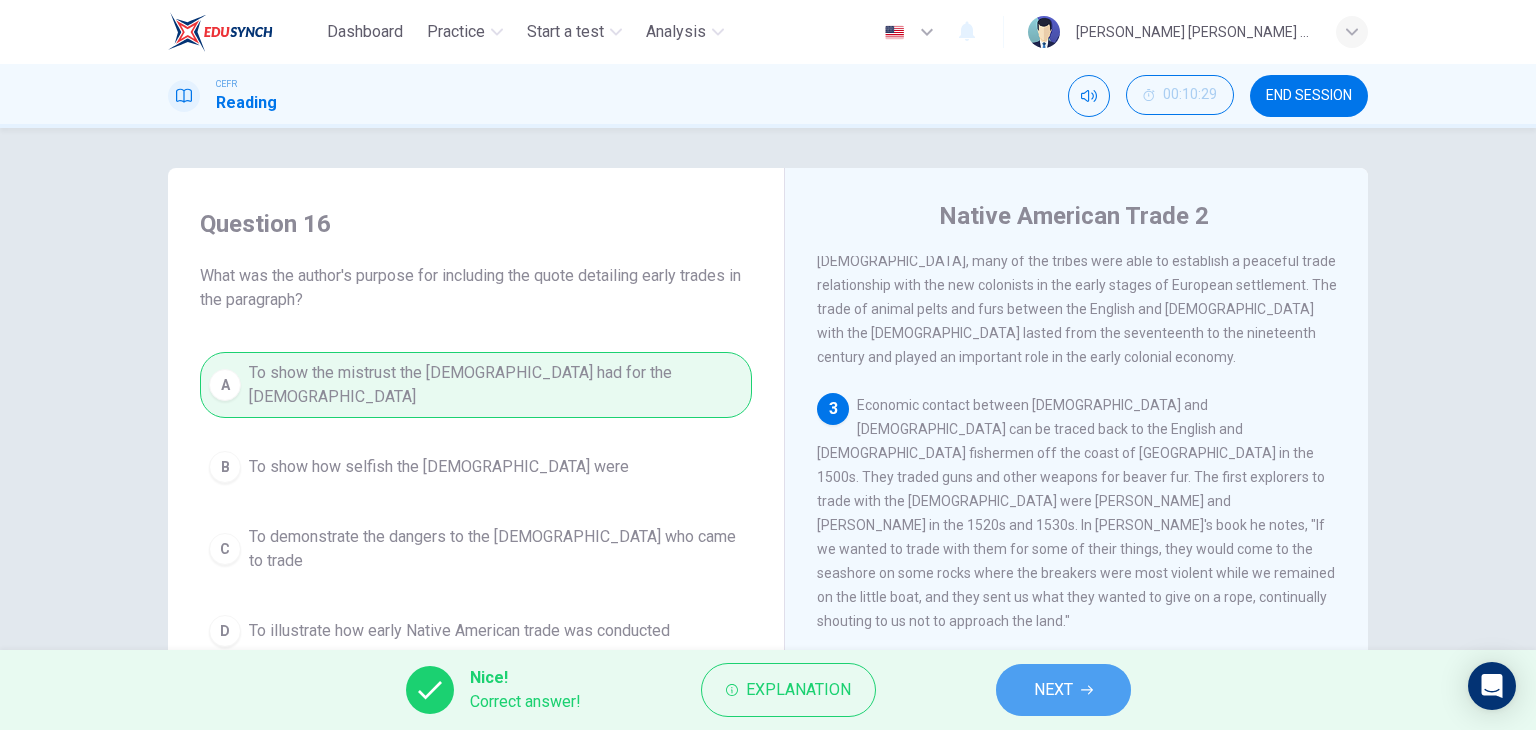 click 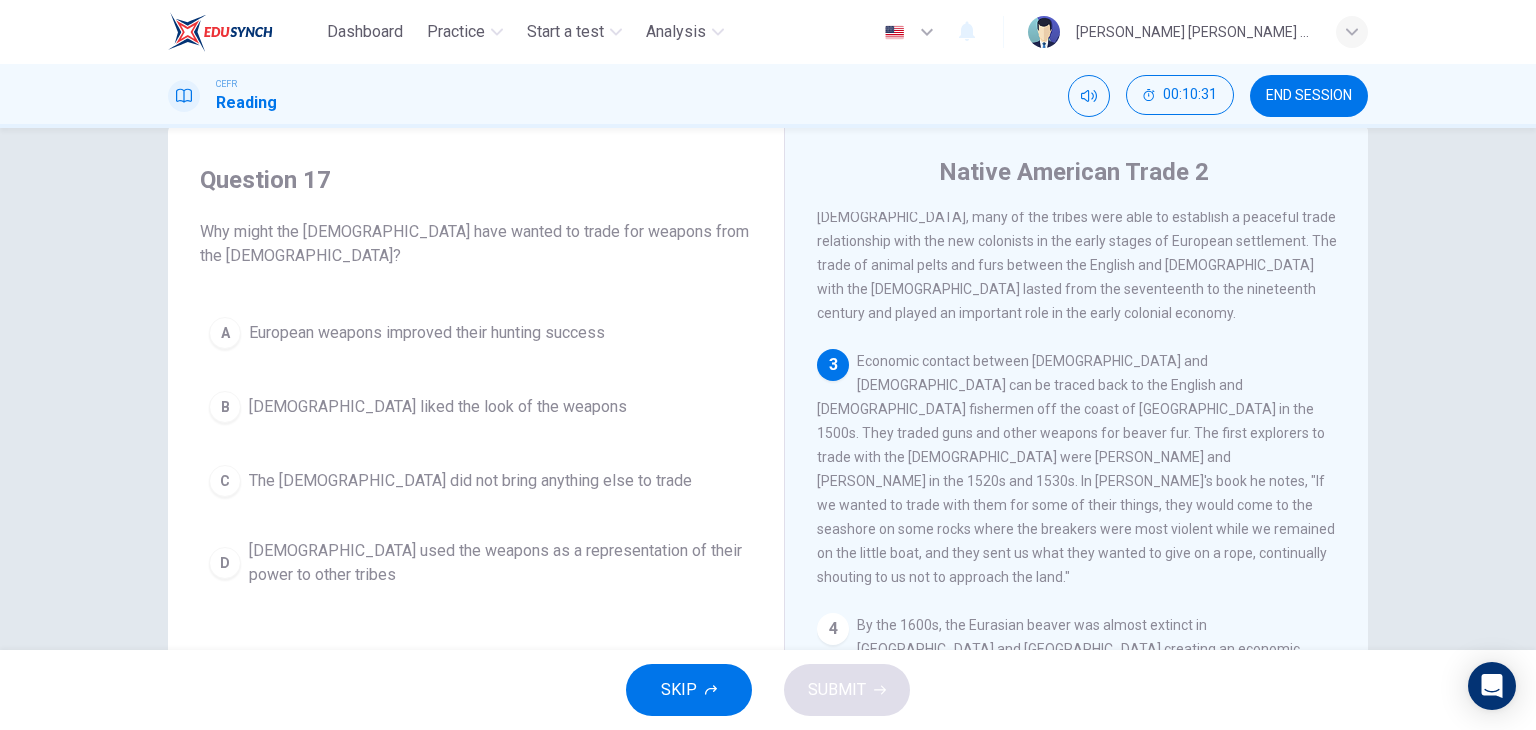 scroll, scrollTop: 47, scrollLeft: 0, axis: vertical 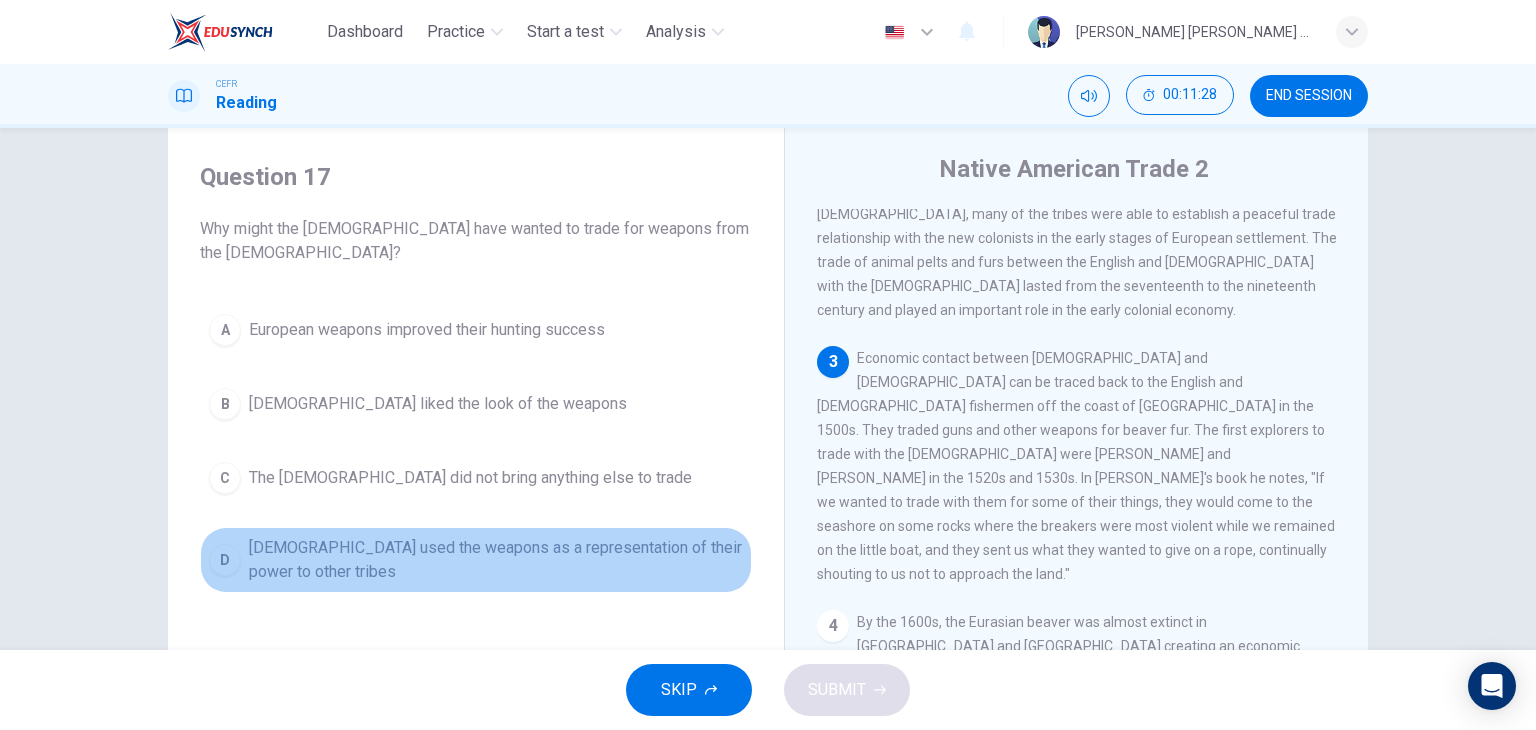 click on "[DEMOGRAPHIC_DATA] used the weapons as a representation of their power to other tribes" at bounding box center [496, 560] 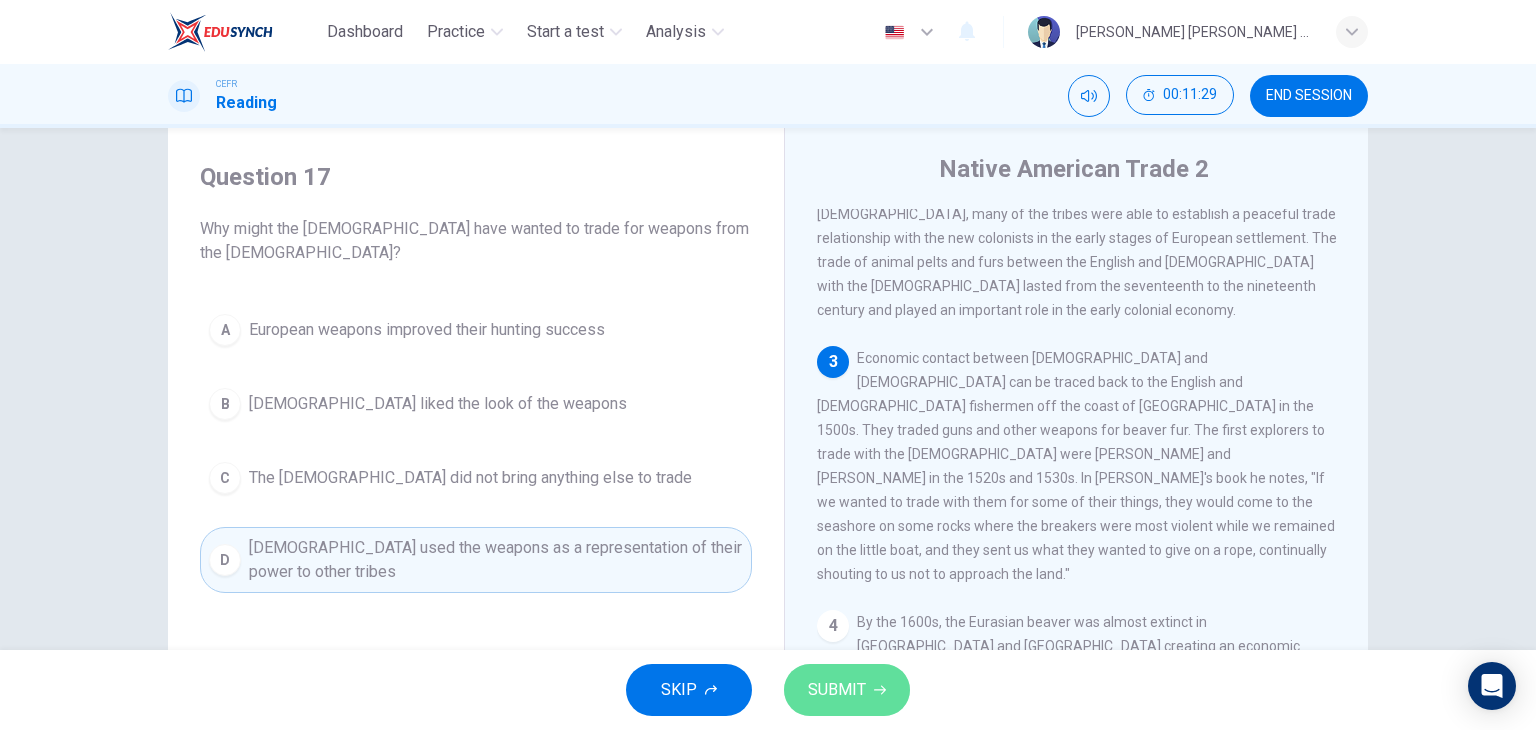 click on "SUBMIT" at bounding box center (847, 690) 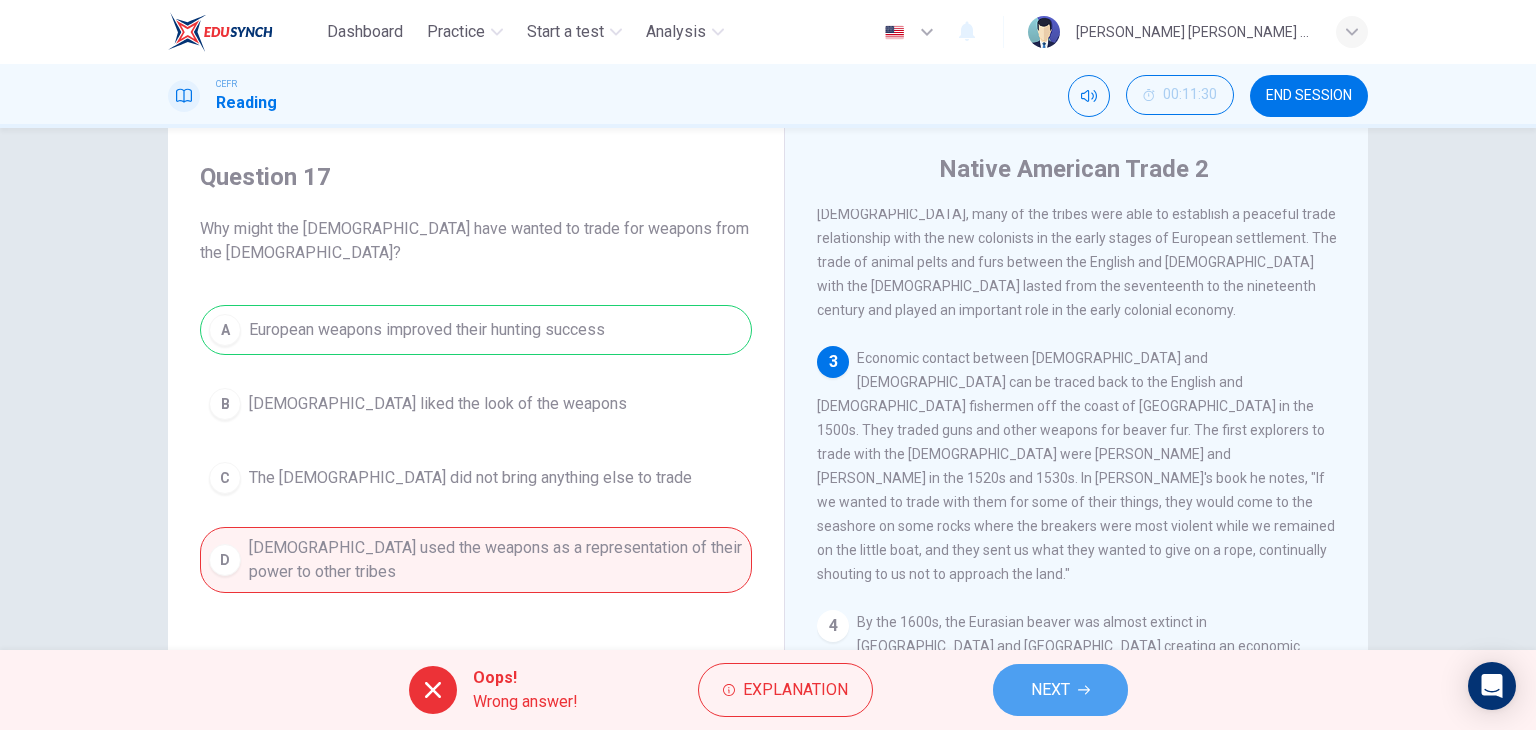 click 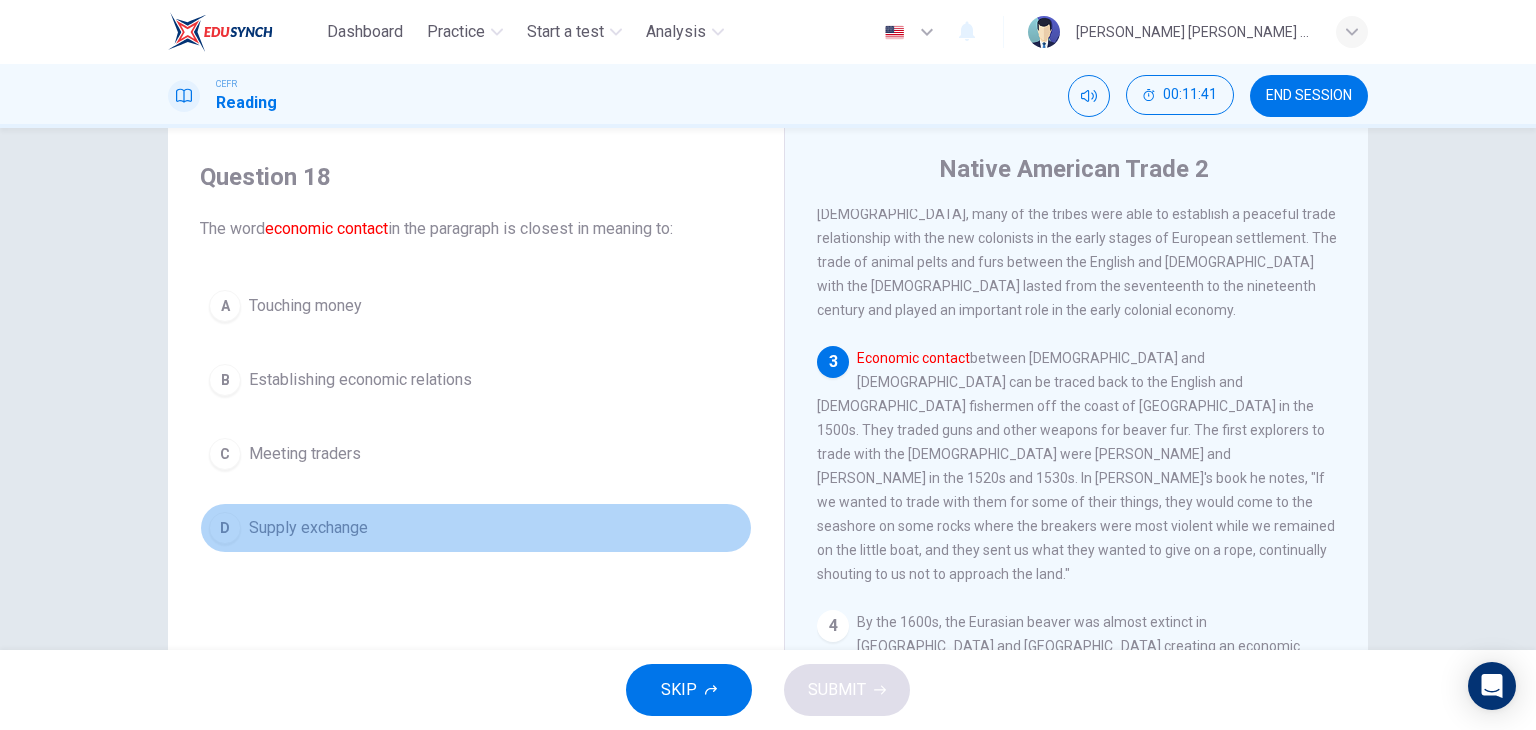 click on "D Supply exchange" at bounding box center [476, 528] 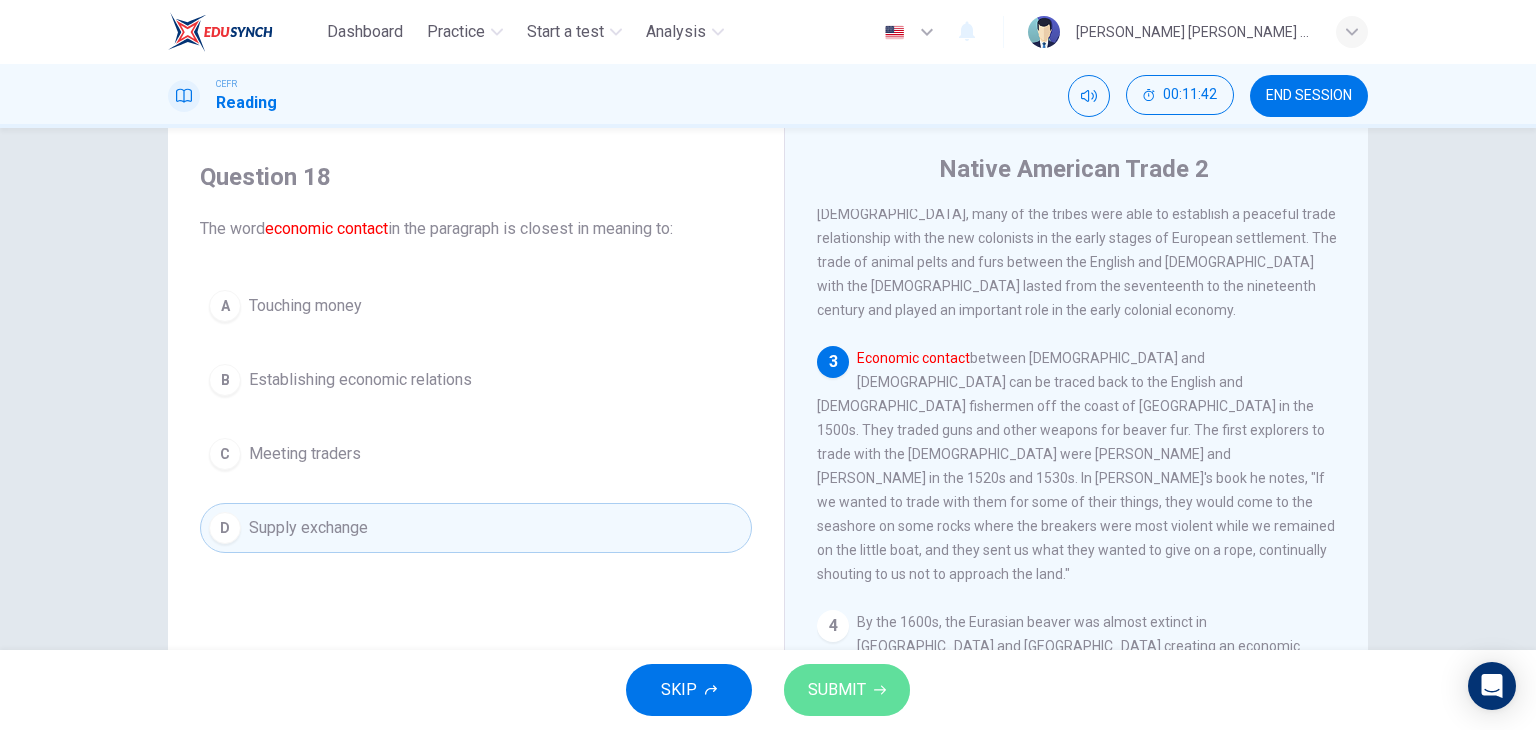 click on "SUBMIT" at bounding box center [847, 690] 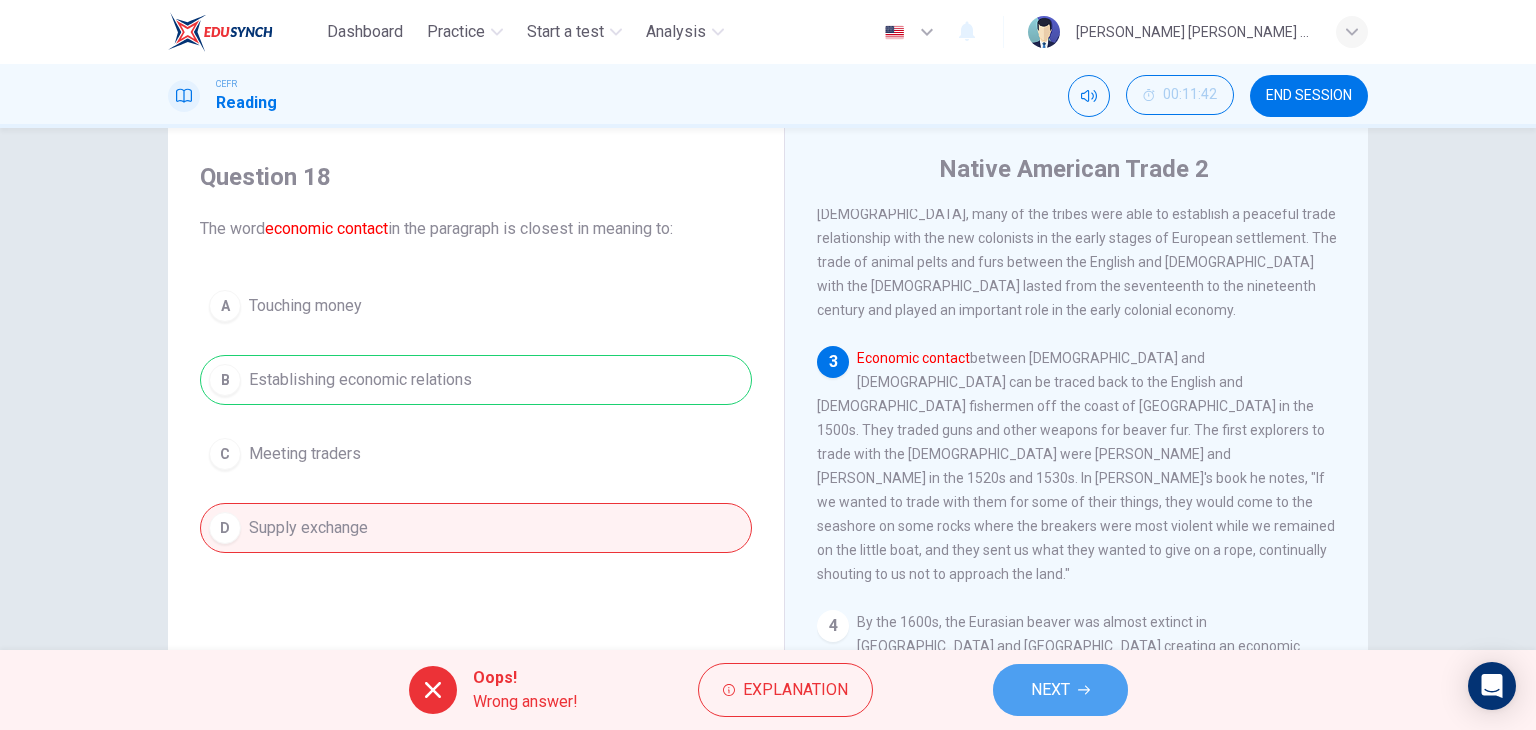 click on "NEXT" at bounding box center [1060, 690] 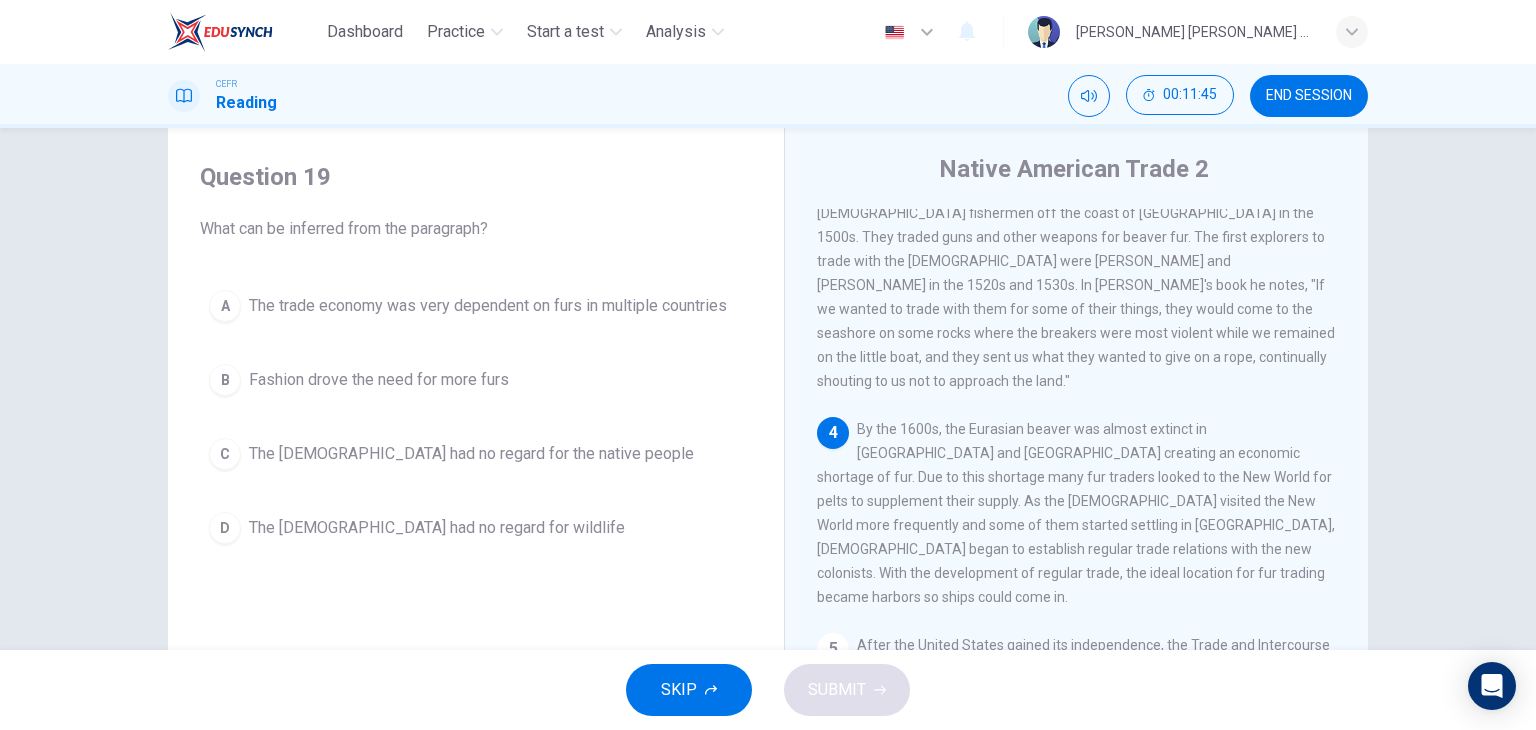 scroll, scrollTop: 515, scrollLeft: 0, axis: vertical 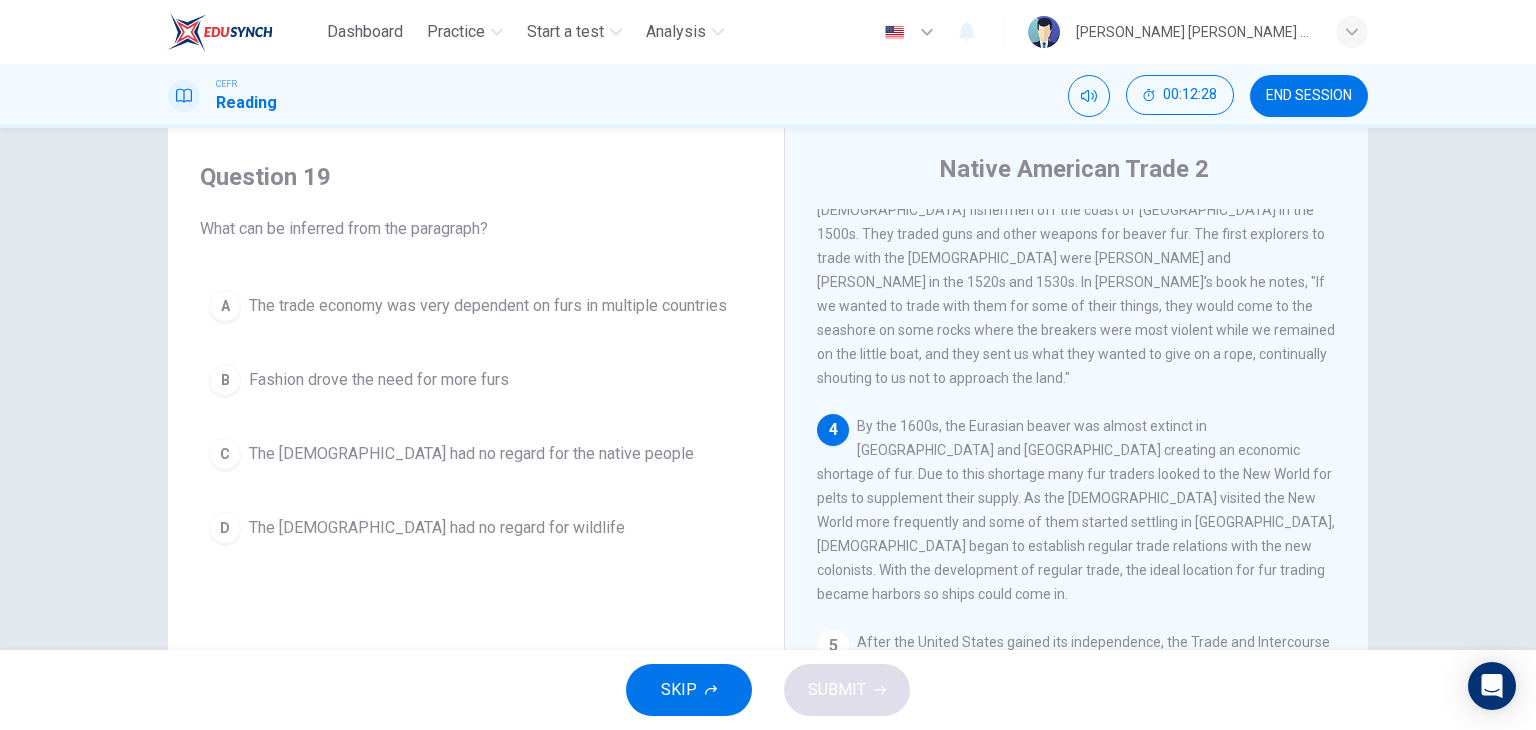 click on "A The trade economy was very dependent on furs in multiple countries B Fashion drove the need for more furs C The [DEMOGRAPHIC_DATA] had no regard for the native people D The [DEMOGRAPHIC_DATA] had no regard for wildlife" at bounding box center [476, 417] 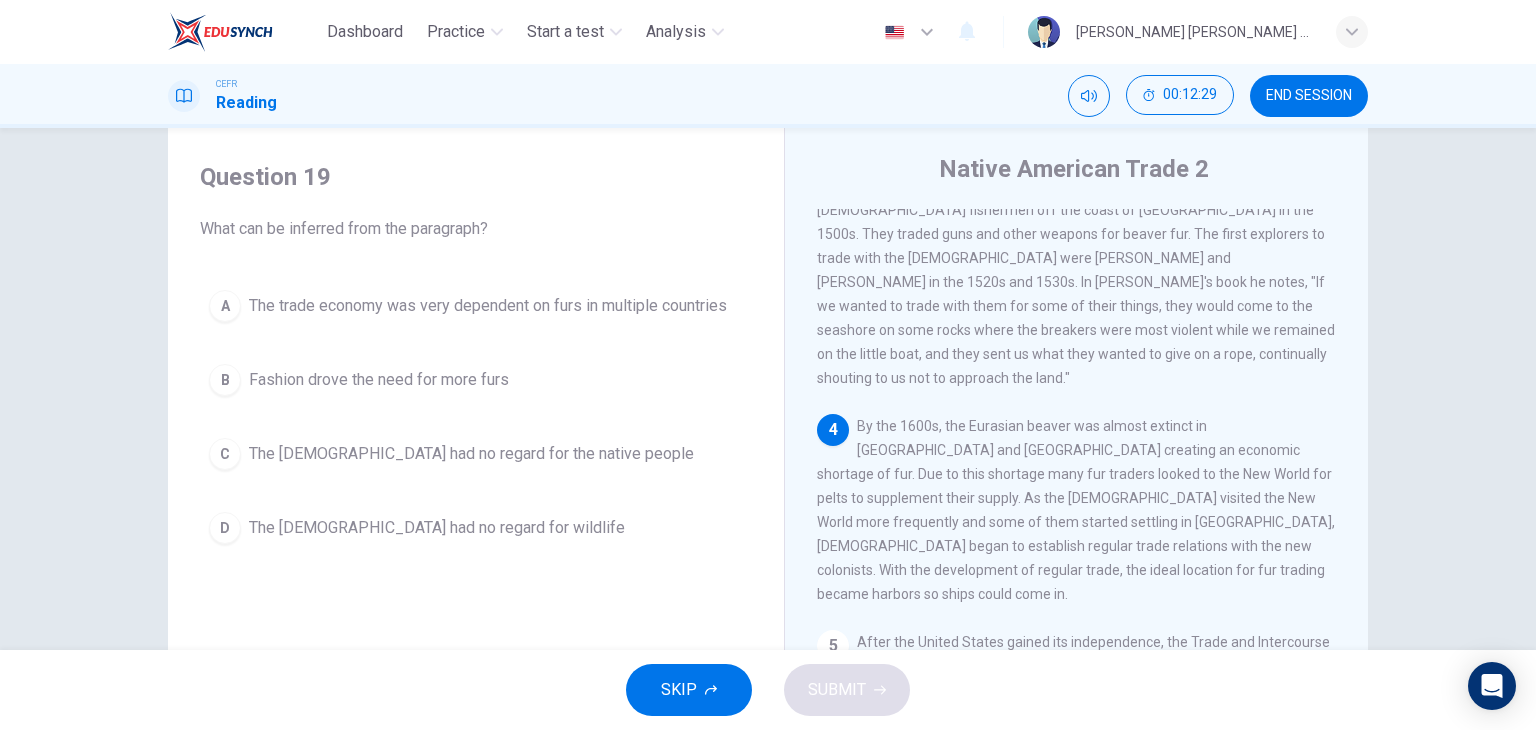 click on "A The trade economy was very dependent on furs in multiple countries" at bounding box center [476, 306] 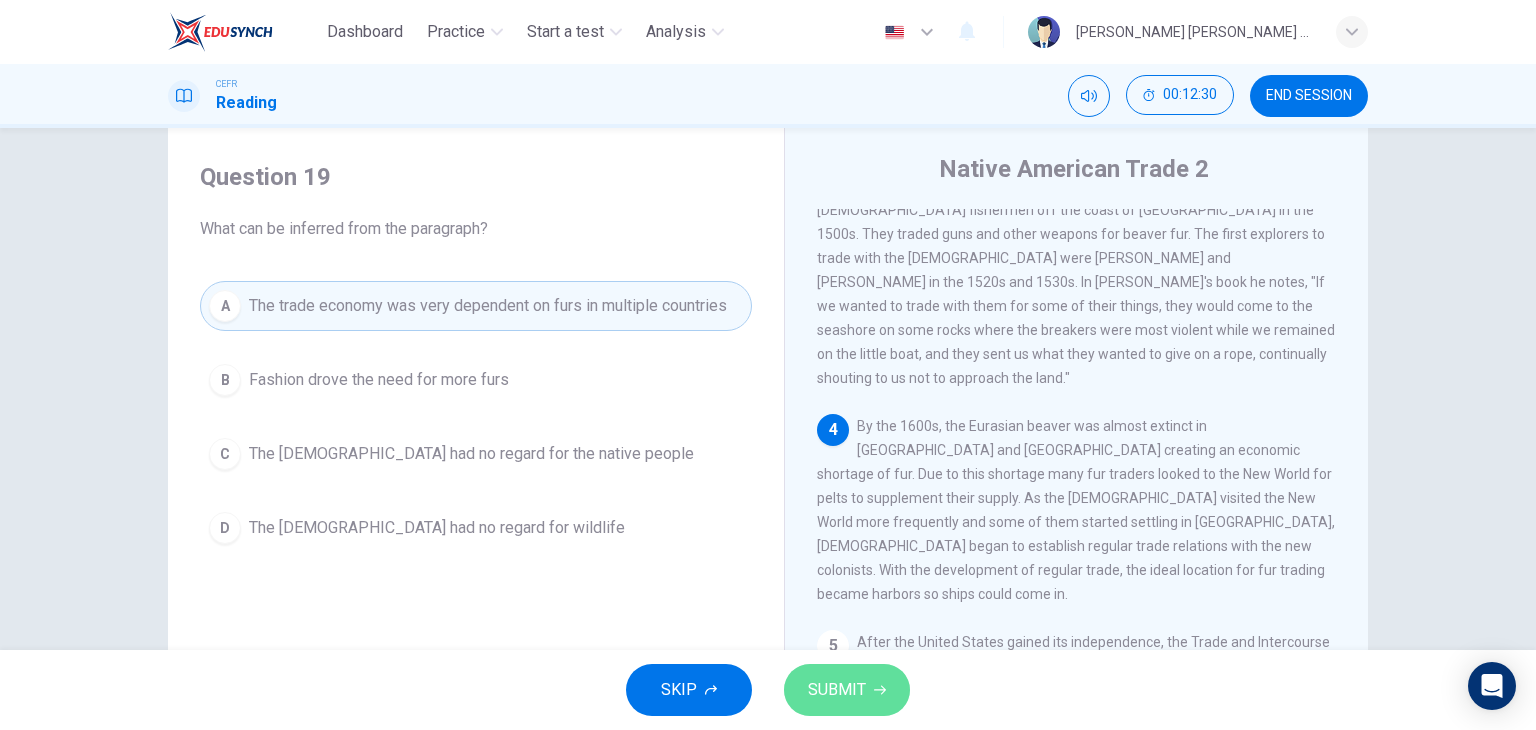 click on "SUBMIT" at bounding box center (837, 690) 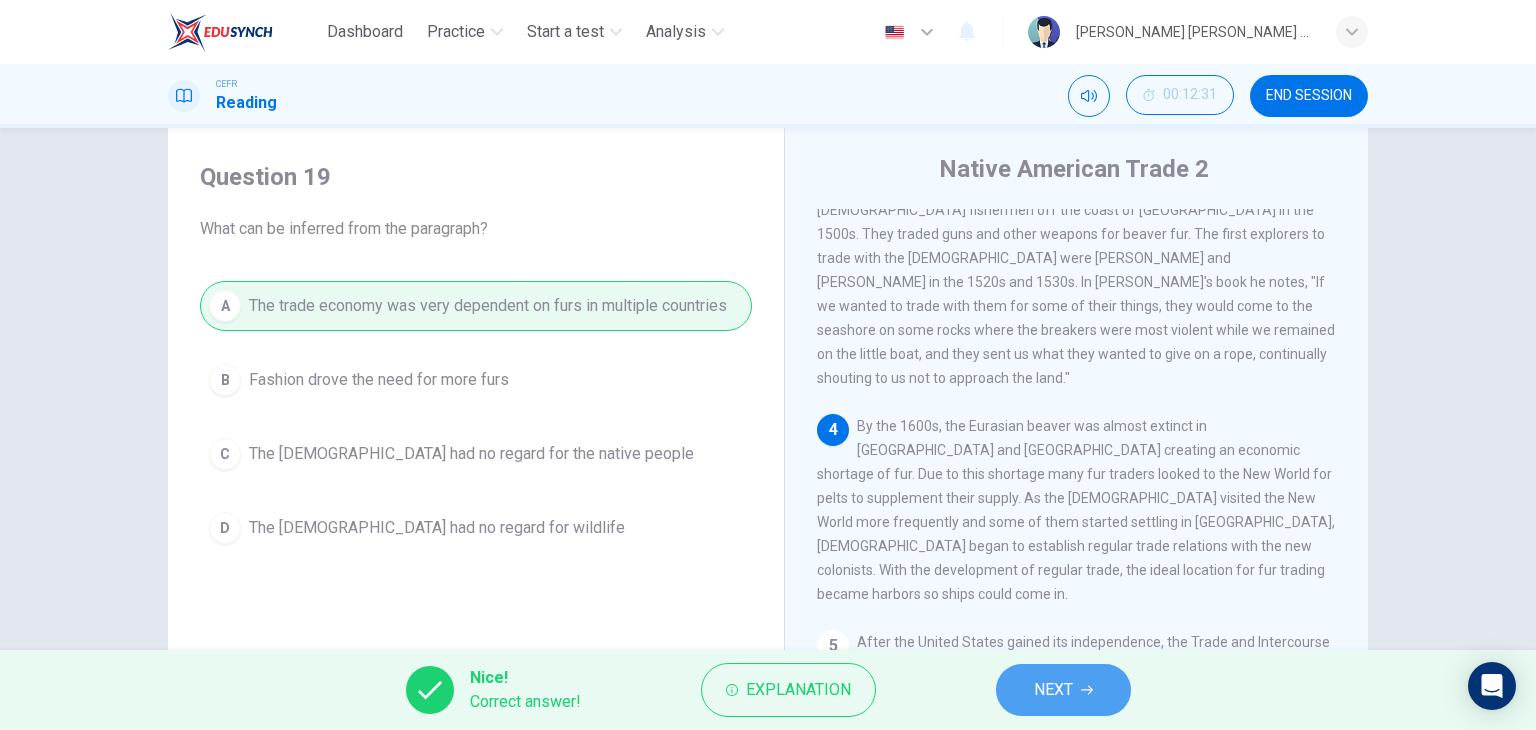 click on "NEXT" at bounding box center [1063, 690] 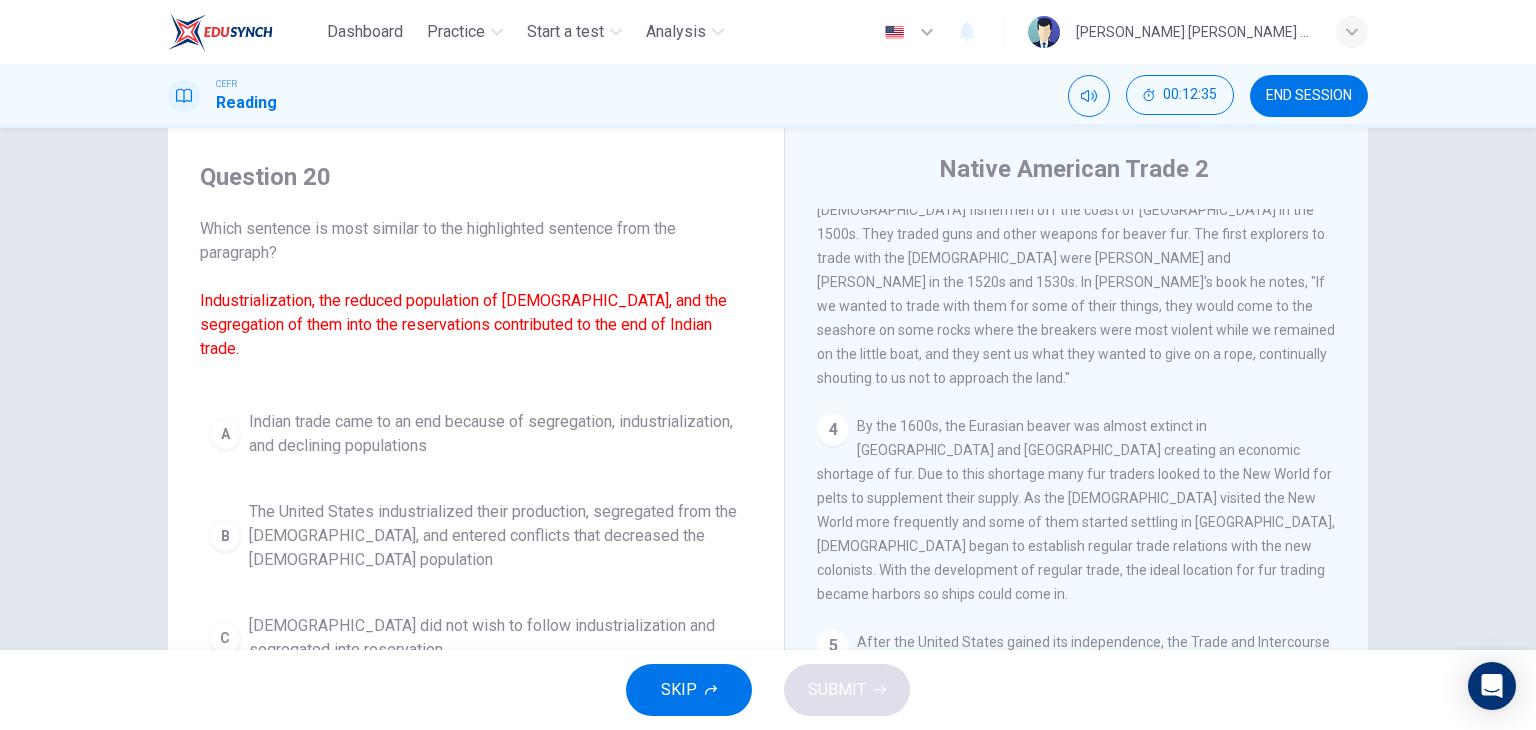 scroll, scrollTop: 727, scrollLeft: 0, axis: vertical 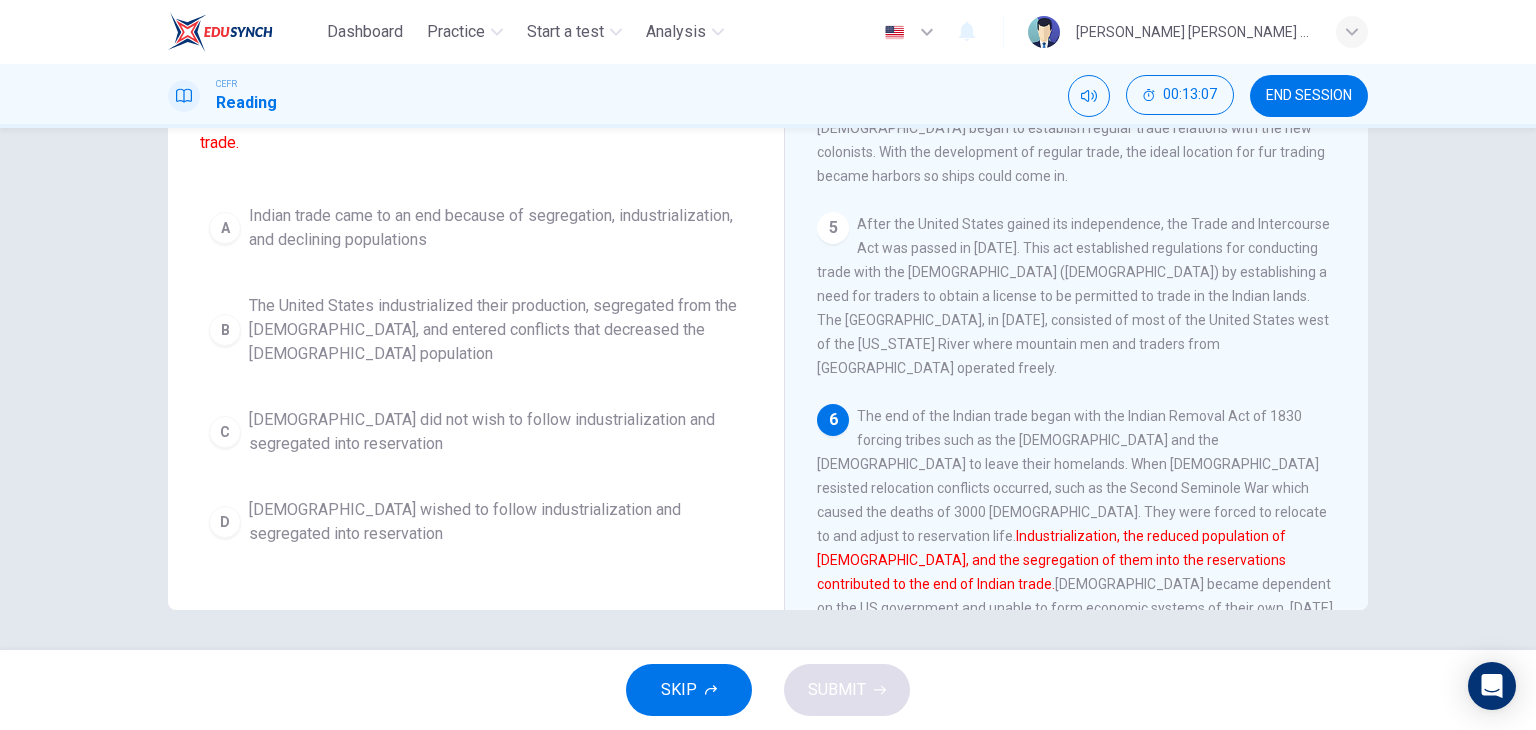 click on "Indian trade came to an end because of segregation, industrialization, and declining populations" at bounding box center [496, 228] 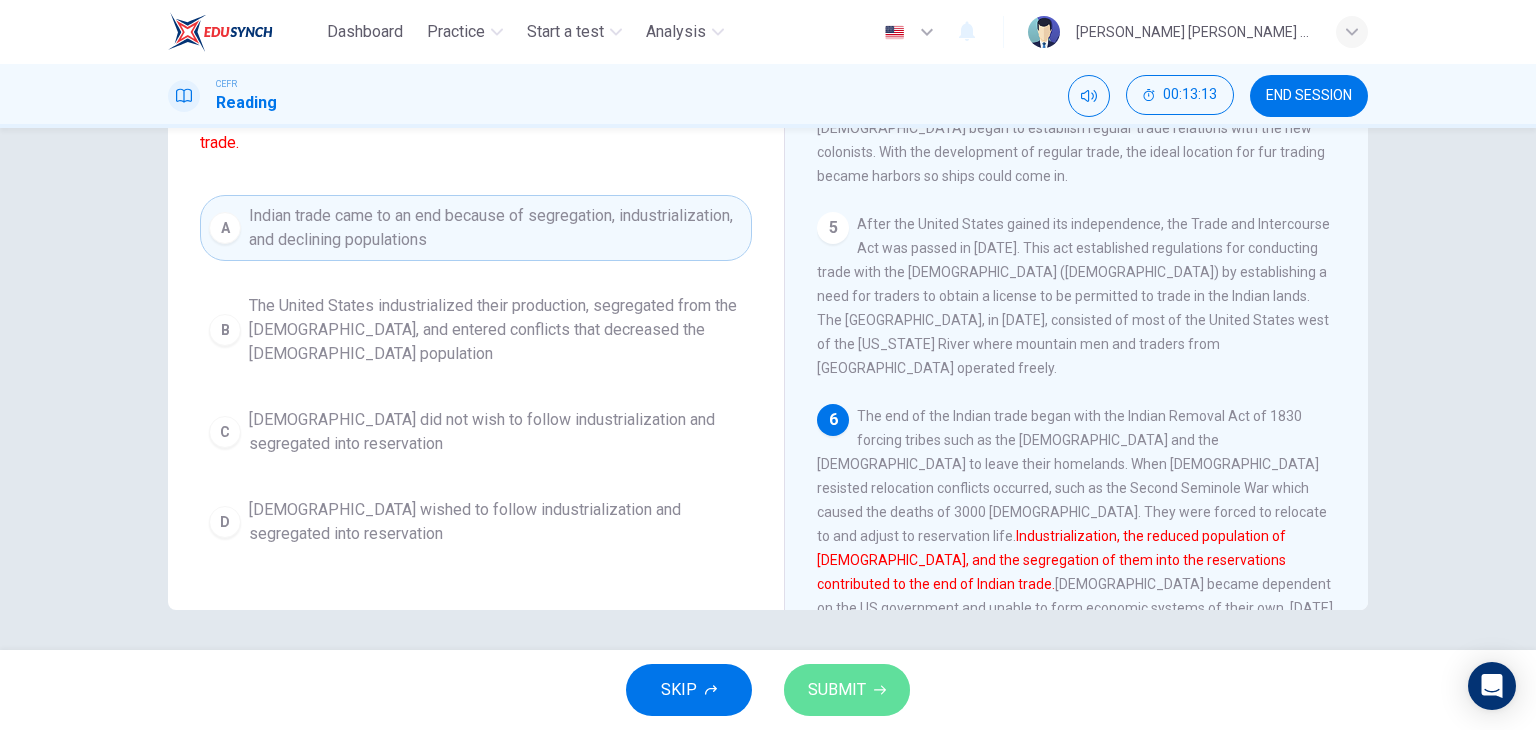 click on "SUBMIT" at bounding box center [837, 690] 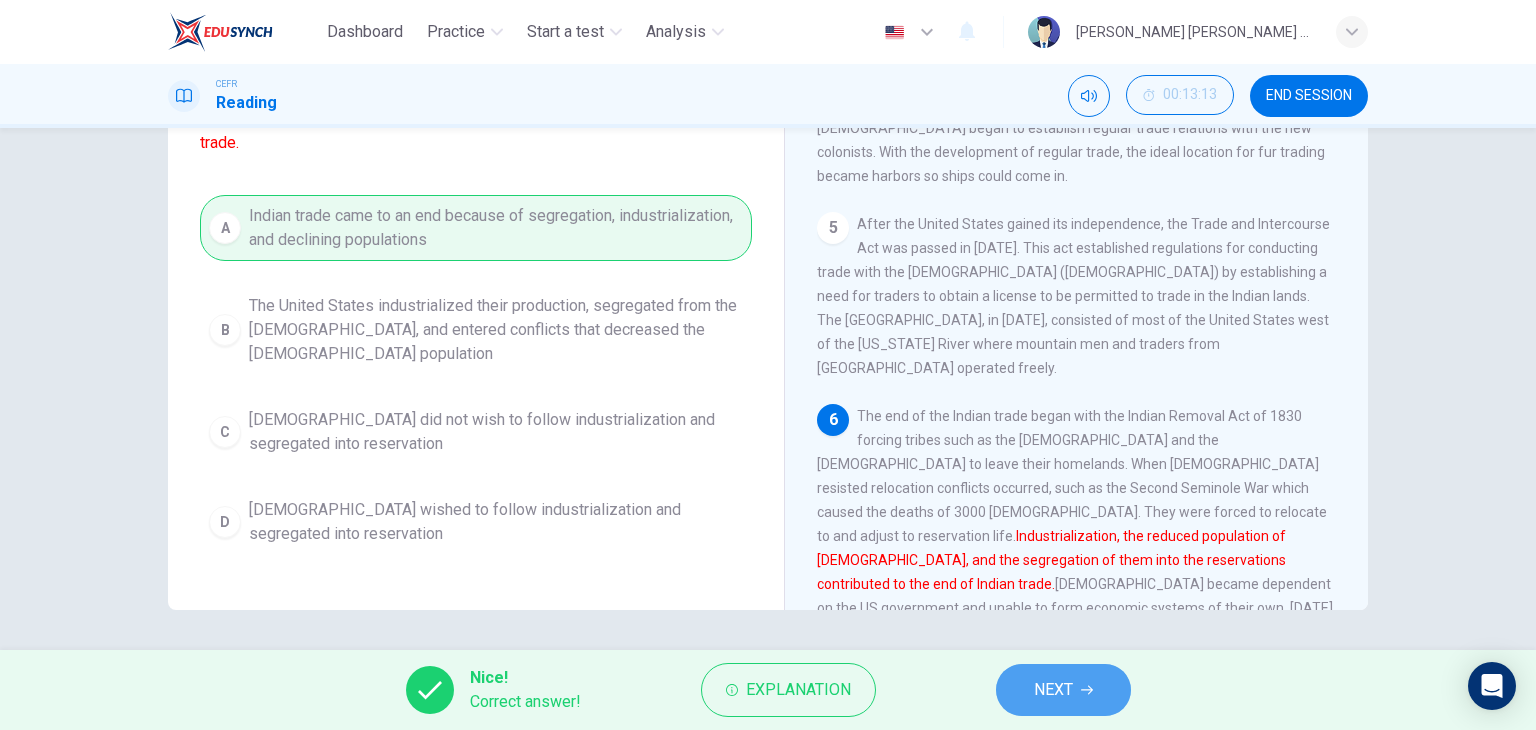 click on "NEXT" at bounding box center [1063, 690] 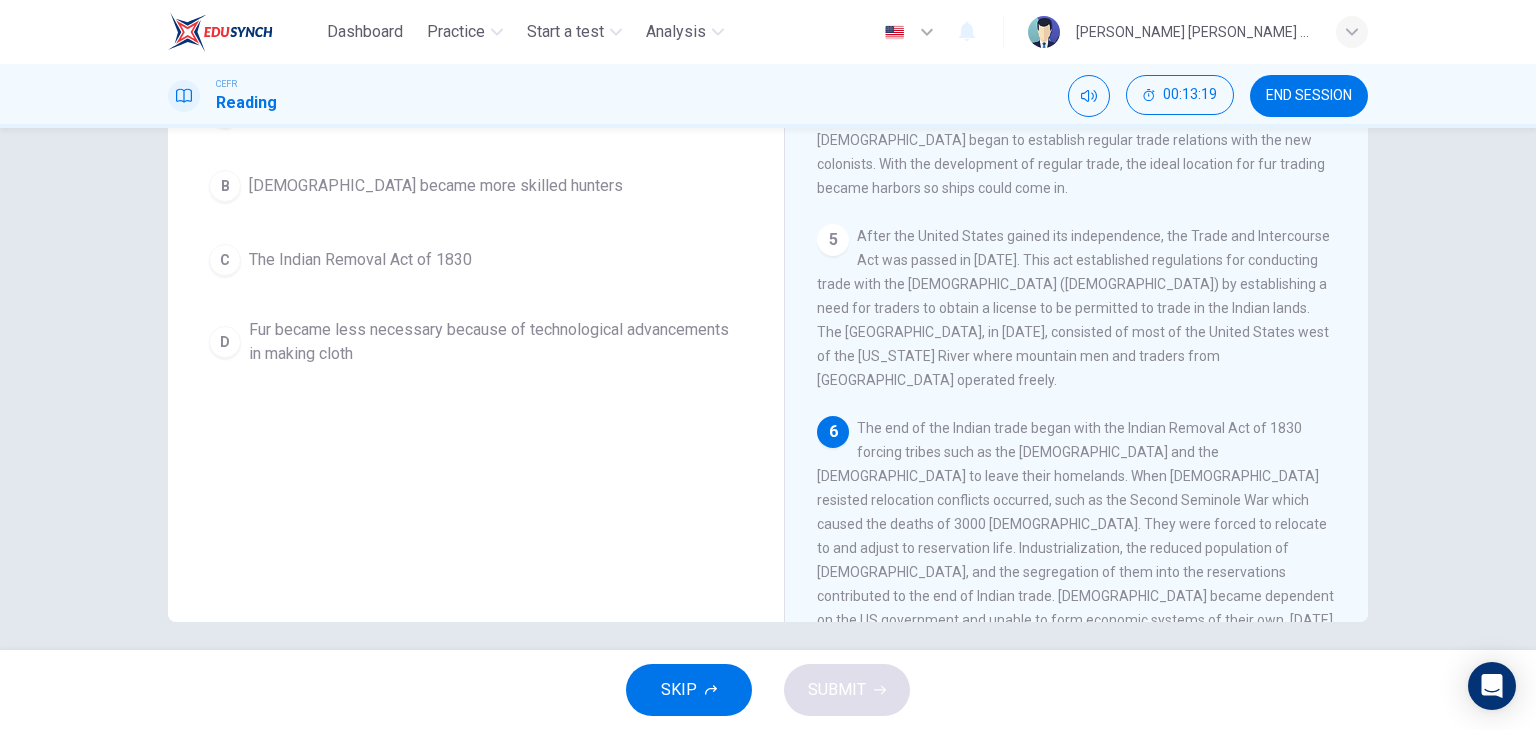 scroll, scrollTop: 242, scrollLeft: 0, axis: vertical 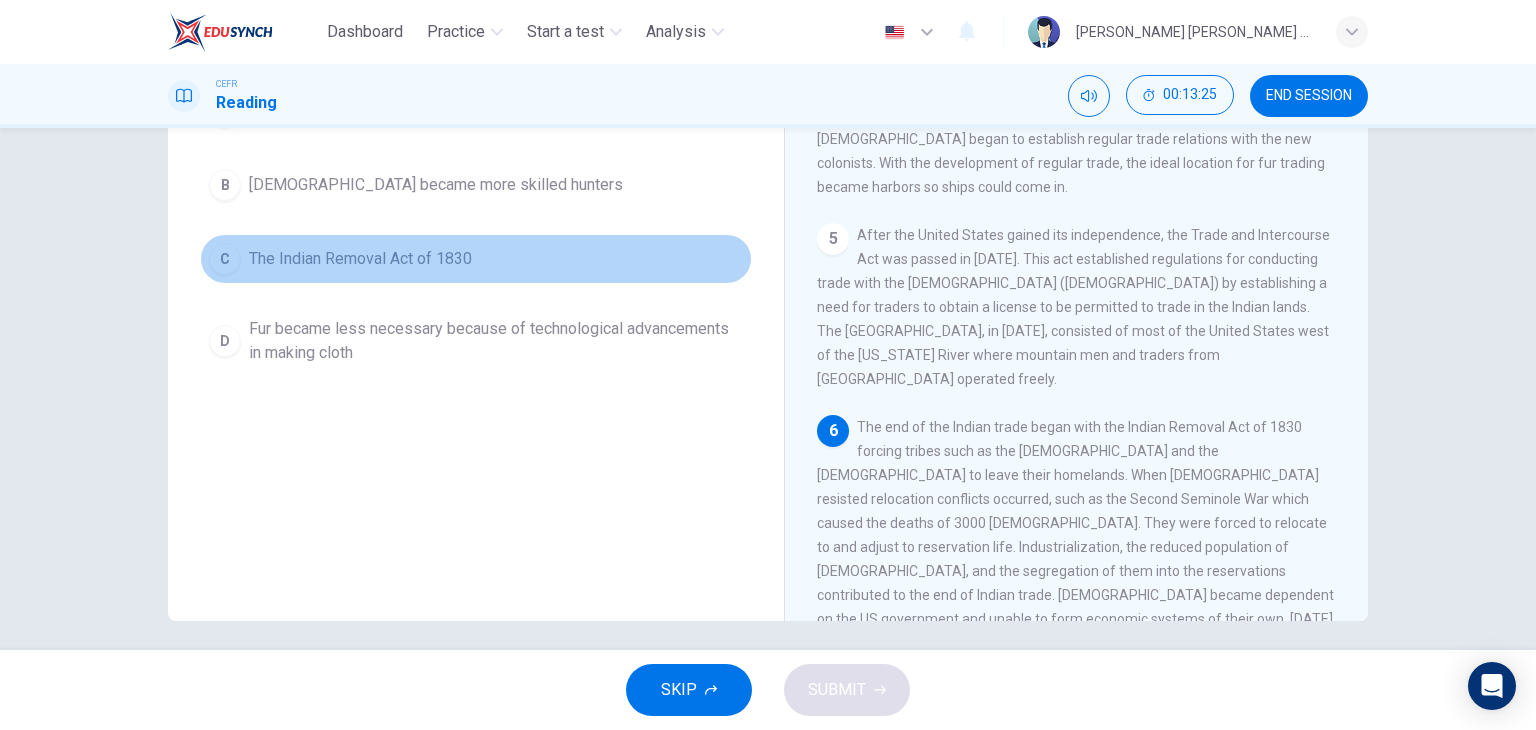 click on "C The Indian Removal Act of 1830" at bounding box center [476, 259] 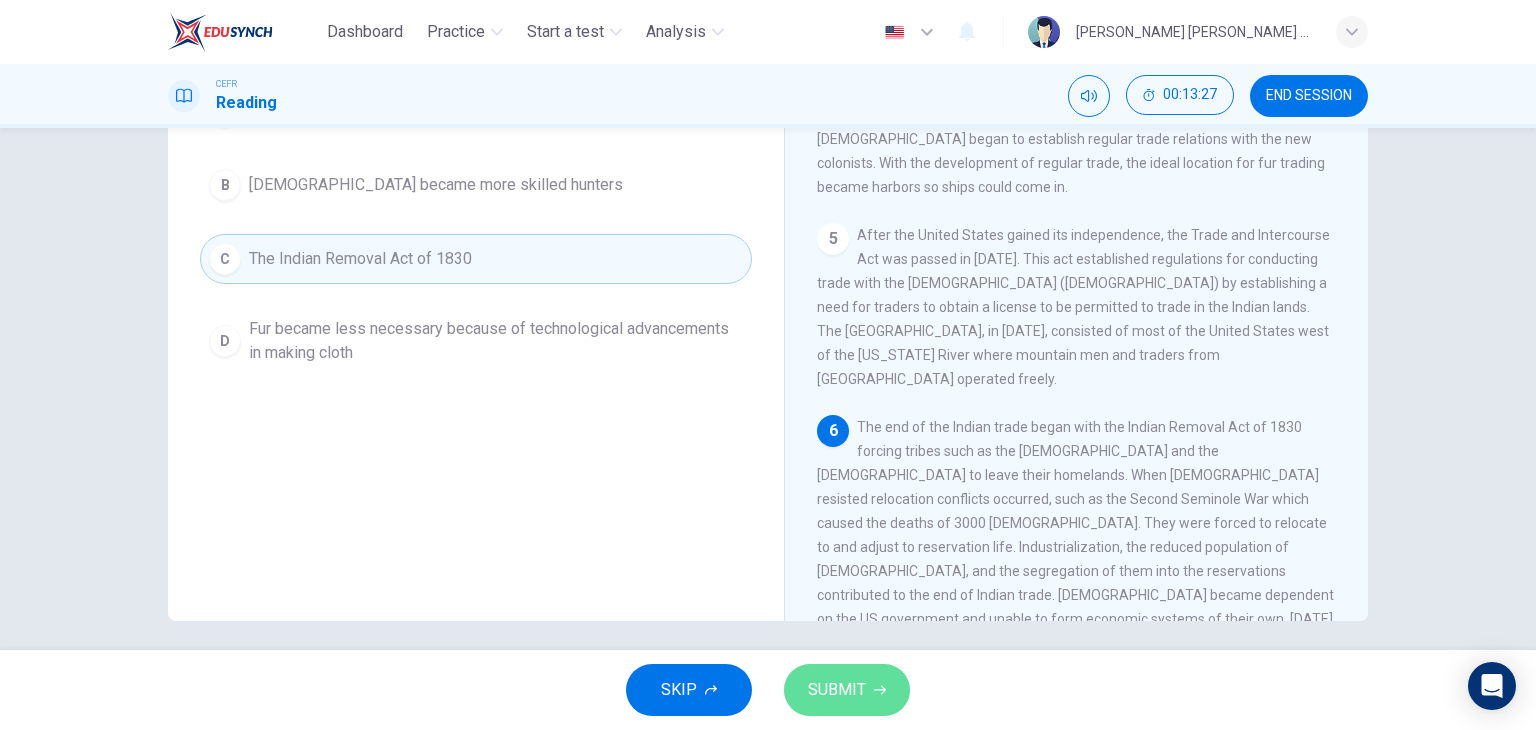 click on "SUBMIT" at bounding box center (837, 690) 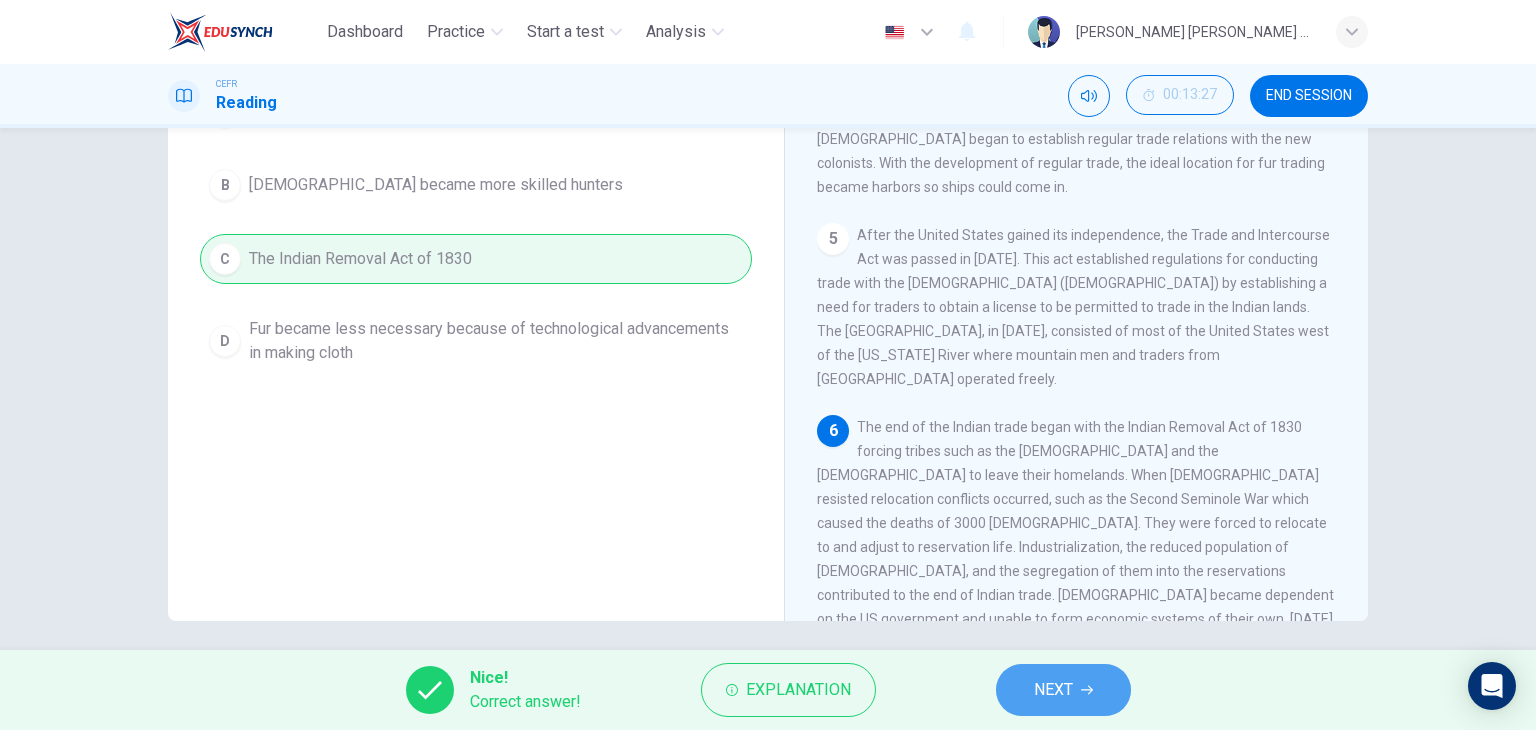 click 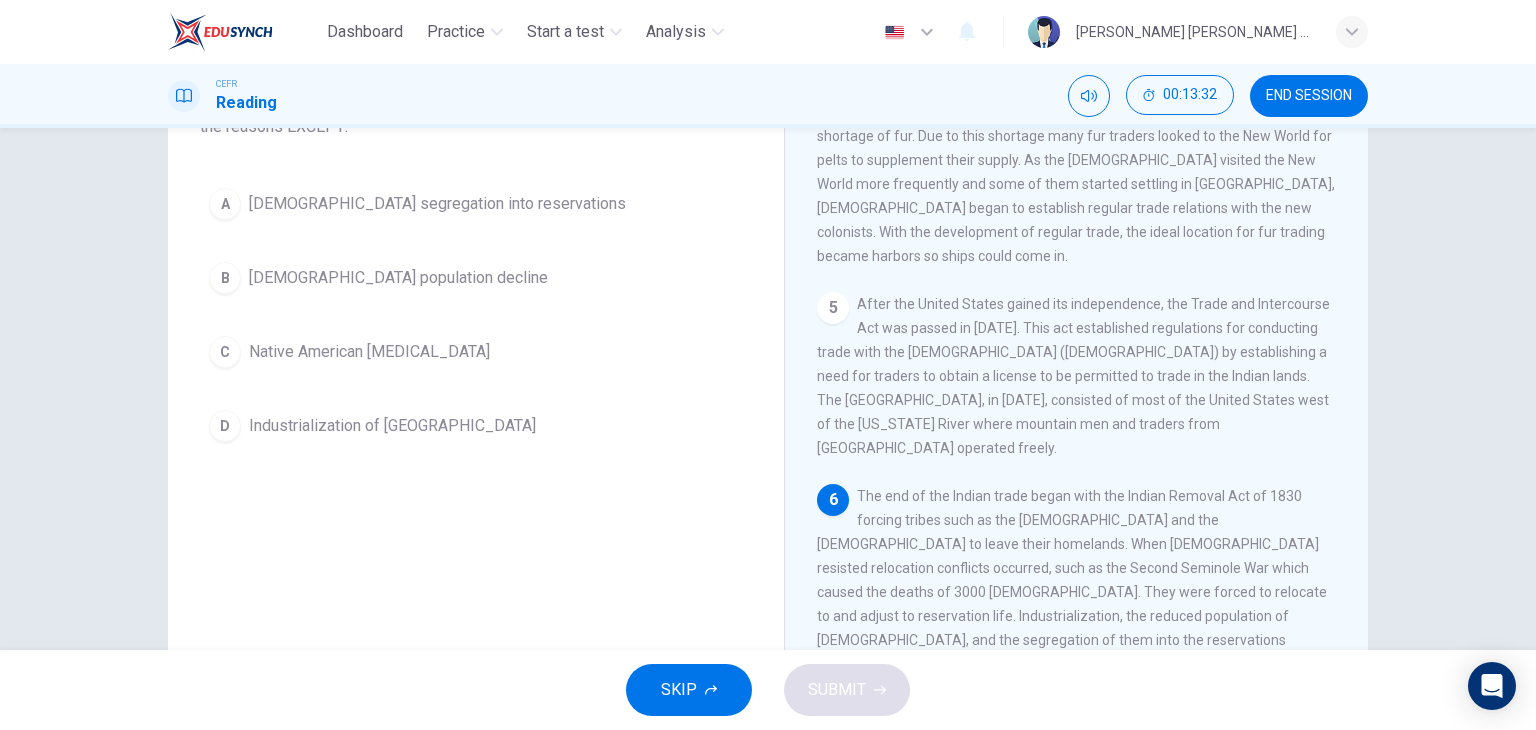 scroll, scrollTop: 175, scrollLeft: 0, axis: vertical 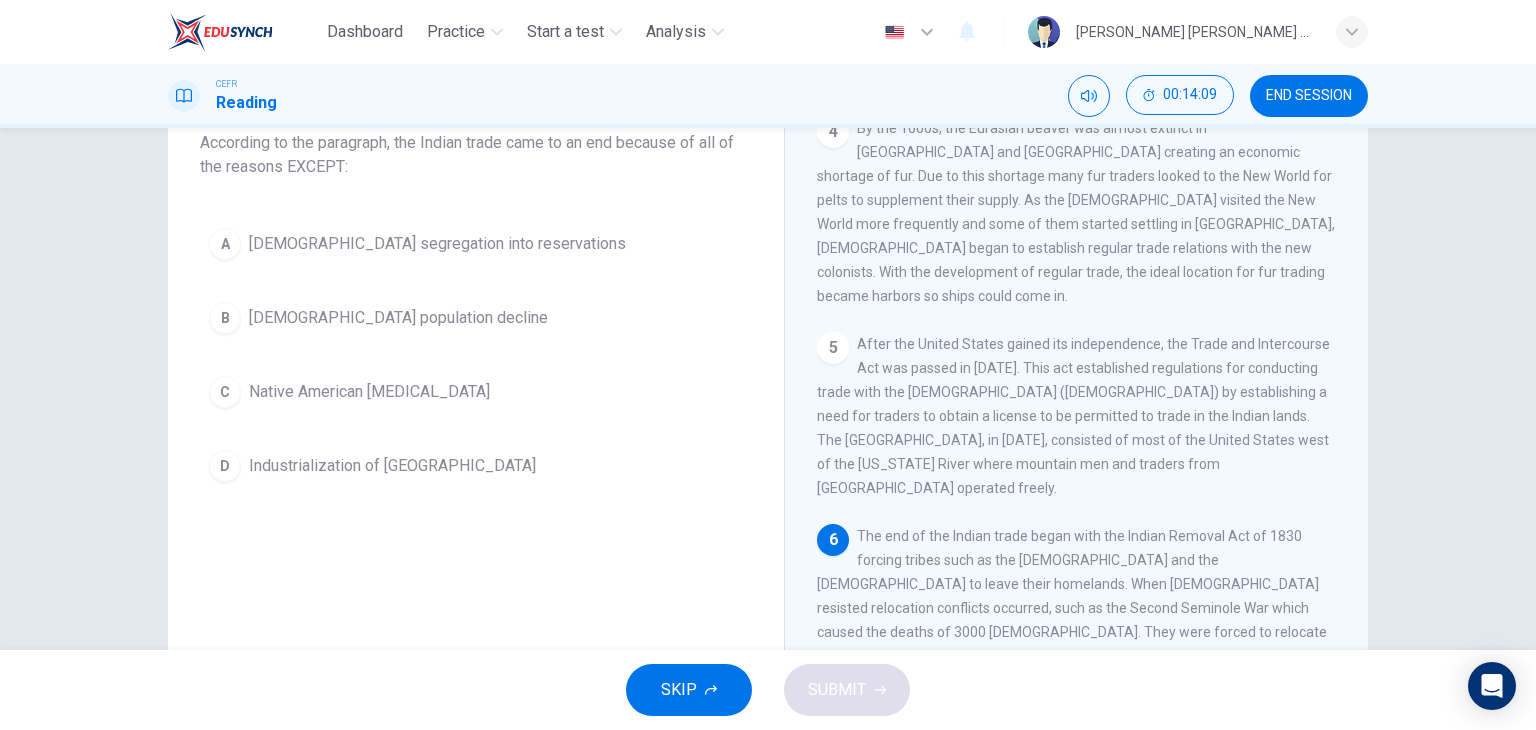 click on "C [DEMOGRAPHIC_DATA] [MEDICAL_DATA]" at bounding box center (476, 392) 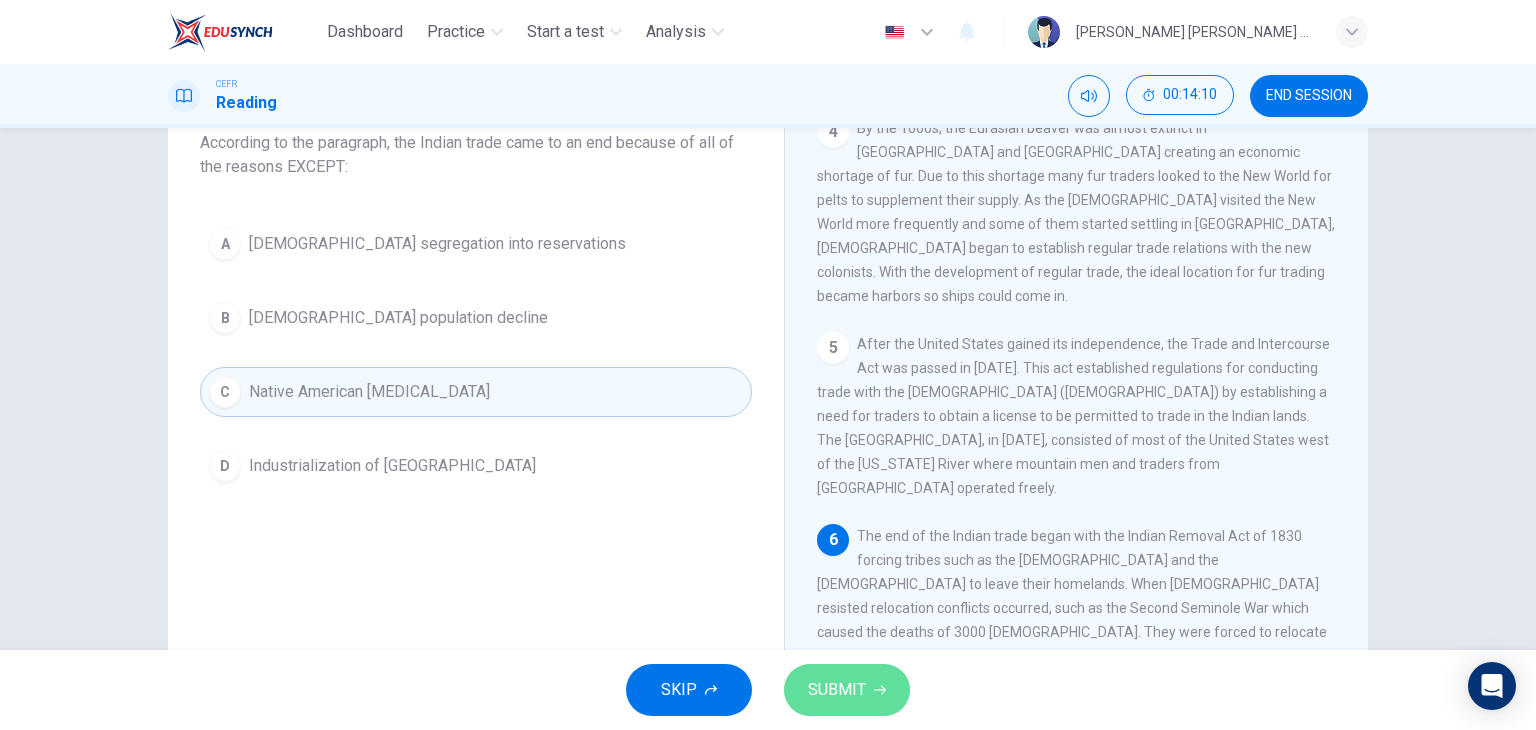 click on "SUBMIT" at bounding box center (847, 690) 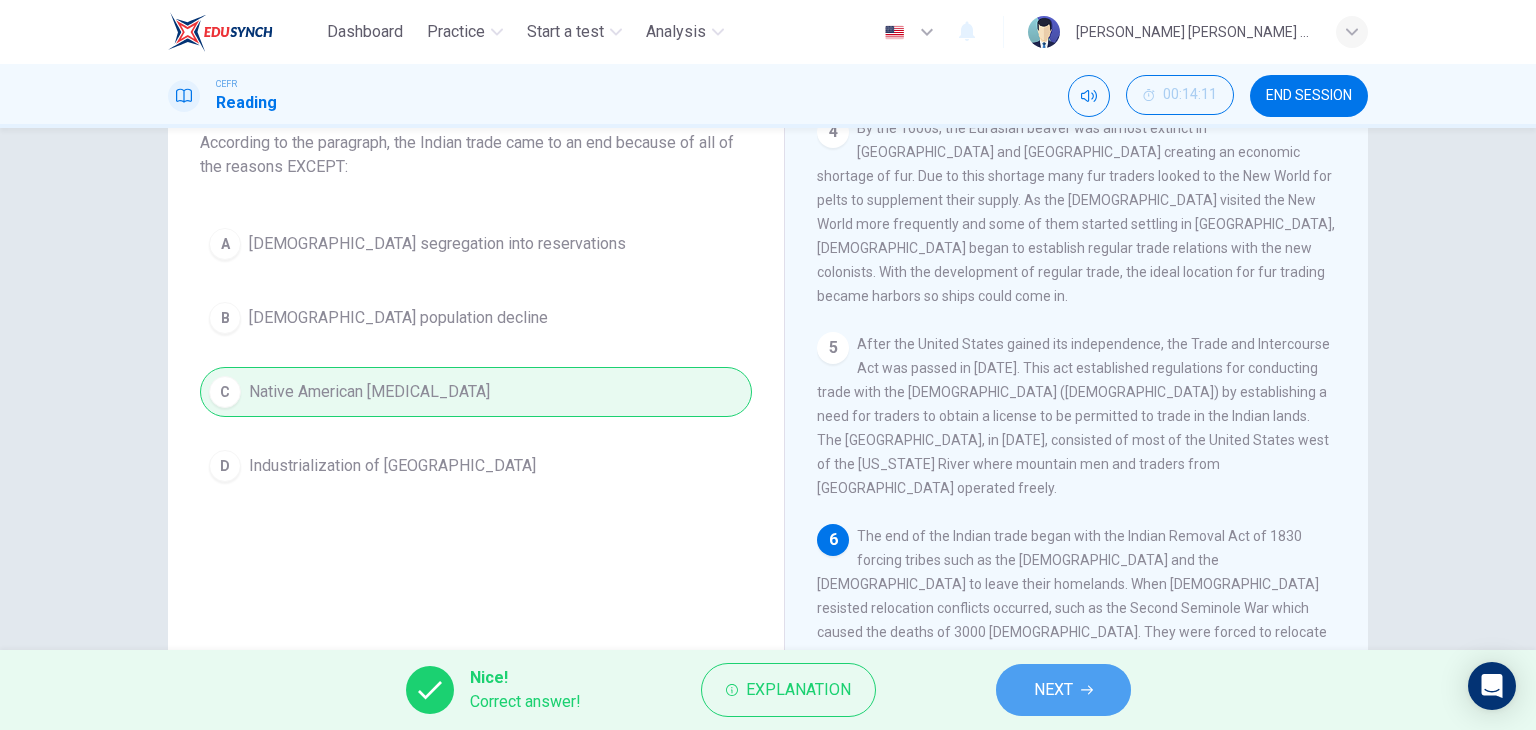 click on "NEXT" at bounding box center [1053, 690] 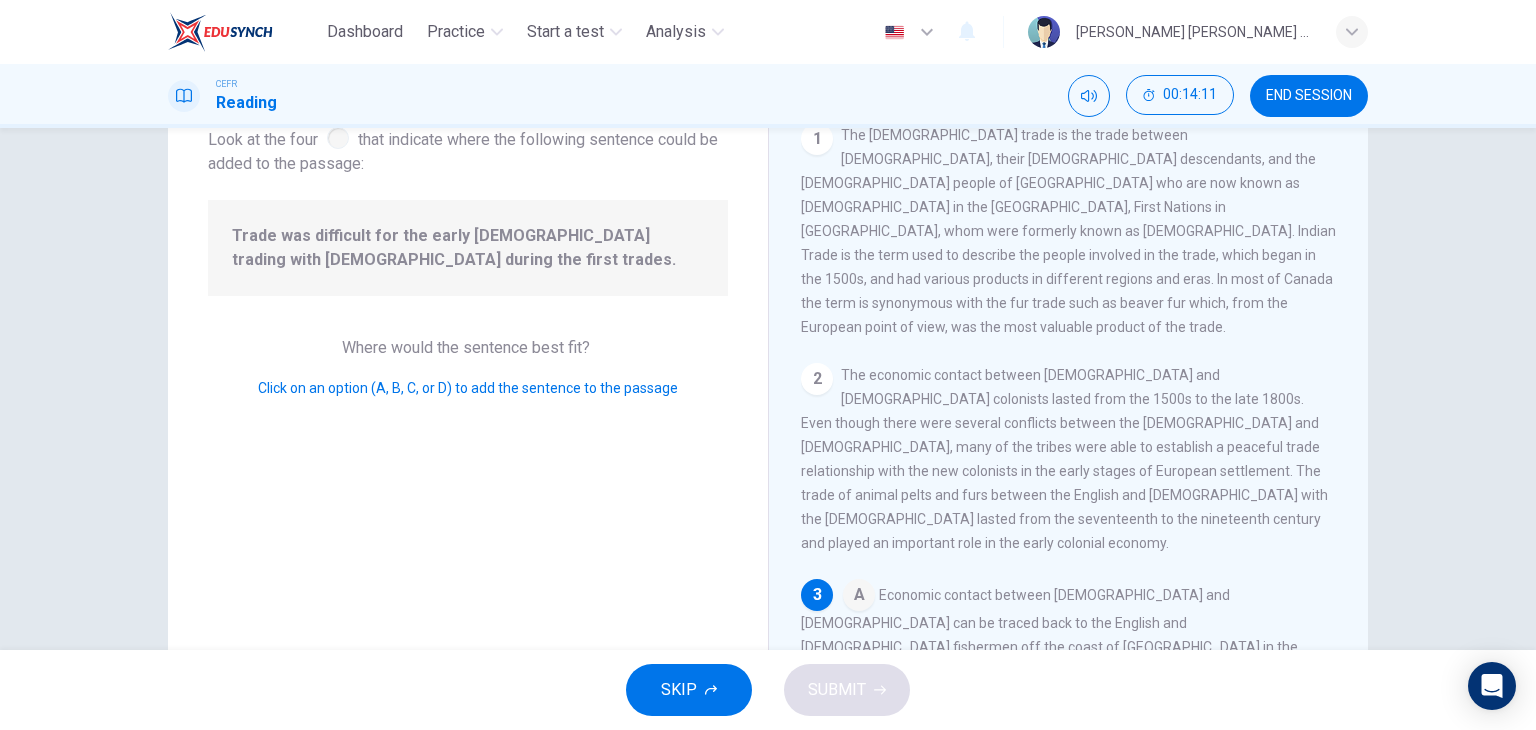 scroll, scrollTop: 292, scrollLeft: 0, axis: vertical 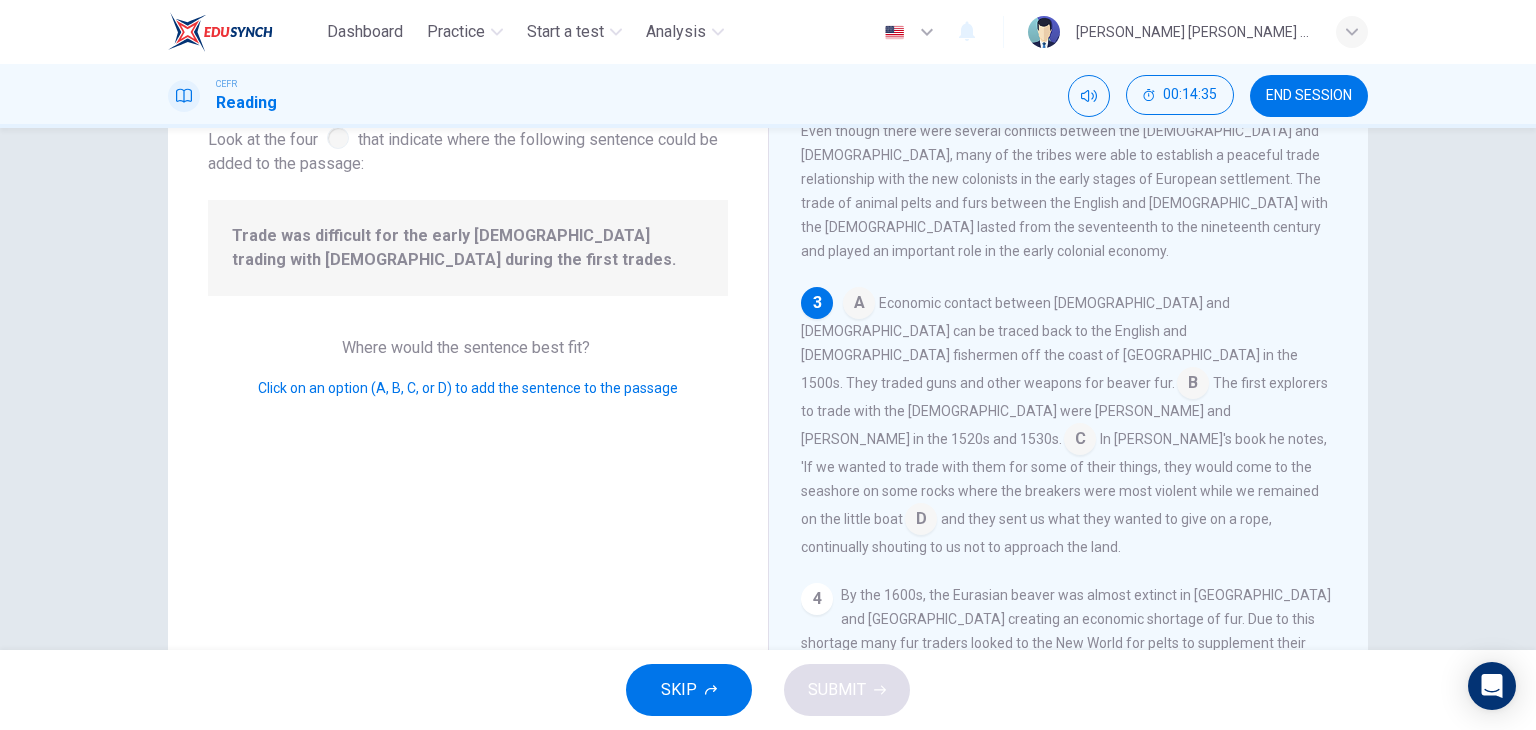 click at bounding box center [1193, 385] 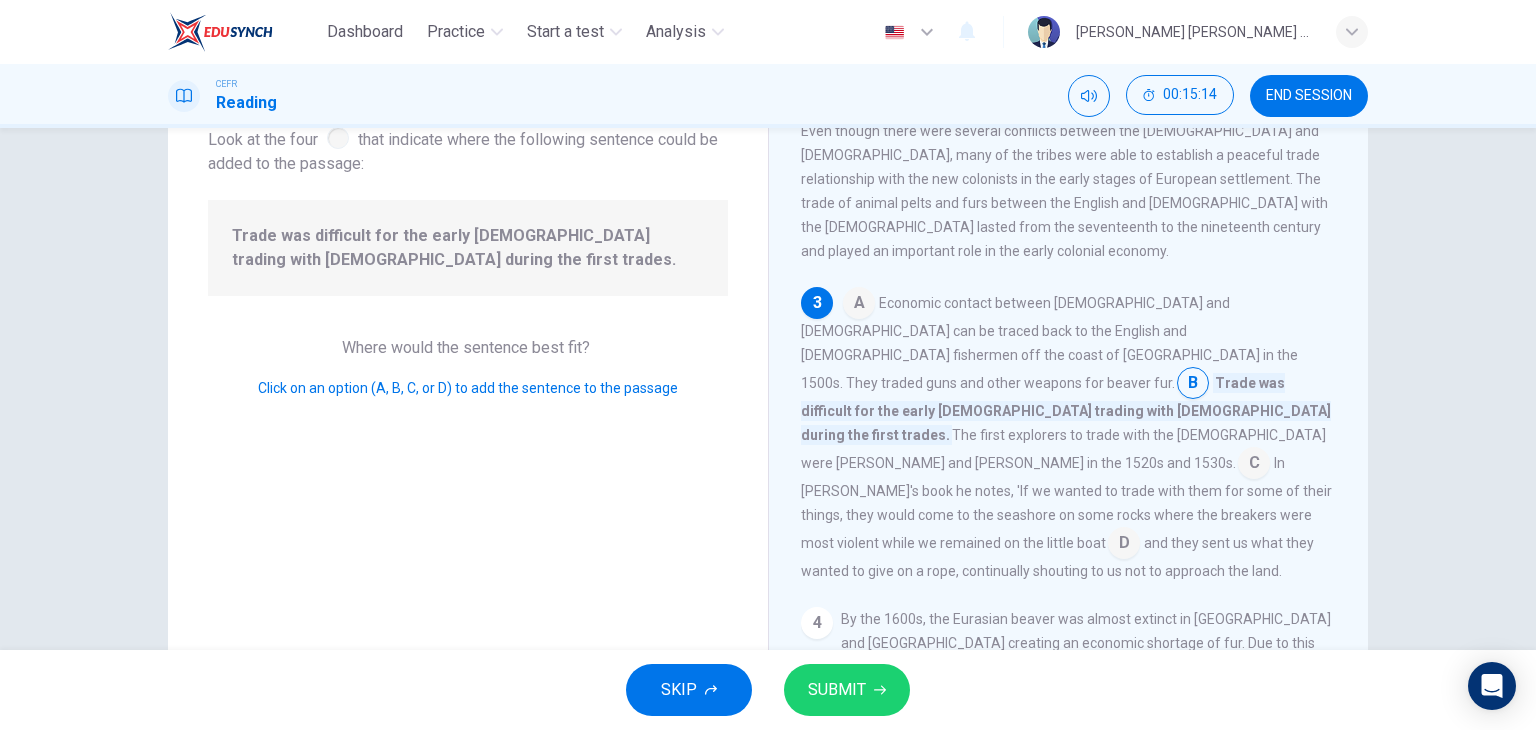 click at bounding box center (859, 305) 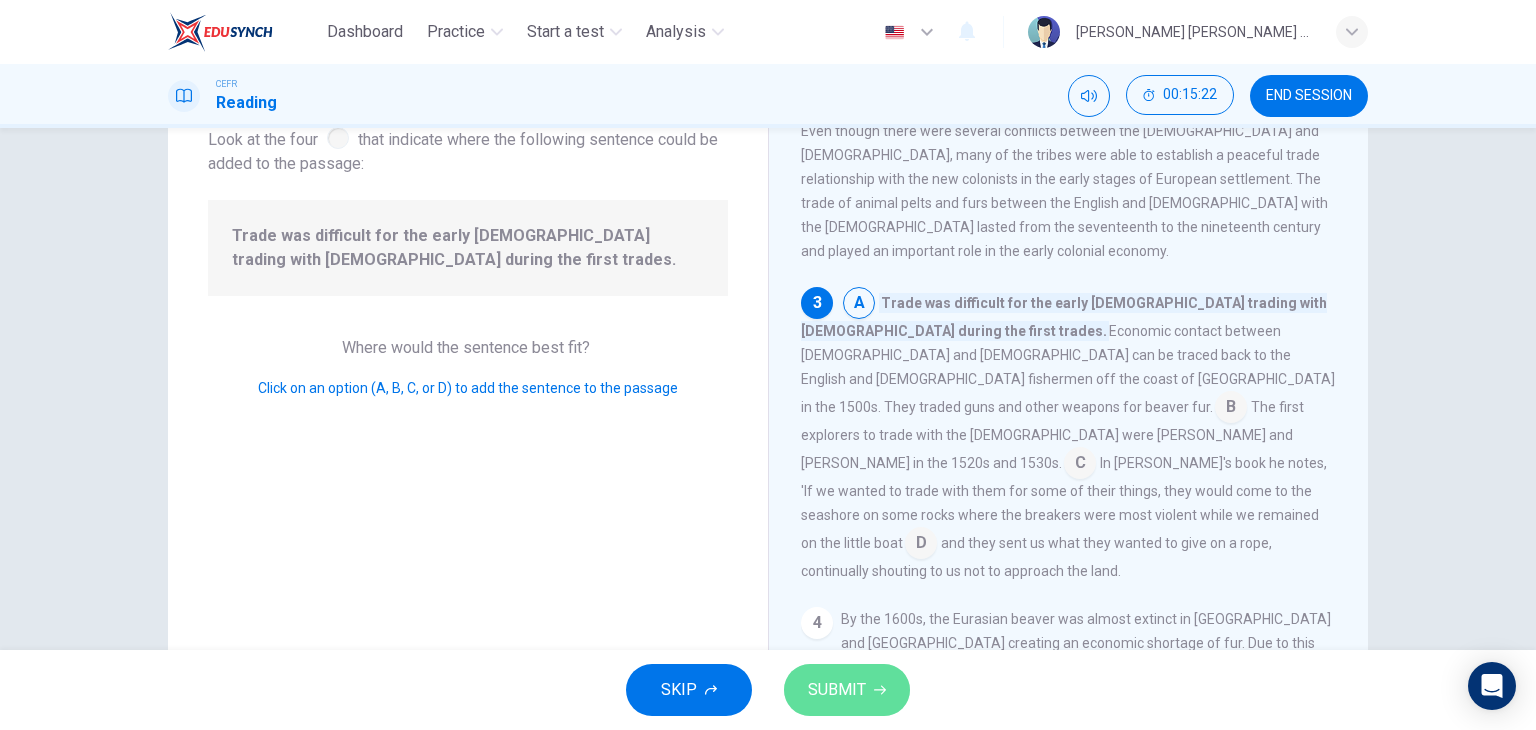 click on "SUBMIT" at bounding box center (837, 690) 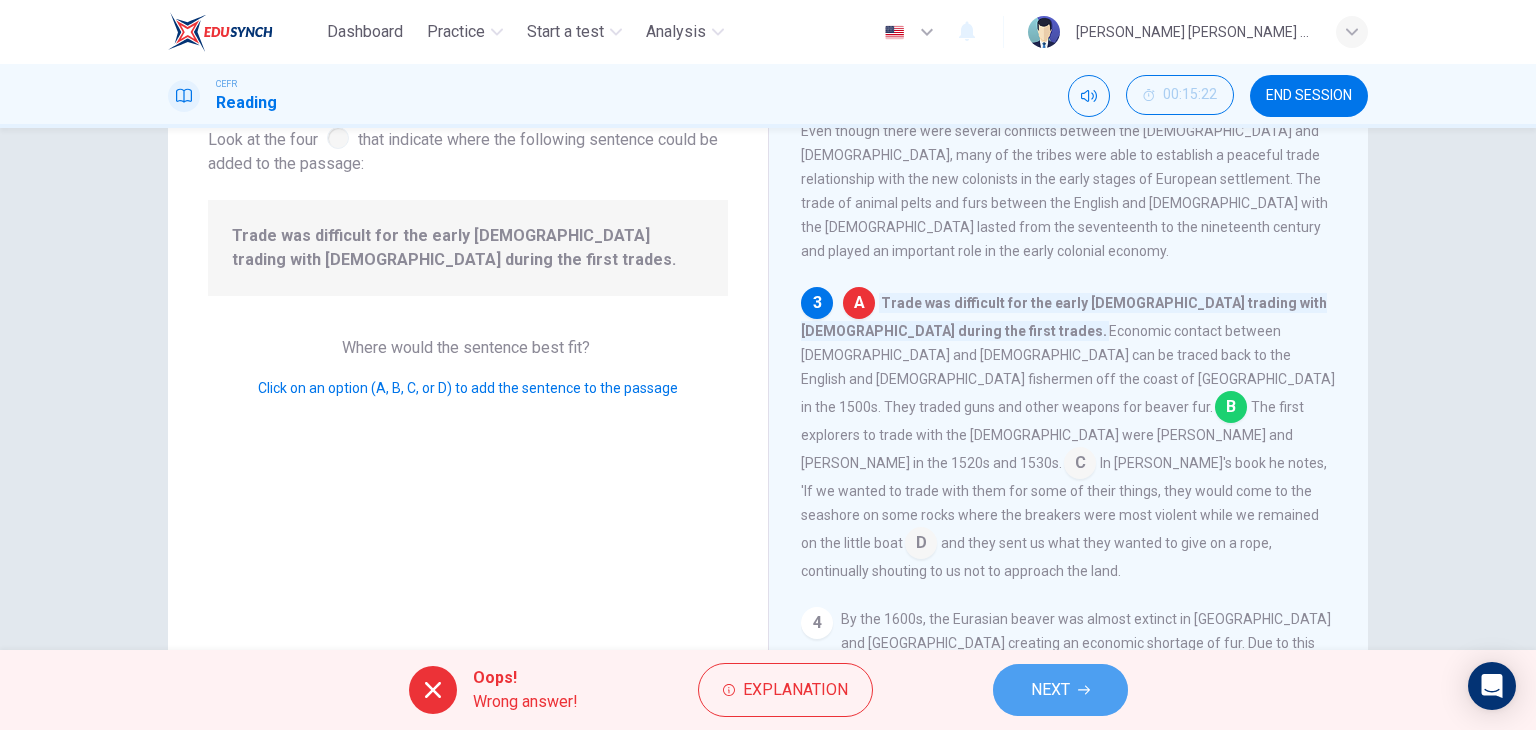 click on "NEXT" at bounding box center [1060, 690] 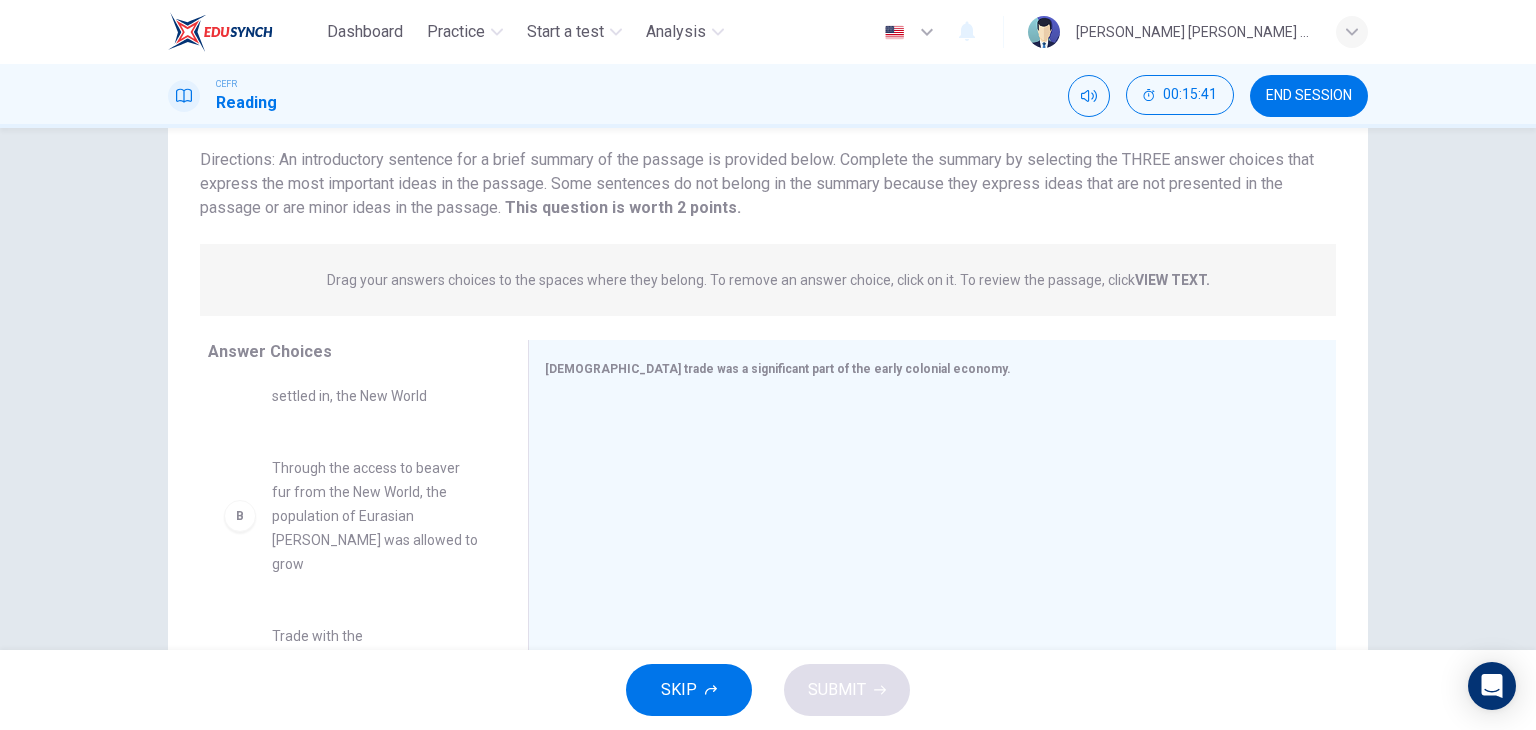 scroll, scrollTop: 0, scrollLeft: 0, axis: both 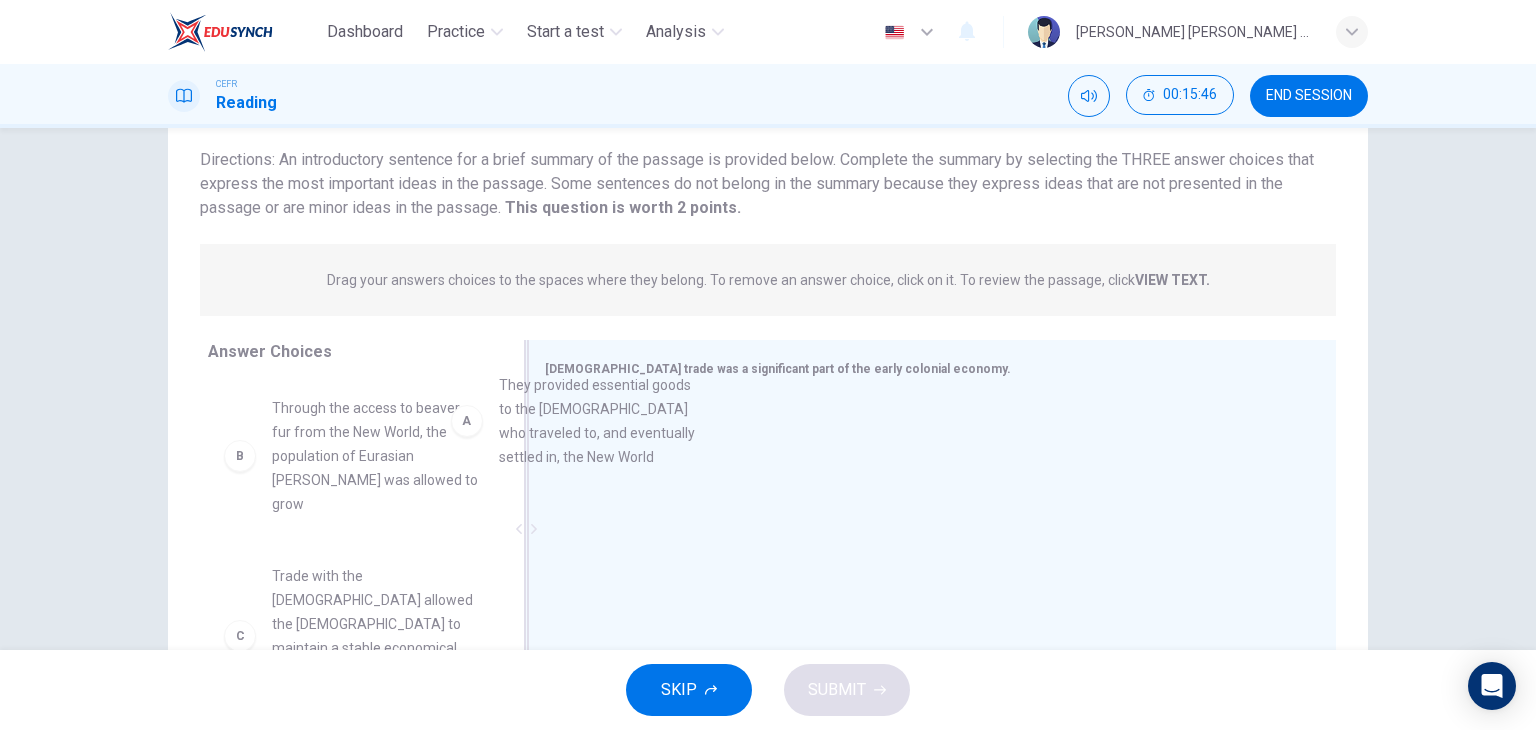 drag, startPoint x: 364, startPoint y: 469, endPoint x: 664, endPoint y: 440, distance: 301.3984 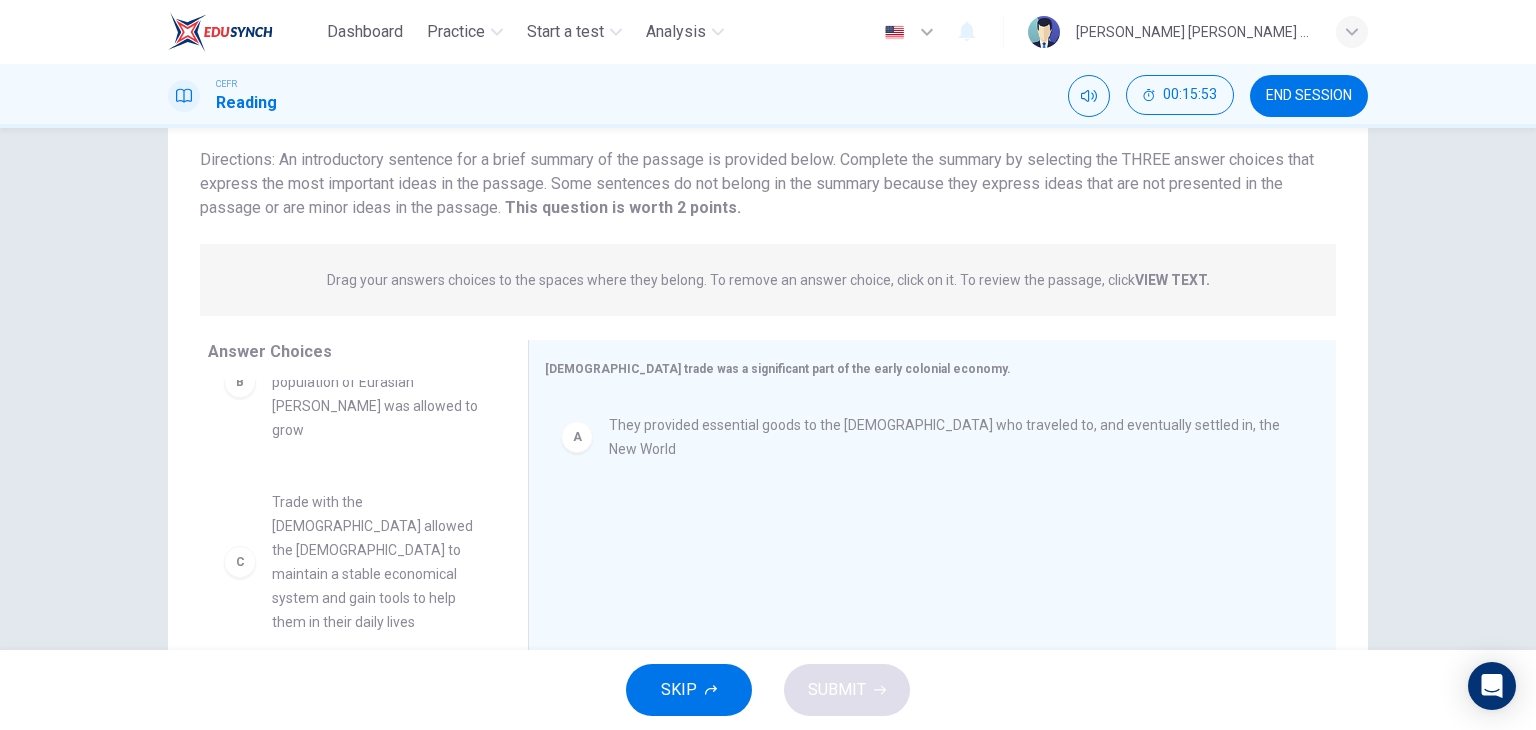 scroll, scrollTop: 76, scrollLeft: 0, axis: vertical 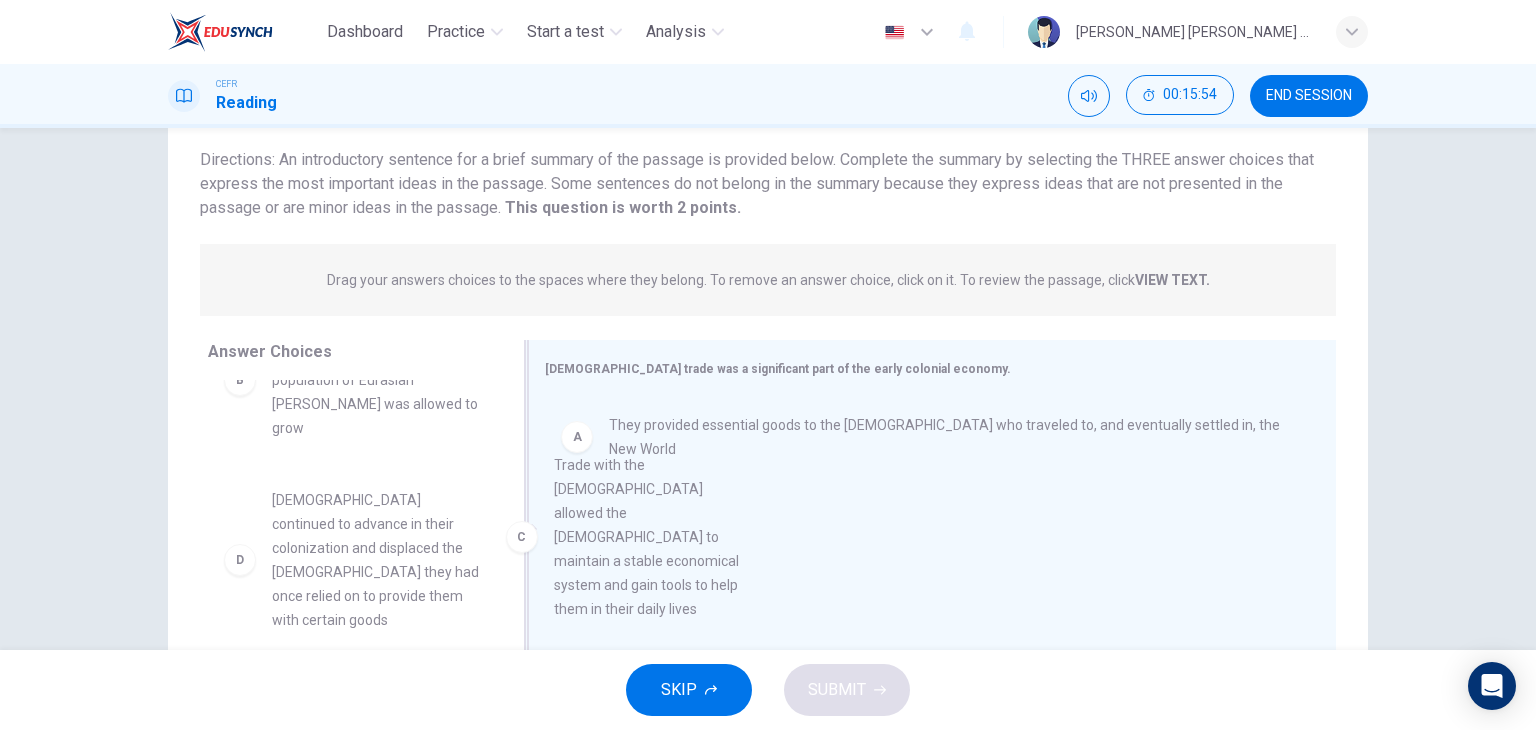 drag, startPoint x: 385, startPoint y: 541, endPoint x: 736, endPoint y: 509, distance: 352.45566 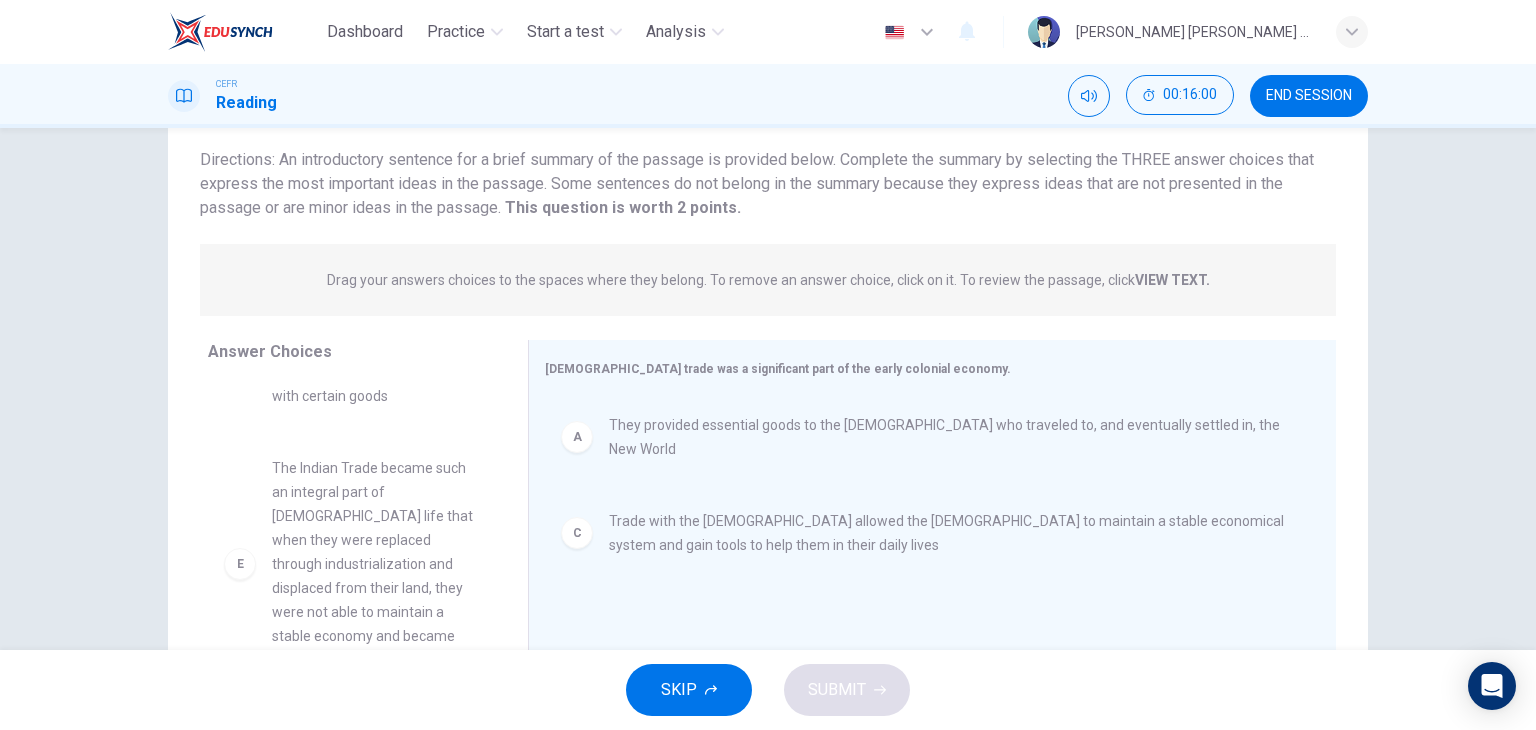 scroll, scrollTop: 420, scrollLeft: 0, axis: vertical 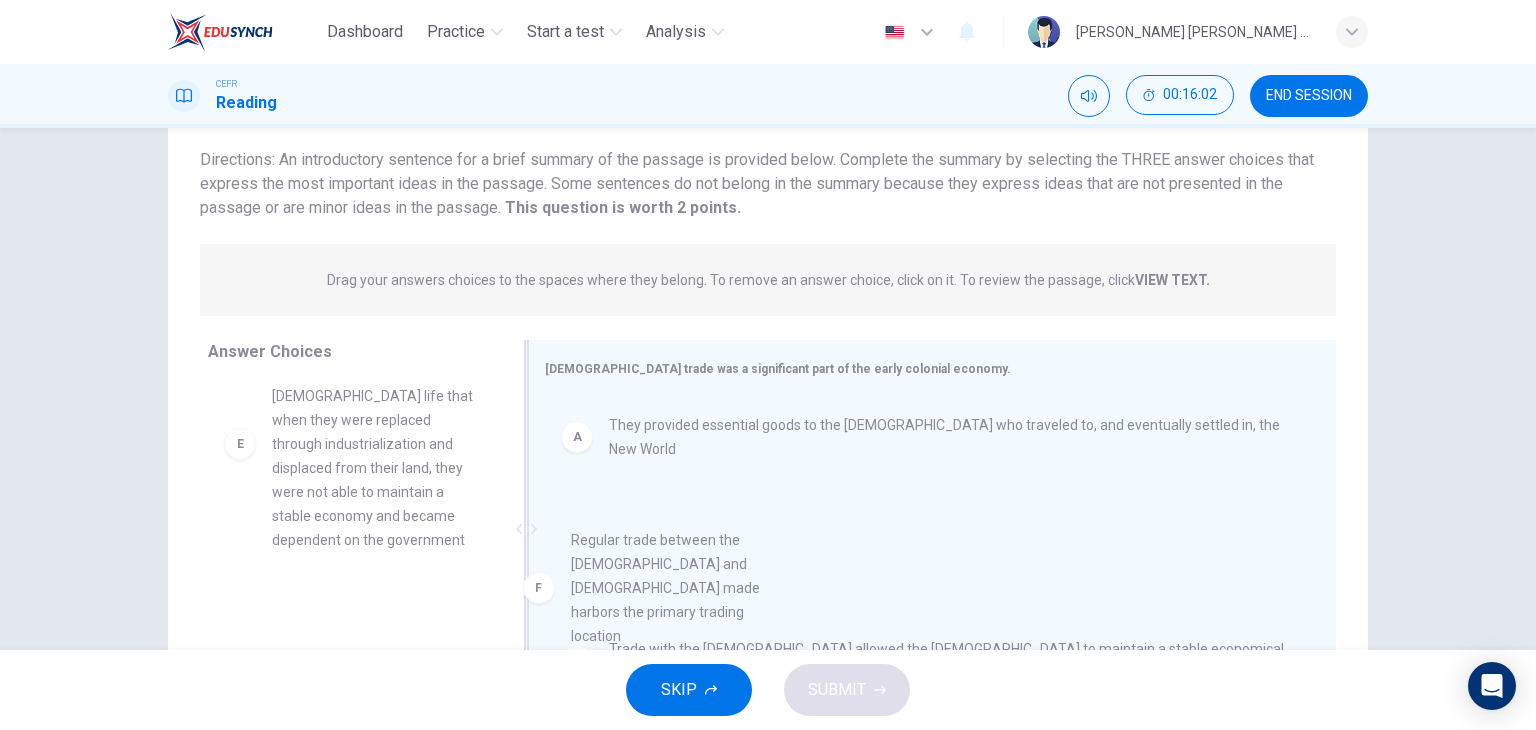 drag, startPoint x: 380, startPoint y: 627, endPoint x: 704, endPoint y: 574, distance: 328.30627 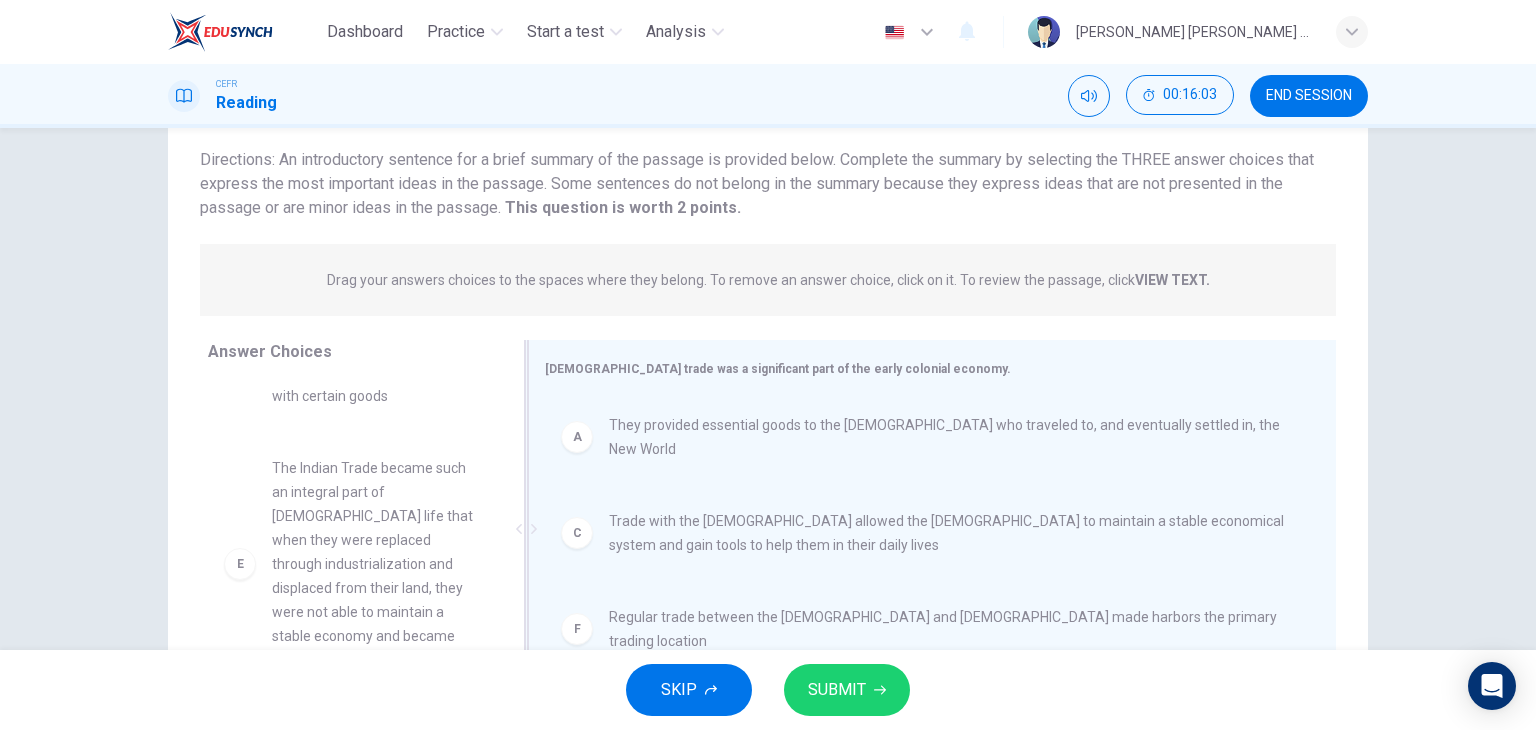scroll, scrollTop: 276, scrollLeft: 0, axis: vertical 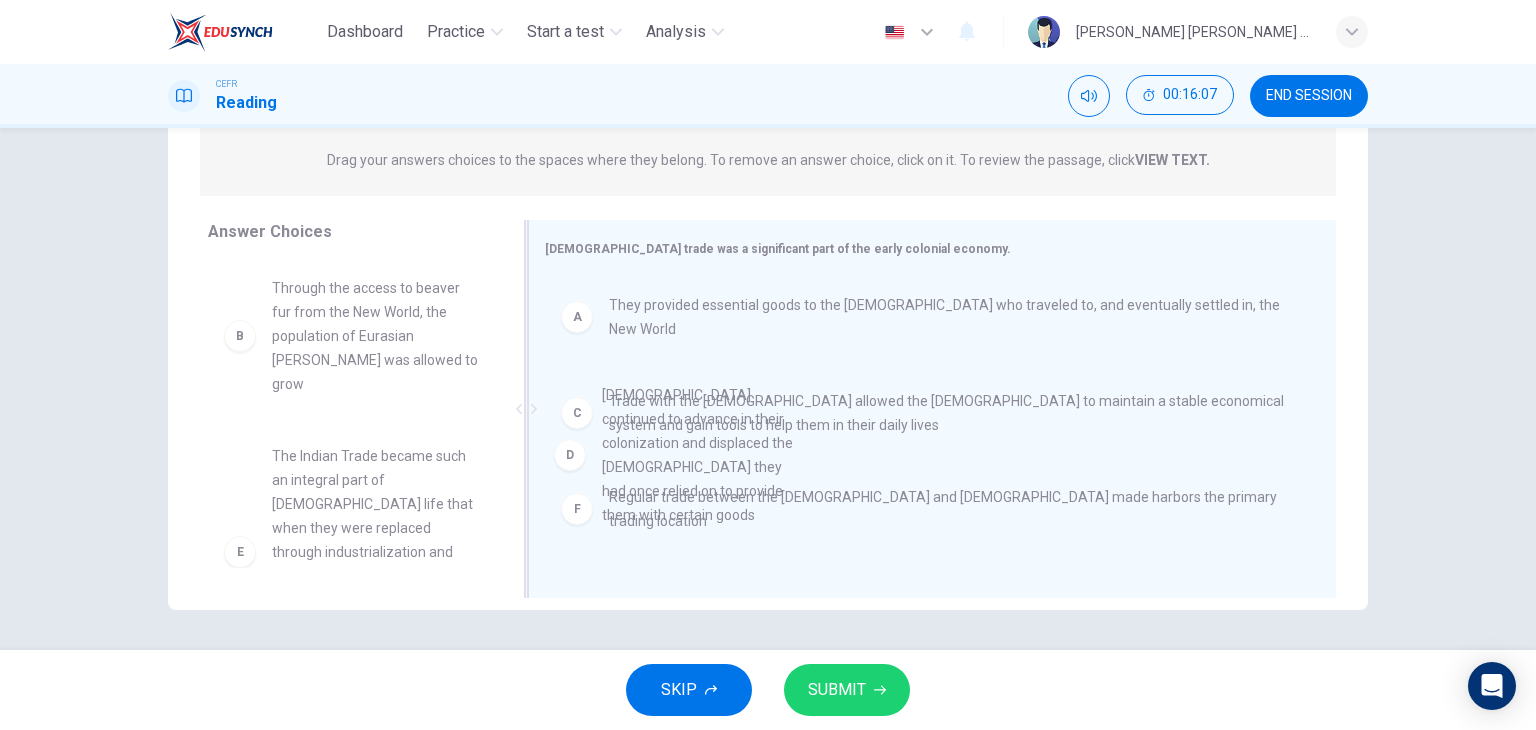 drag, startPoint x: 324, startPoint y: 481, endPoint x: 697, endPoint y: 442, distance: 375.03333 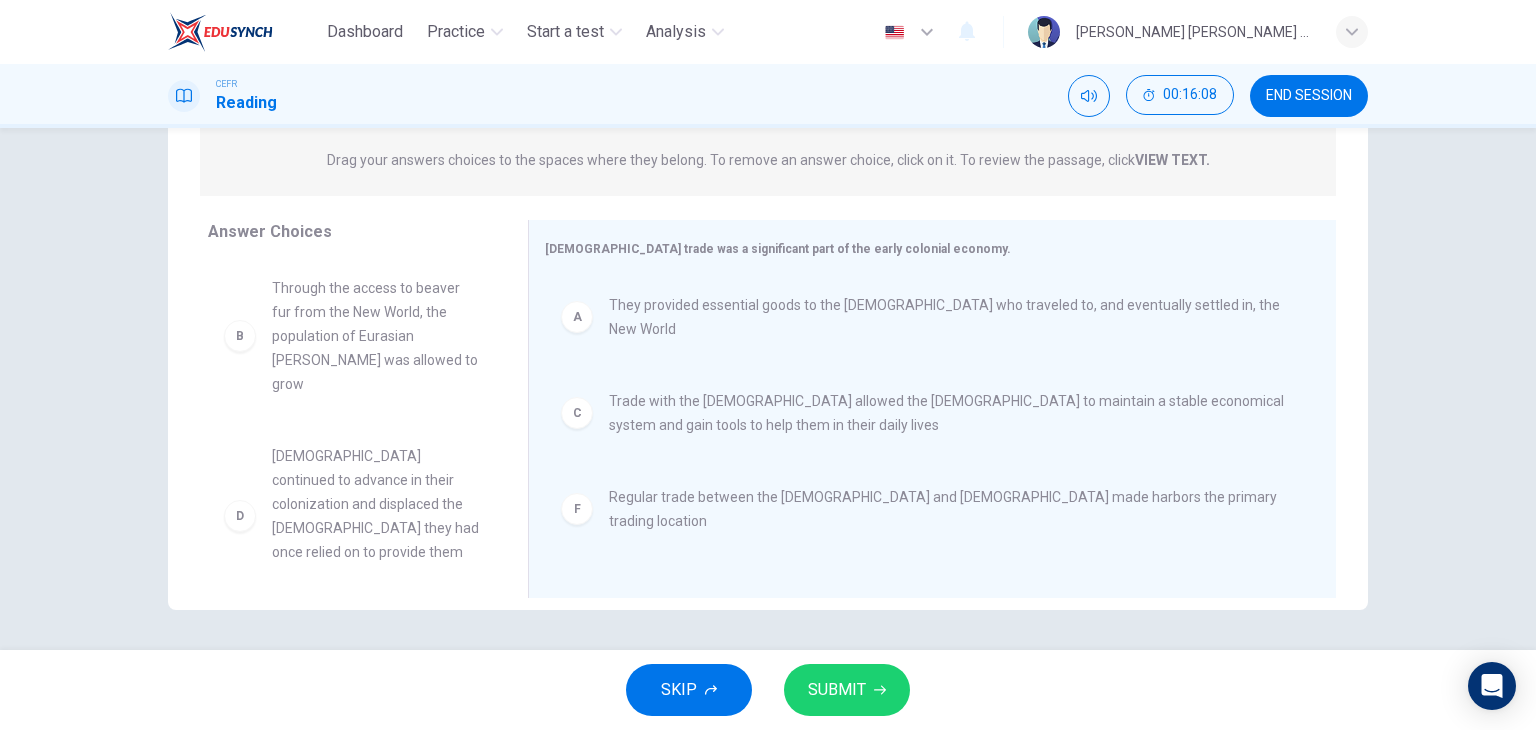 scroll, scrollTop: 0, scrollLeft: 0, axis: both 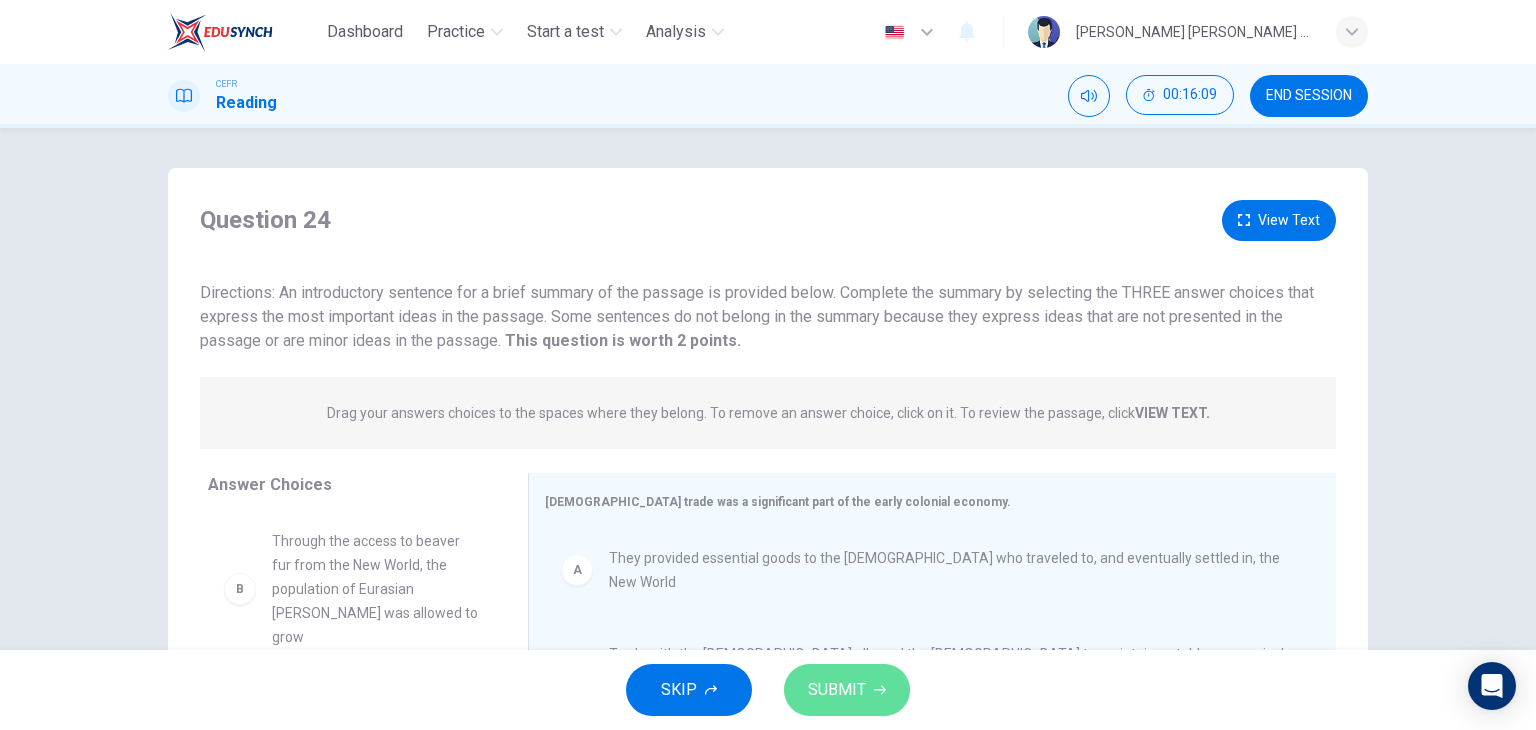click on "SUBMIT" at bounding box center [837, 690] 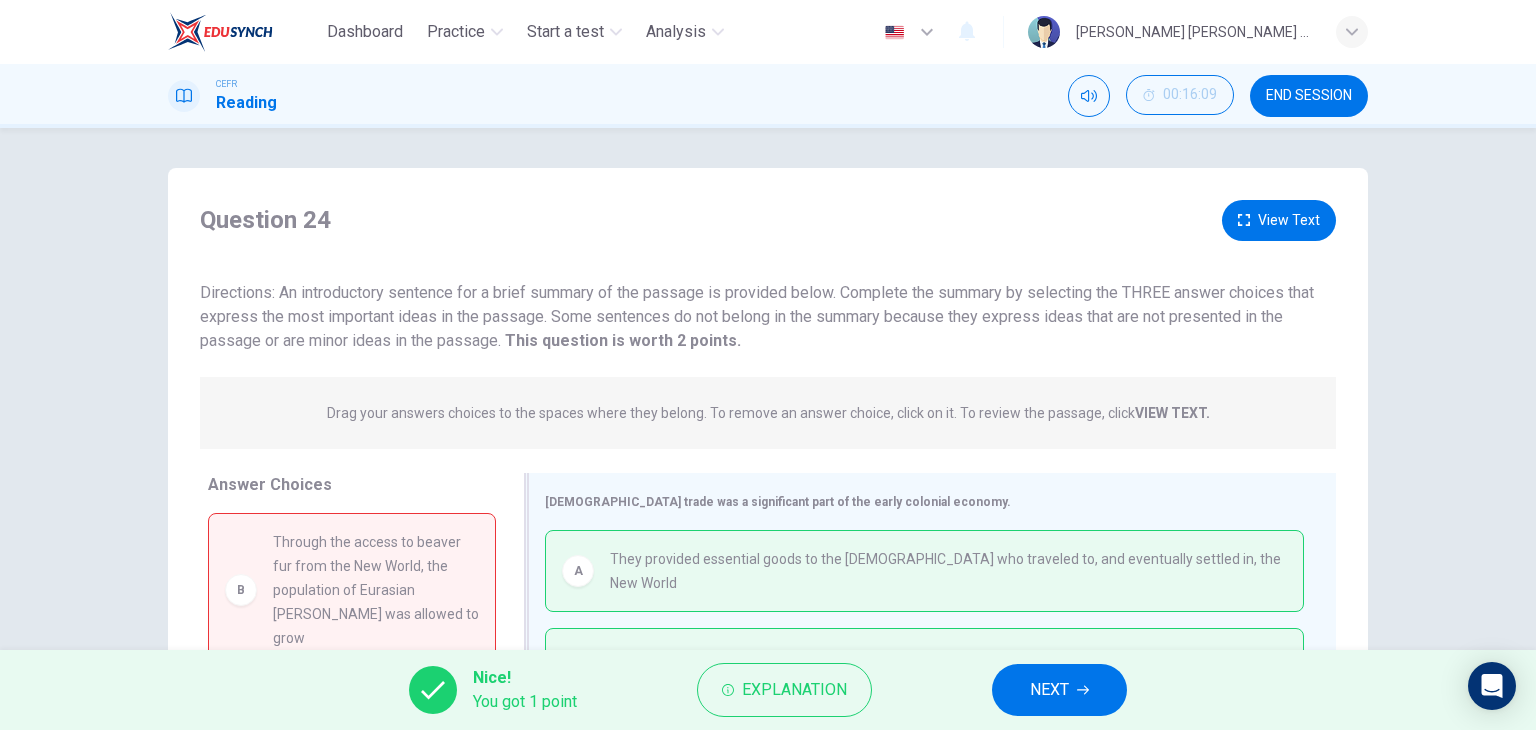 scroll, scrollTop: 253, scrollLeft: 0, axis: vertical 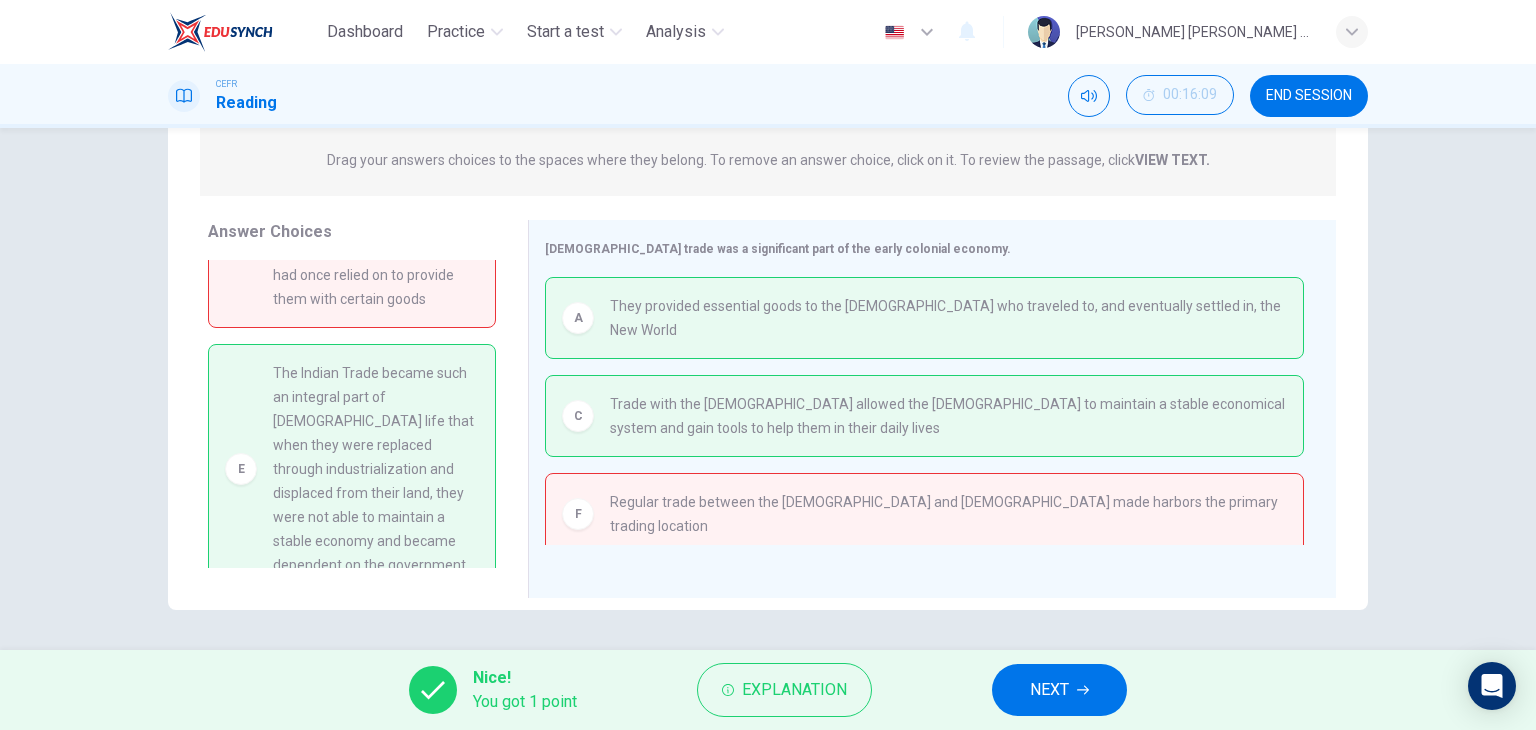 click on "NEXT" at bounding box center (1059, 690) 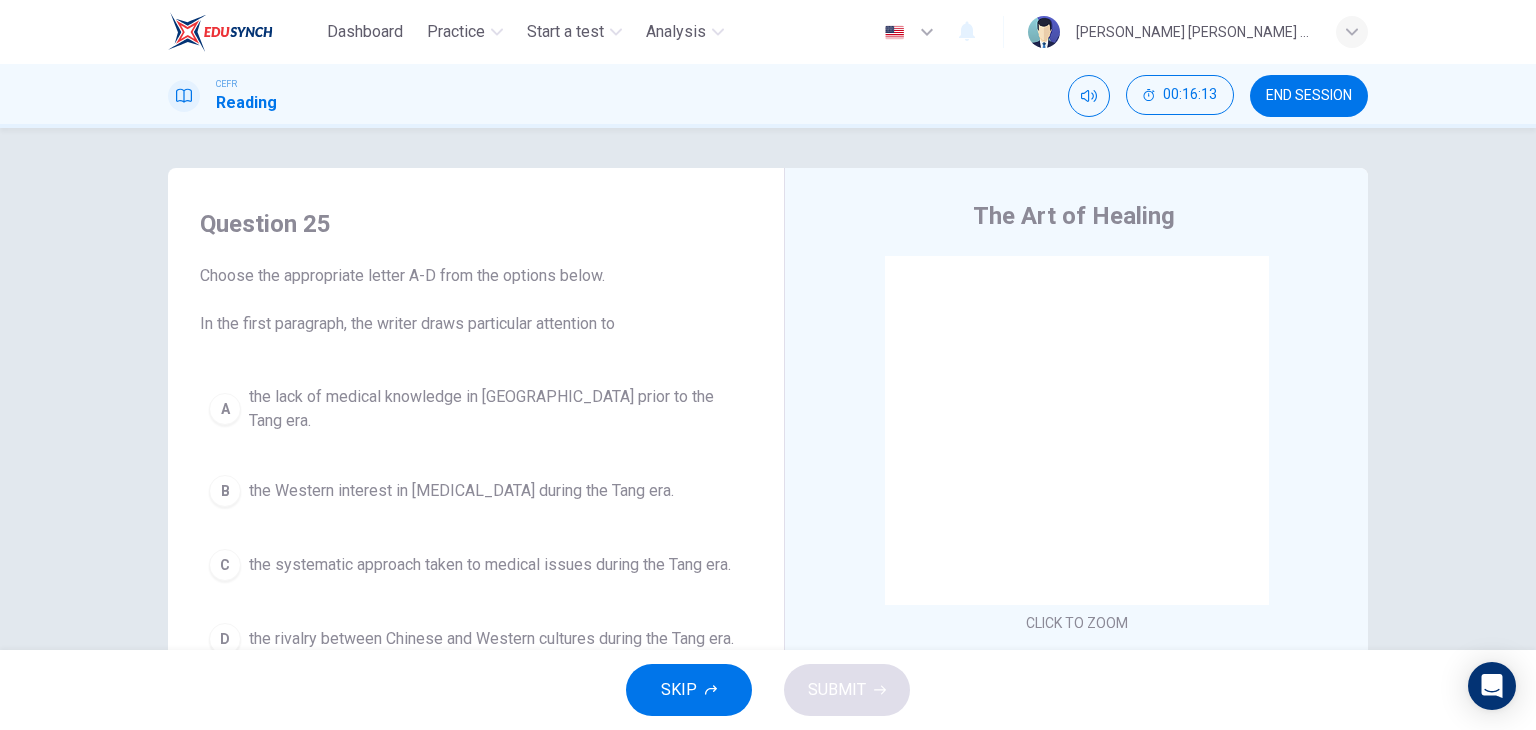 scroll, scrollTop: 0, scrollLeft: 0, axis: both 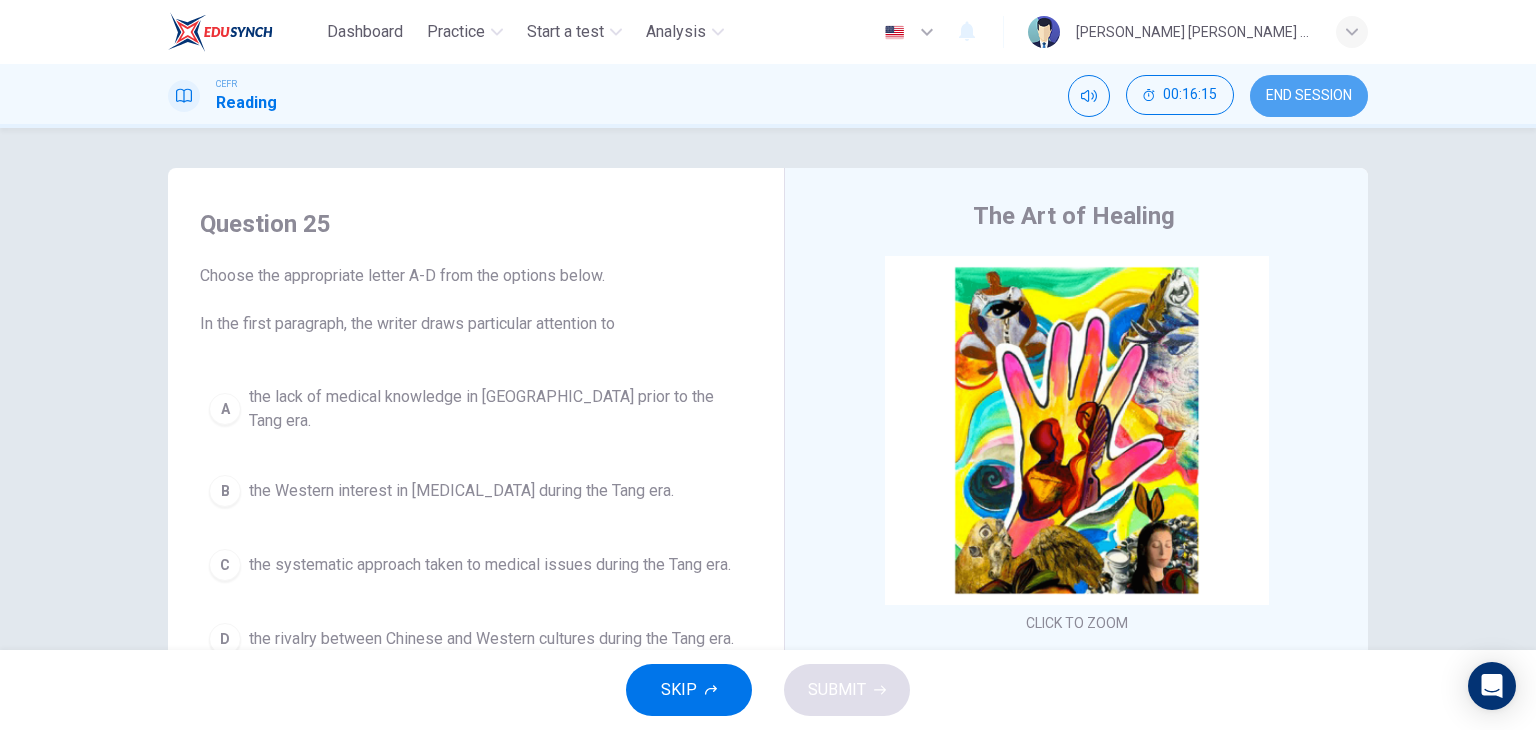 click on "END SESSION" at bounding box center [1309, 96] 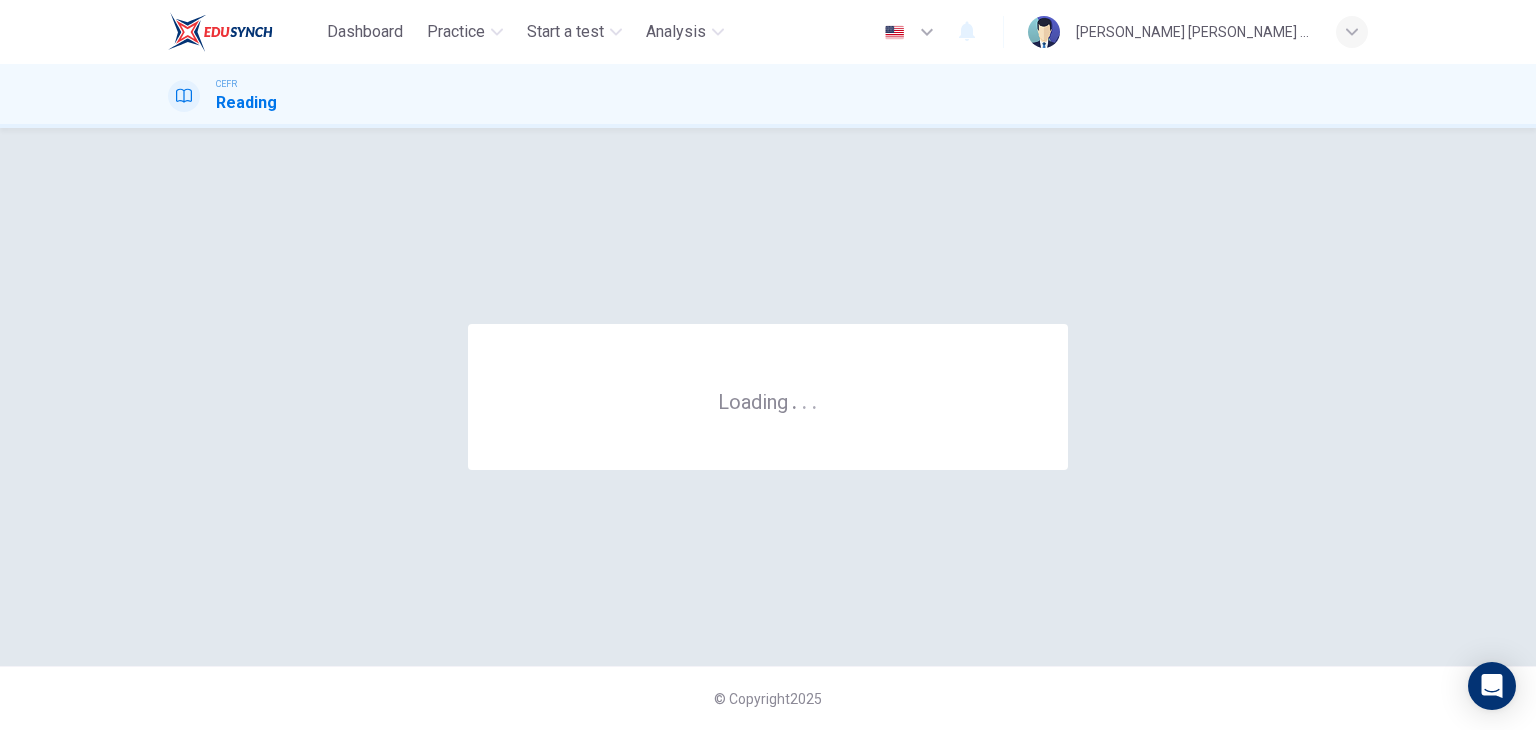 scroll, scrollTop: 0, scrollLeft: 0, axis: both 